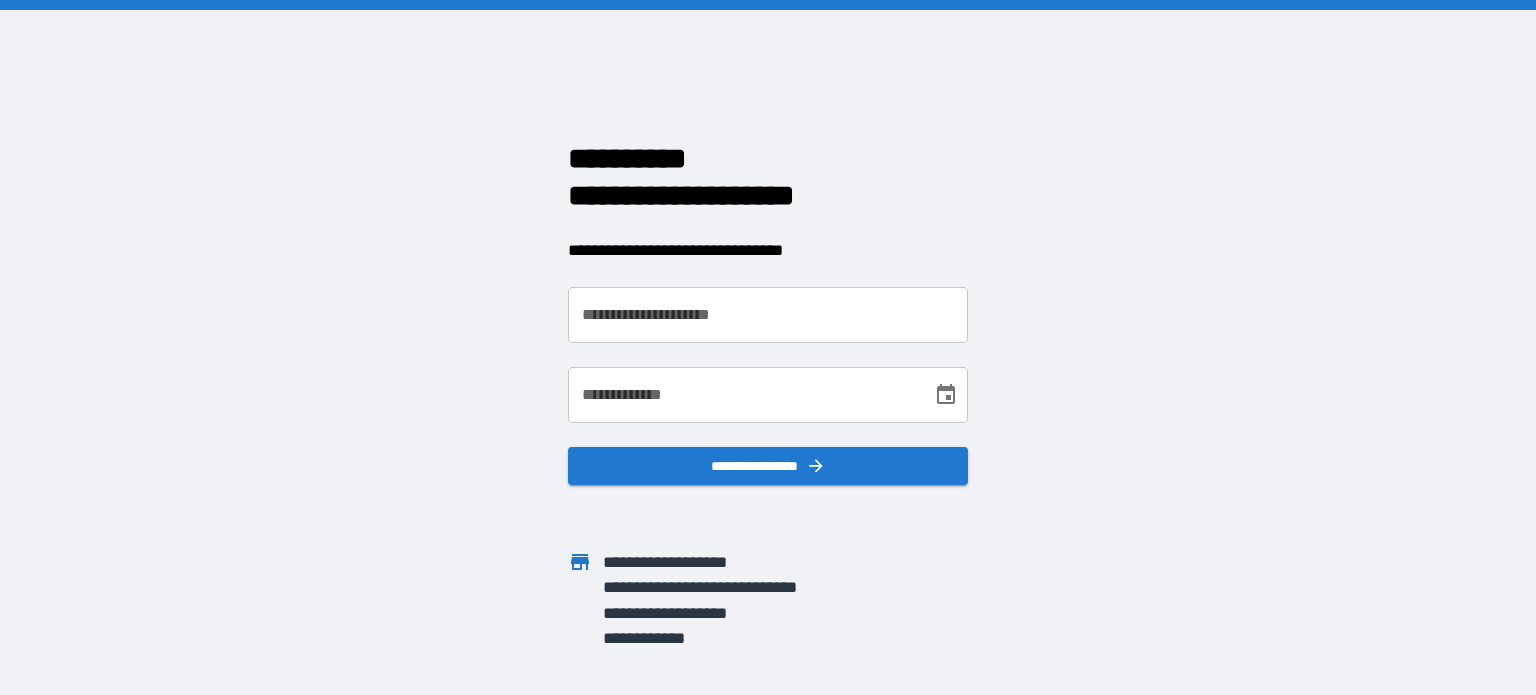 scroll, scrollTop: 0, scrollLeft: 0, axis: both 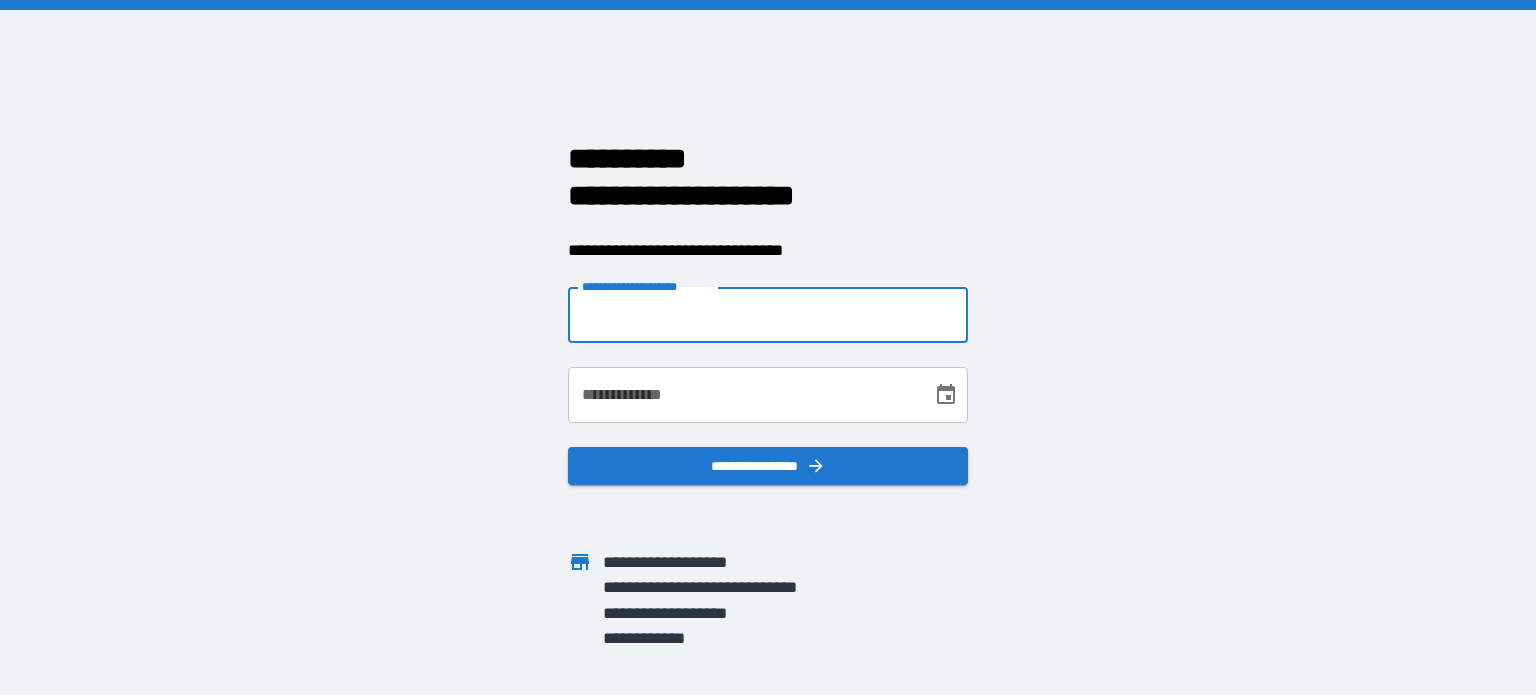 click on "**********" at bounding box center [768, 315] 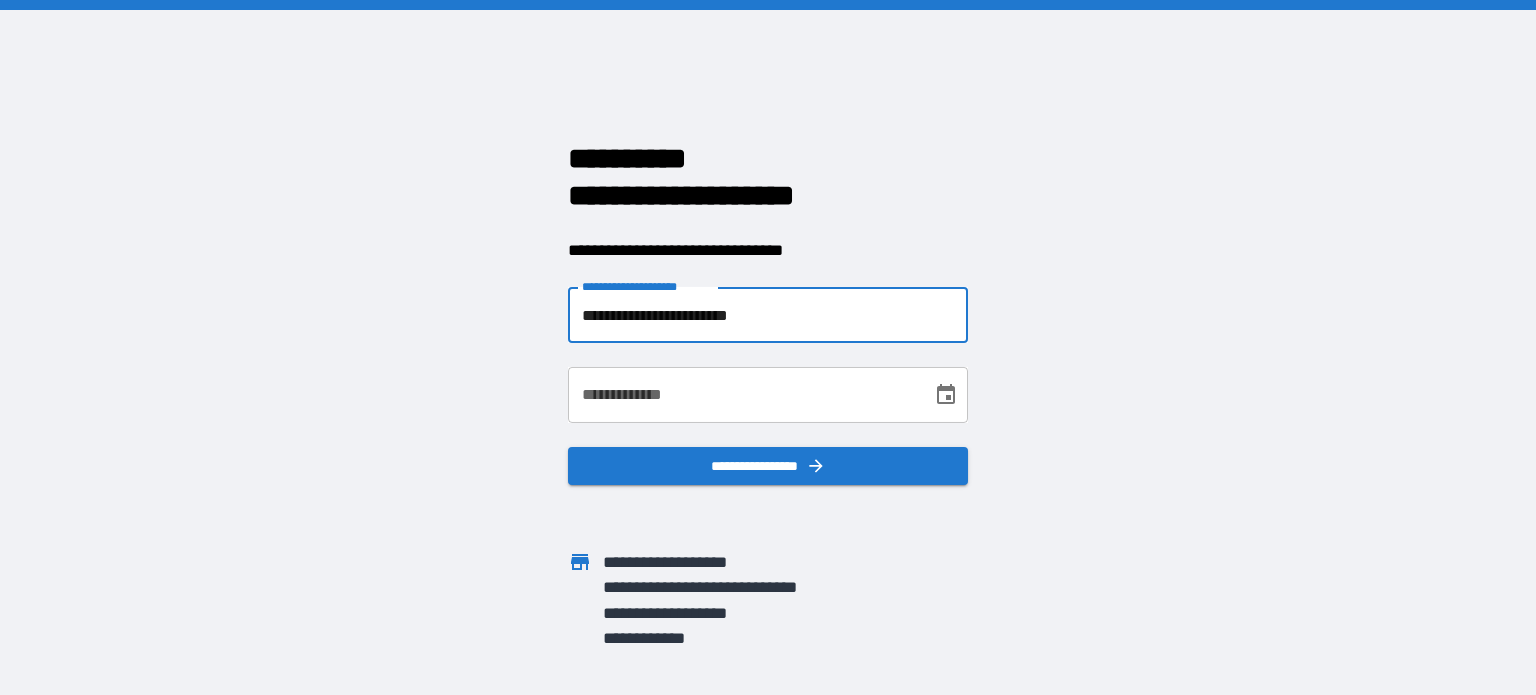 click 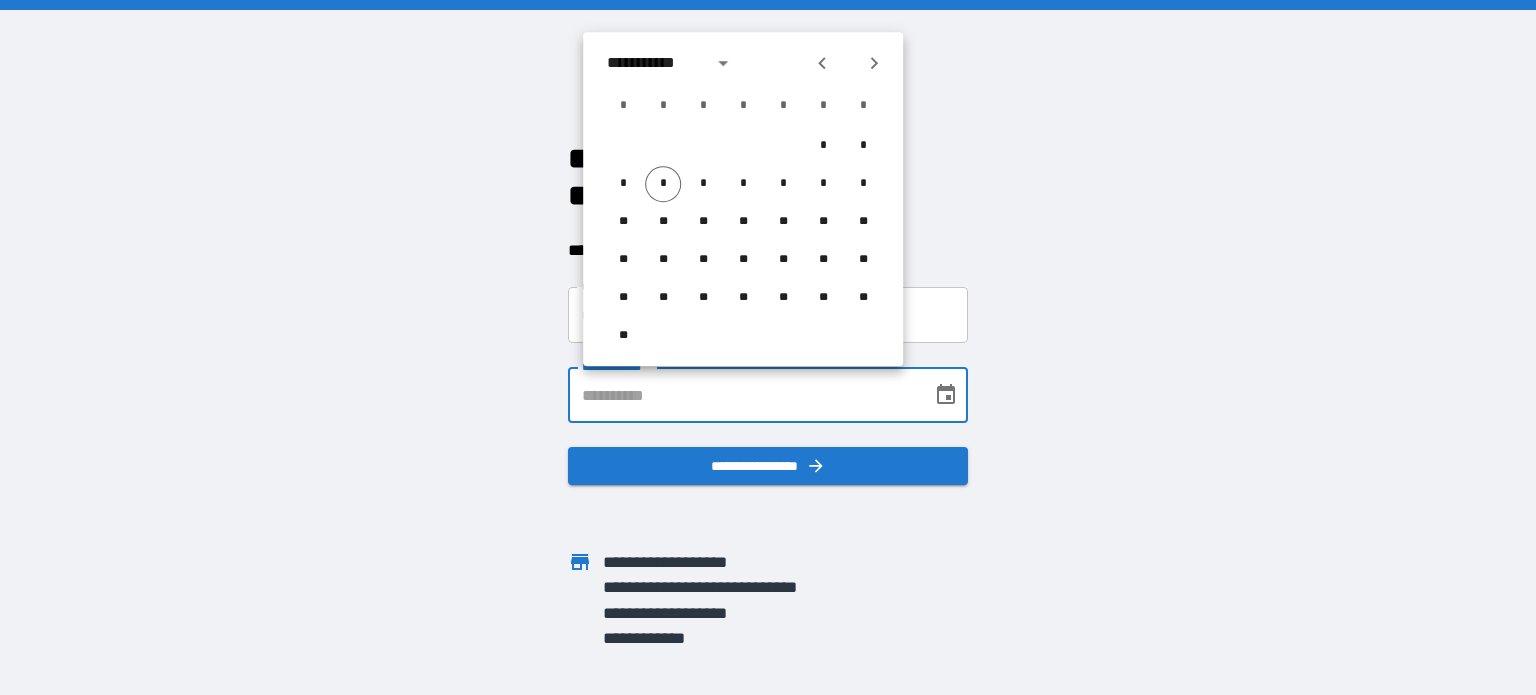 click on "**********" at bounding box center (743, 395) 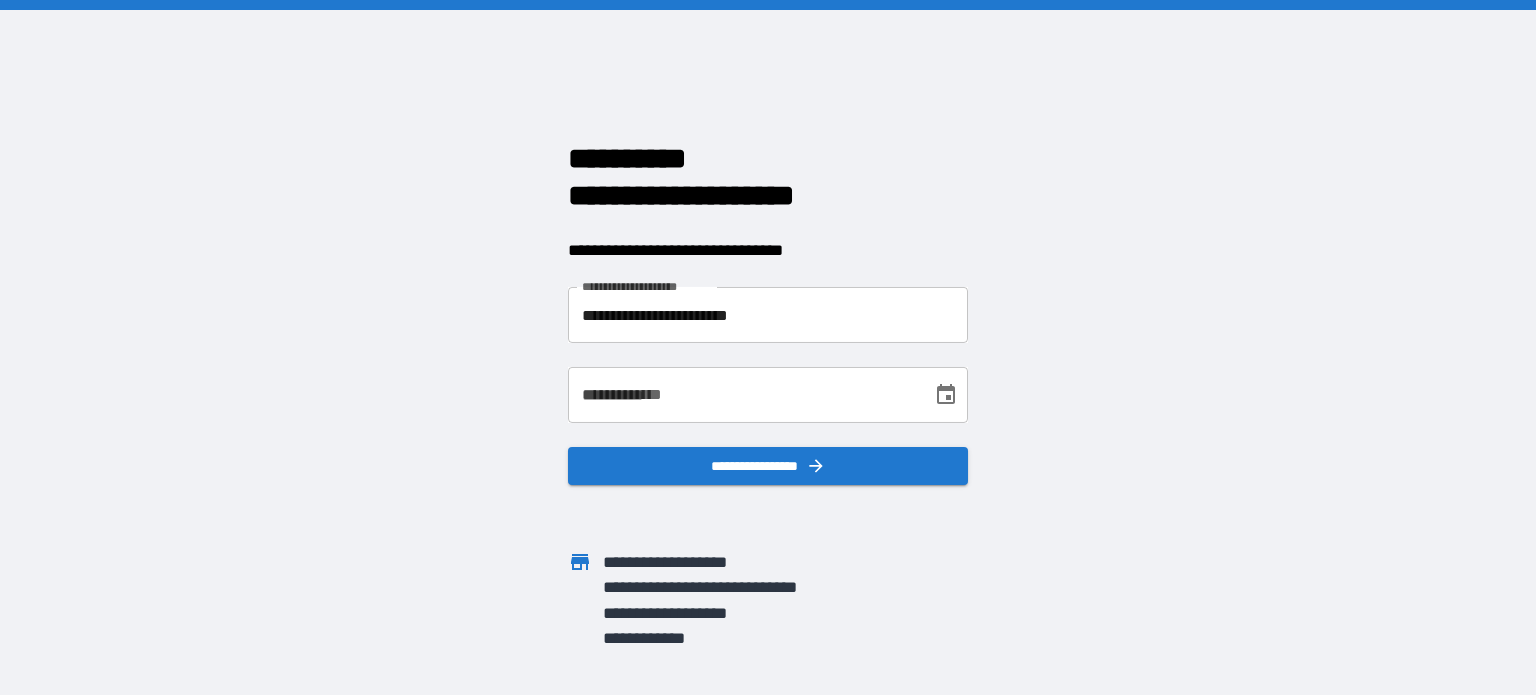 type 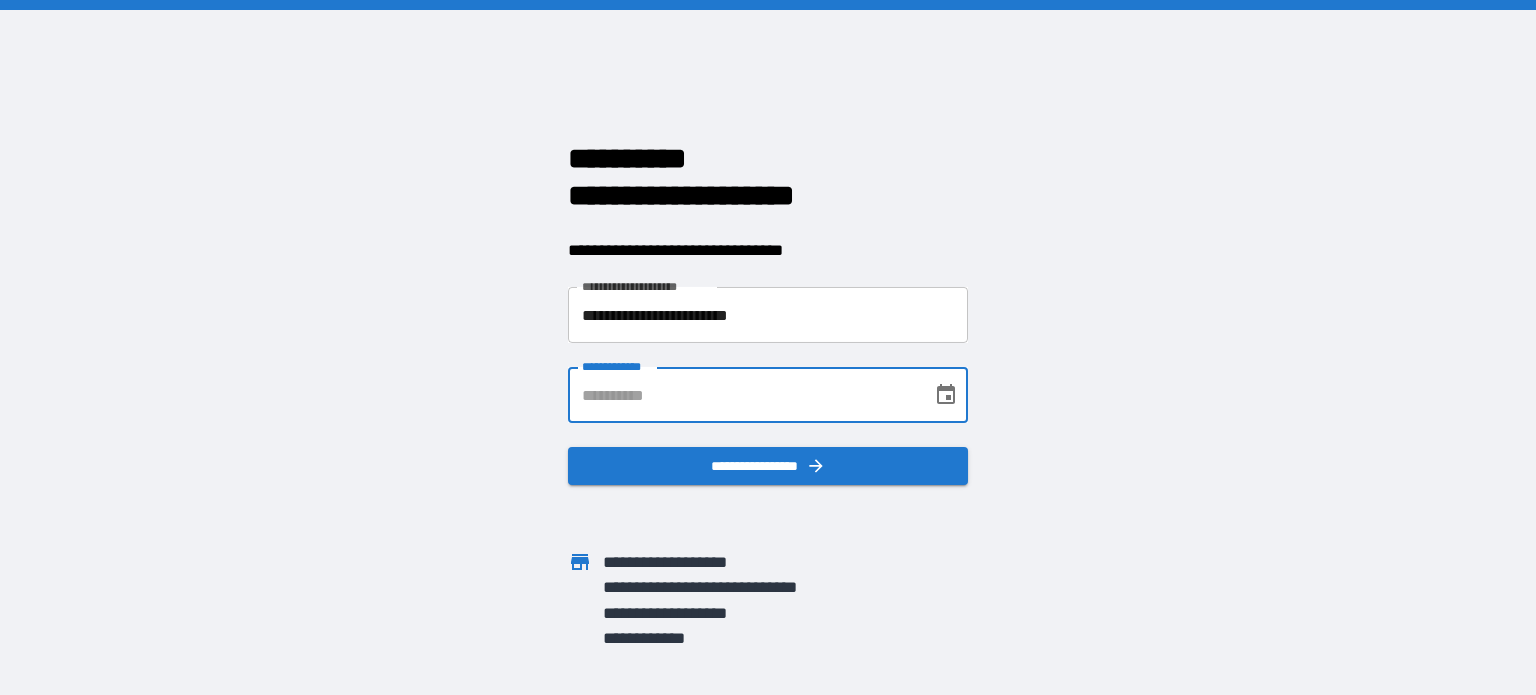 click on "**********" at bounding box center [743, 395] 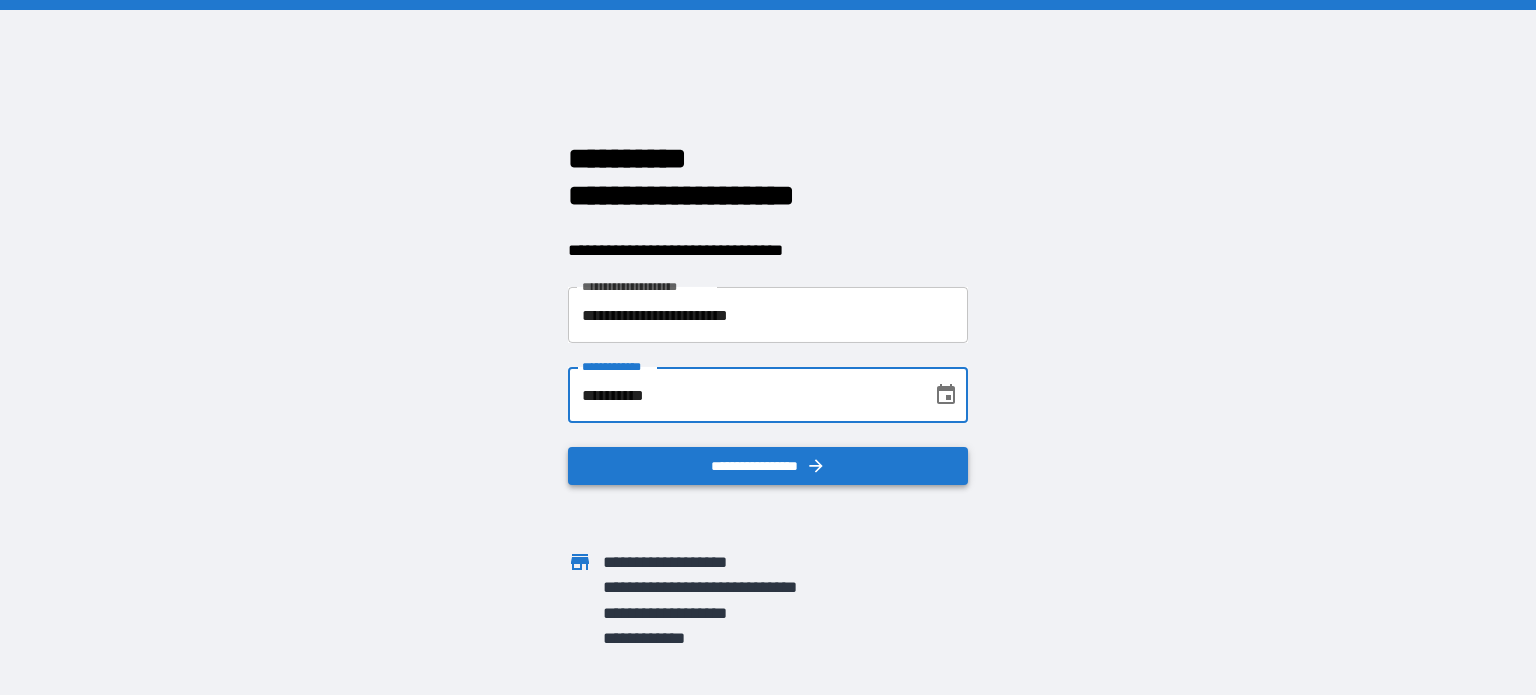 type on "**********" 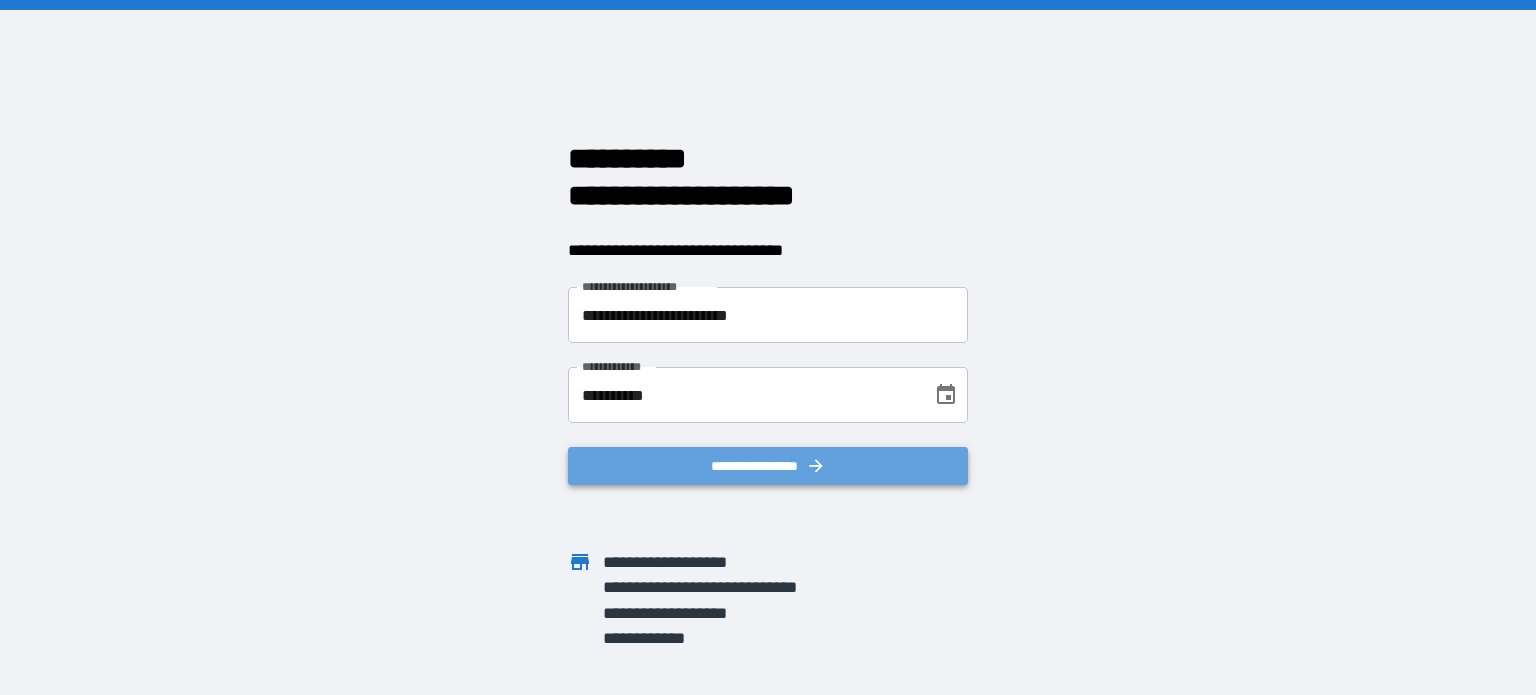 click on "**********" at bounding box center [768, 466] 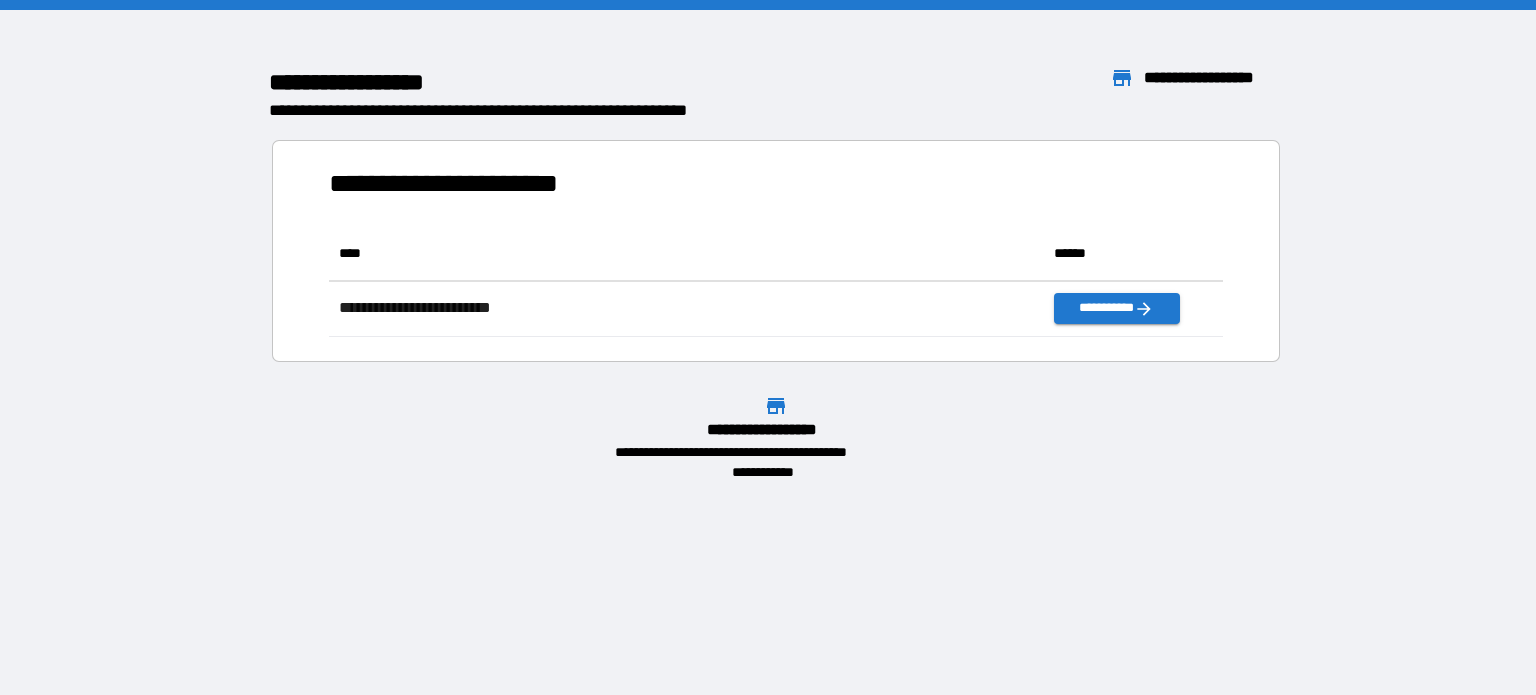 scroll, scrollTop: 16, scrollLeft: 16, axis: both 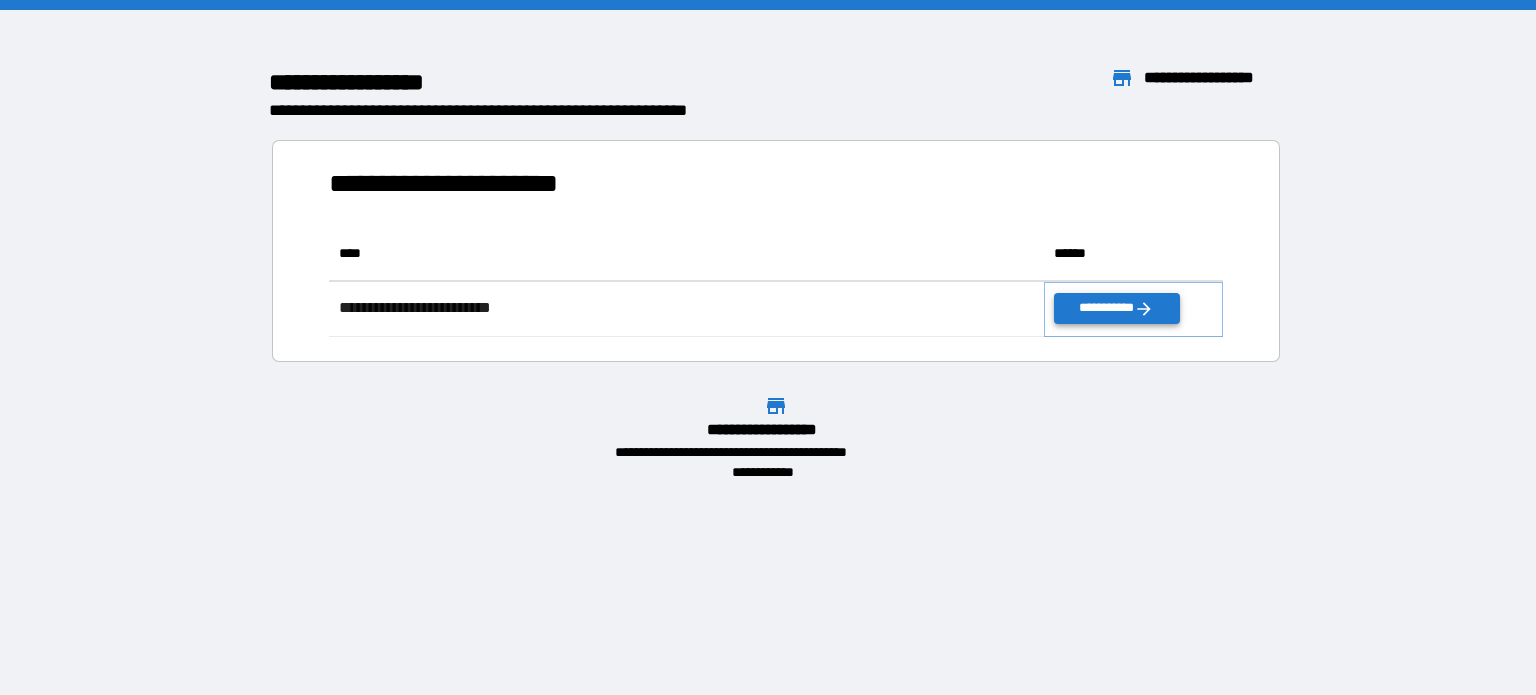 click on "**********" at bounding box center [1116, 308] 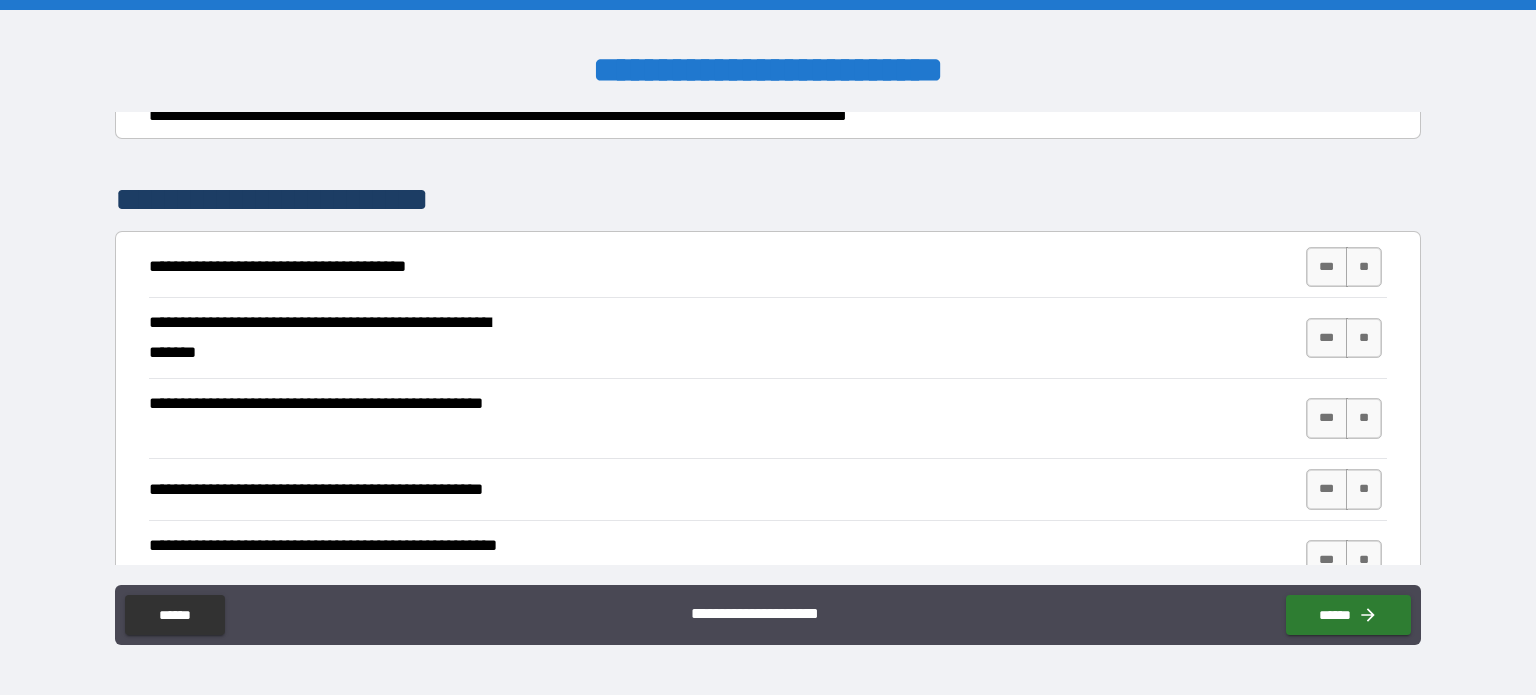 scroll, scrollTop: 300, scrollLeft: 0, axis: vertical 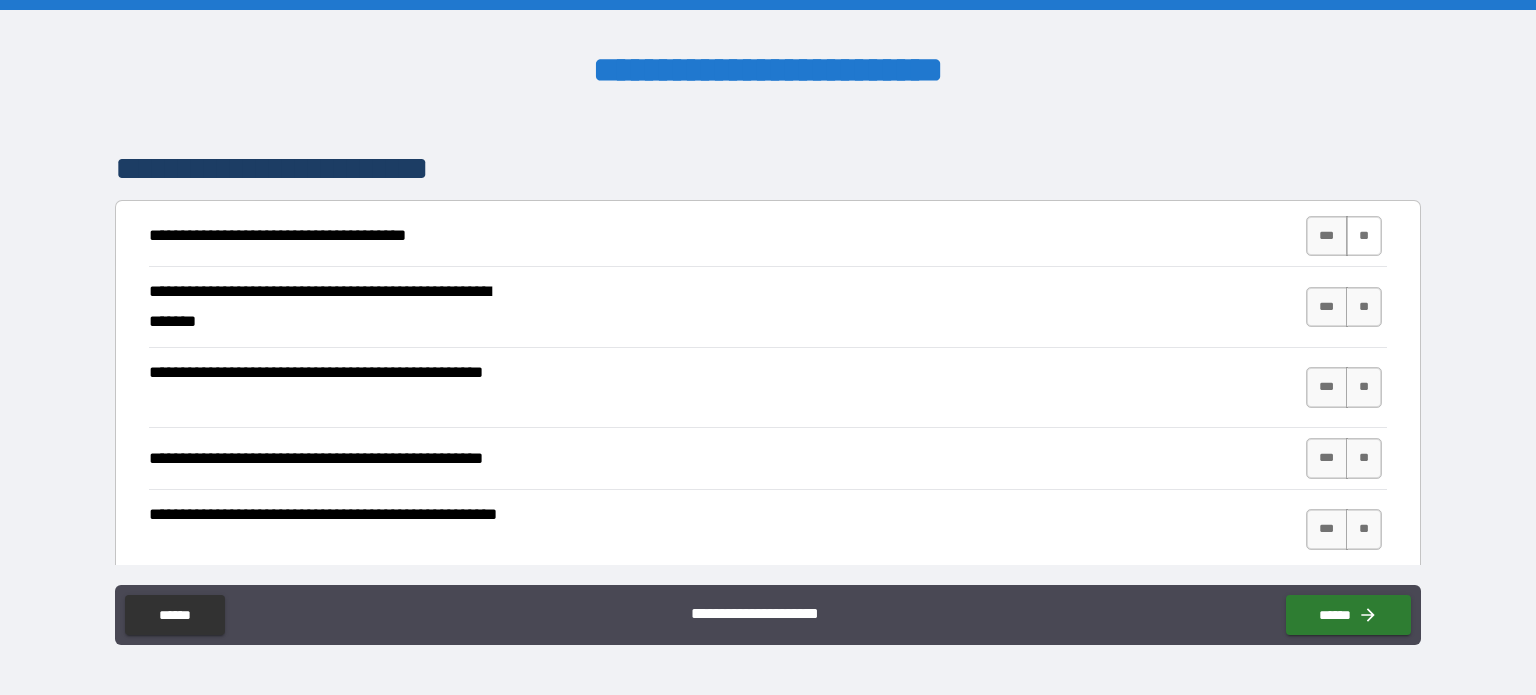 click on "**" at bounding box center (1364, 236) 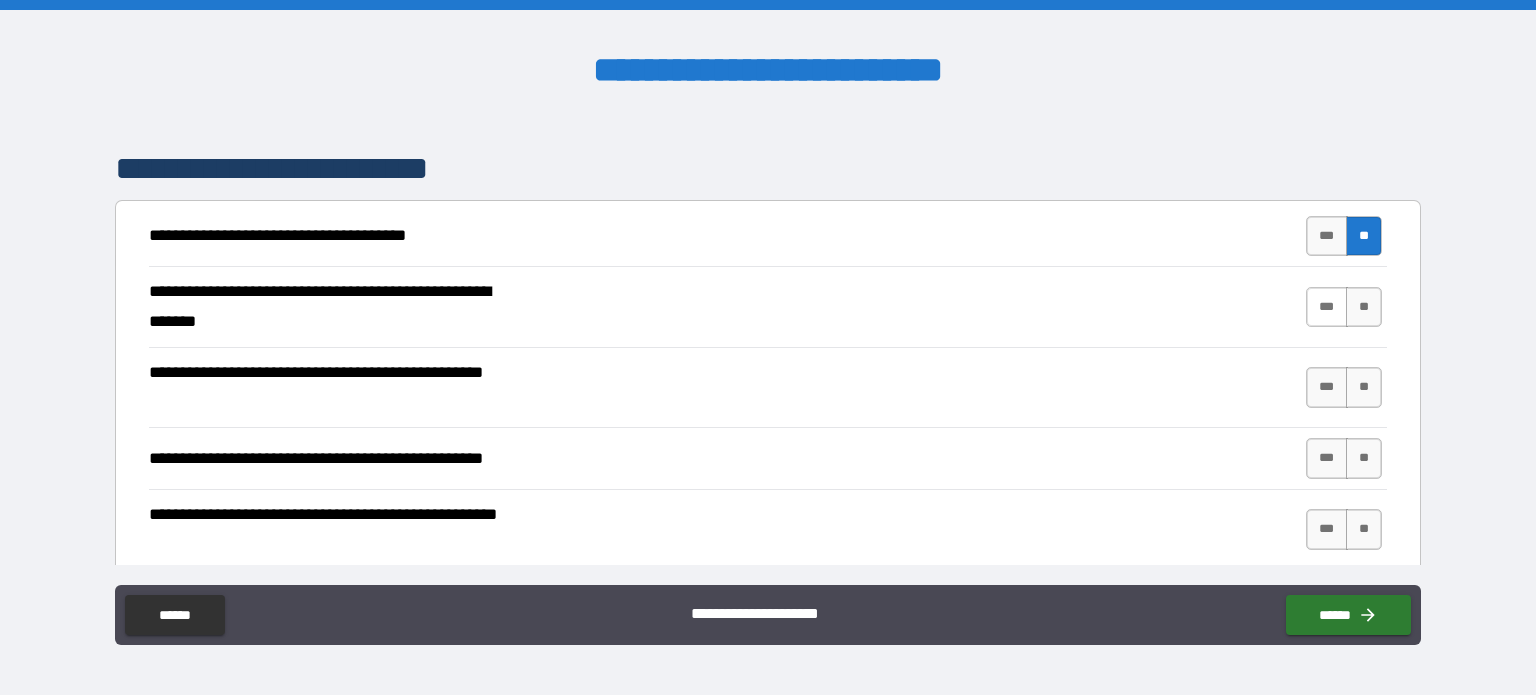click on "***" at bounding box center [1327, 307] 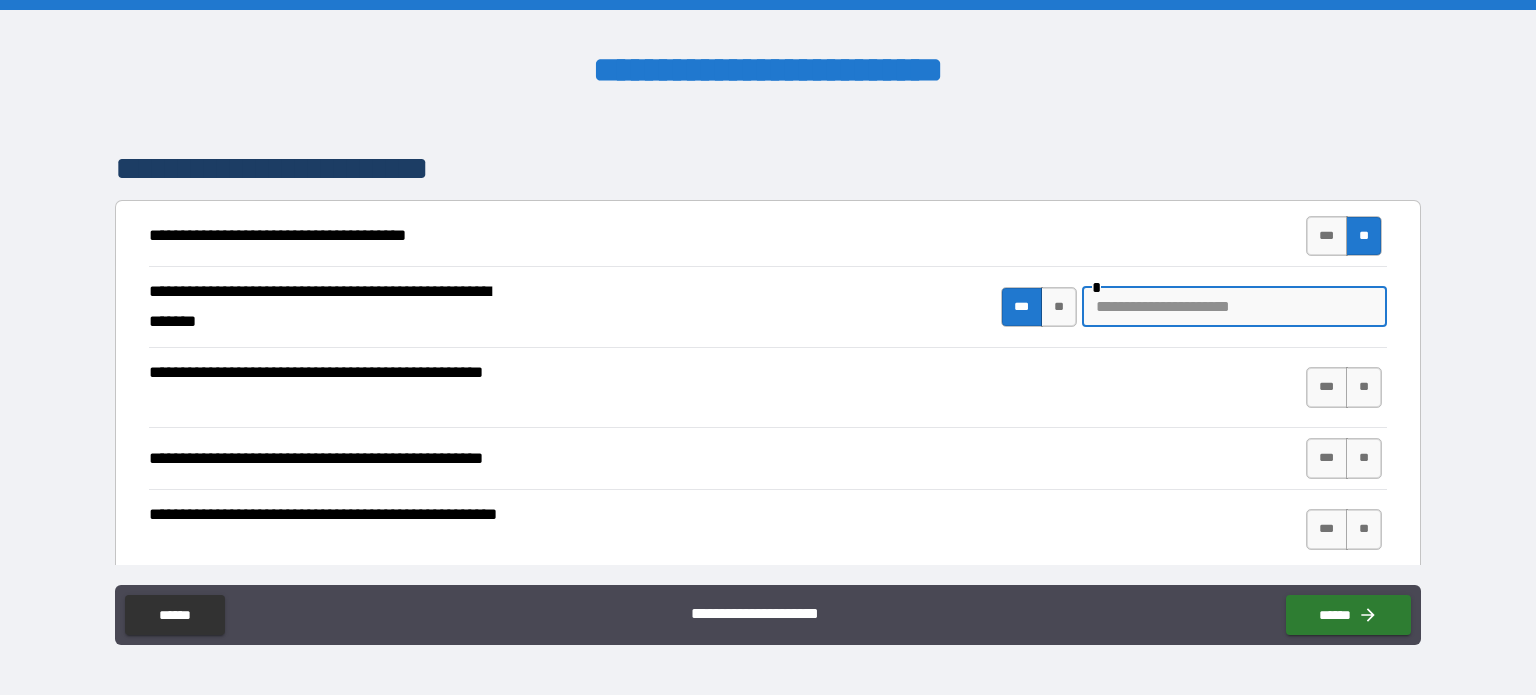 click at bounding box center (1234, 307) 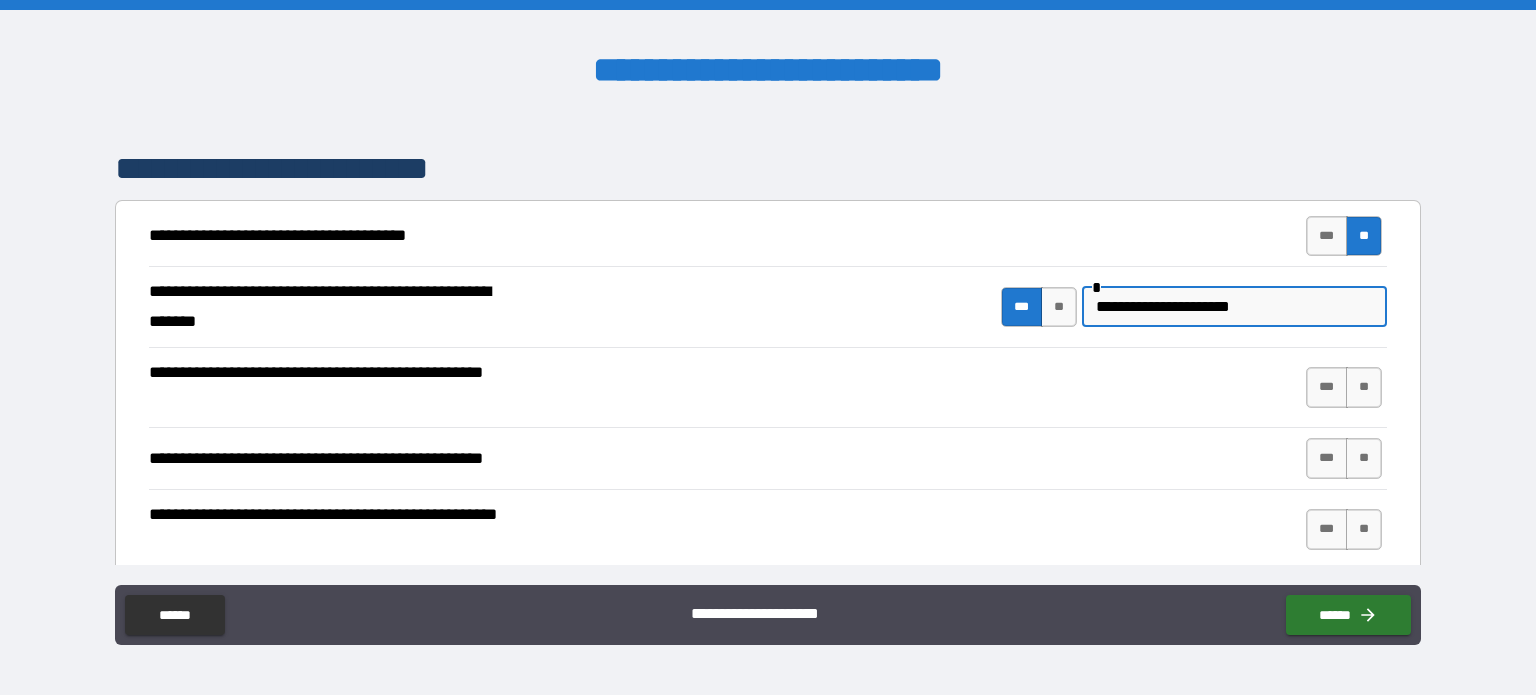 type on "**********" 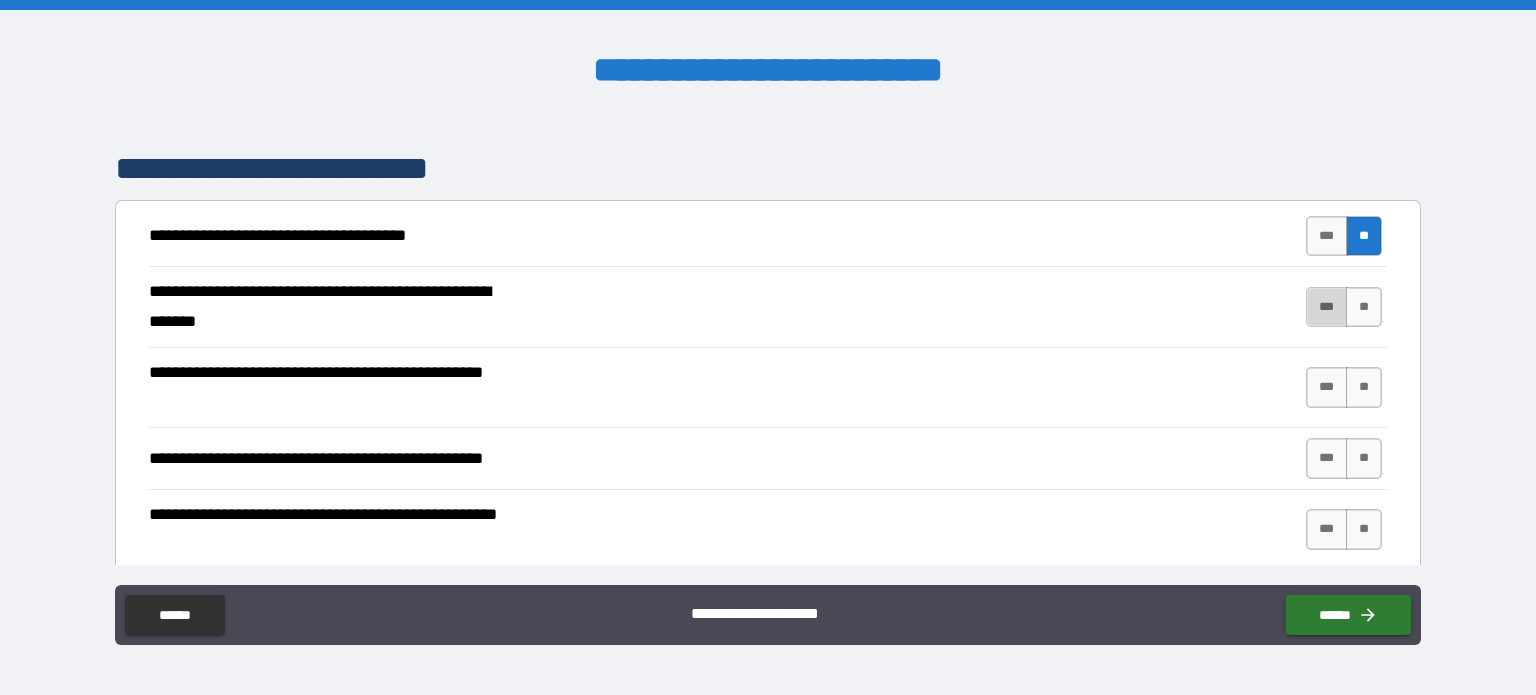 click on "***" at bounding box center [1327, 307] 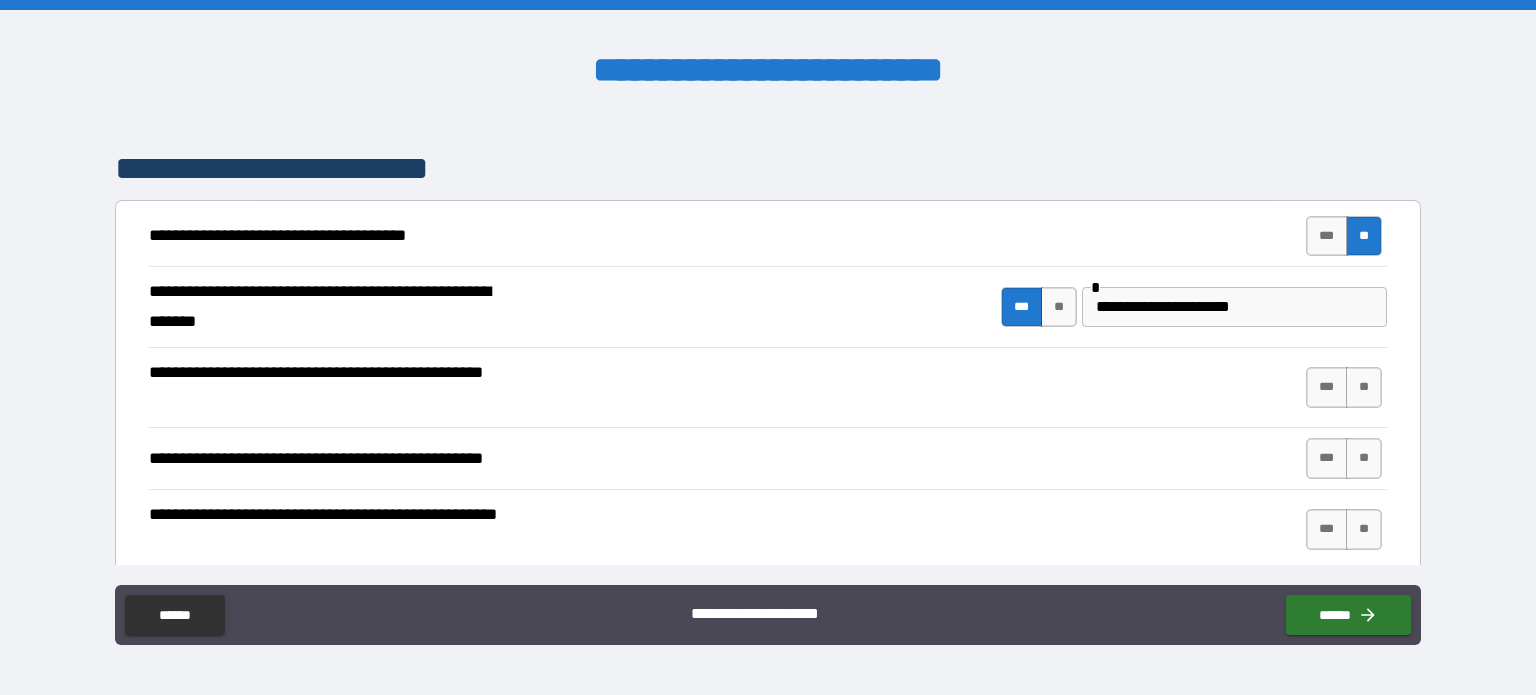 click on "**********" at bounding box center (768, 307) 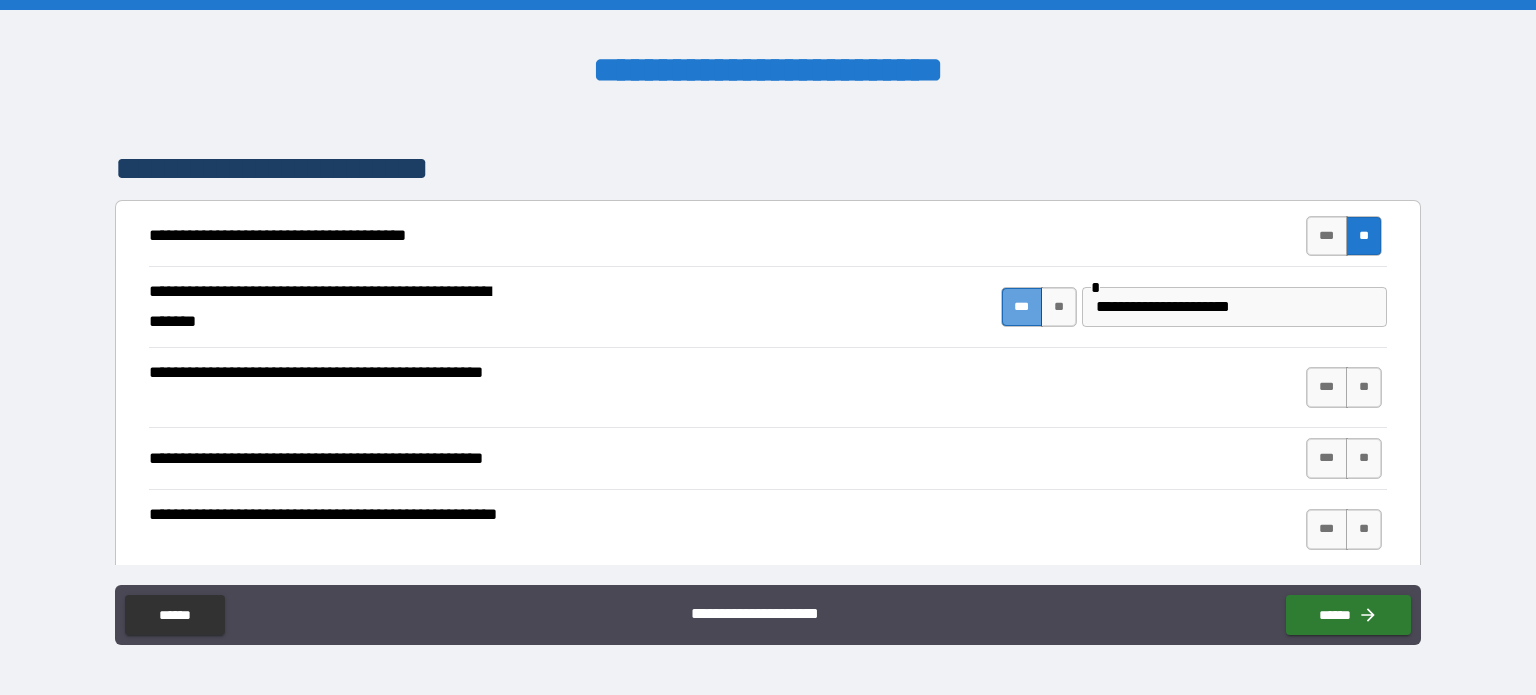 click on "***" at bounding box center [1022, 307] 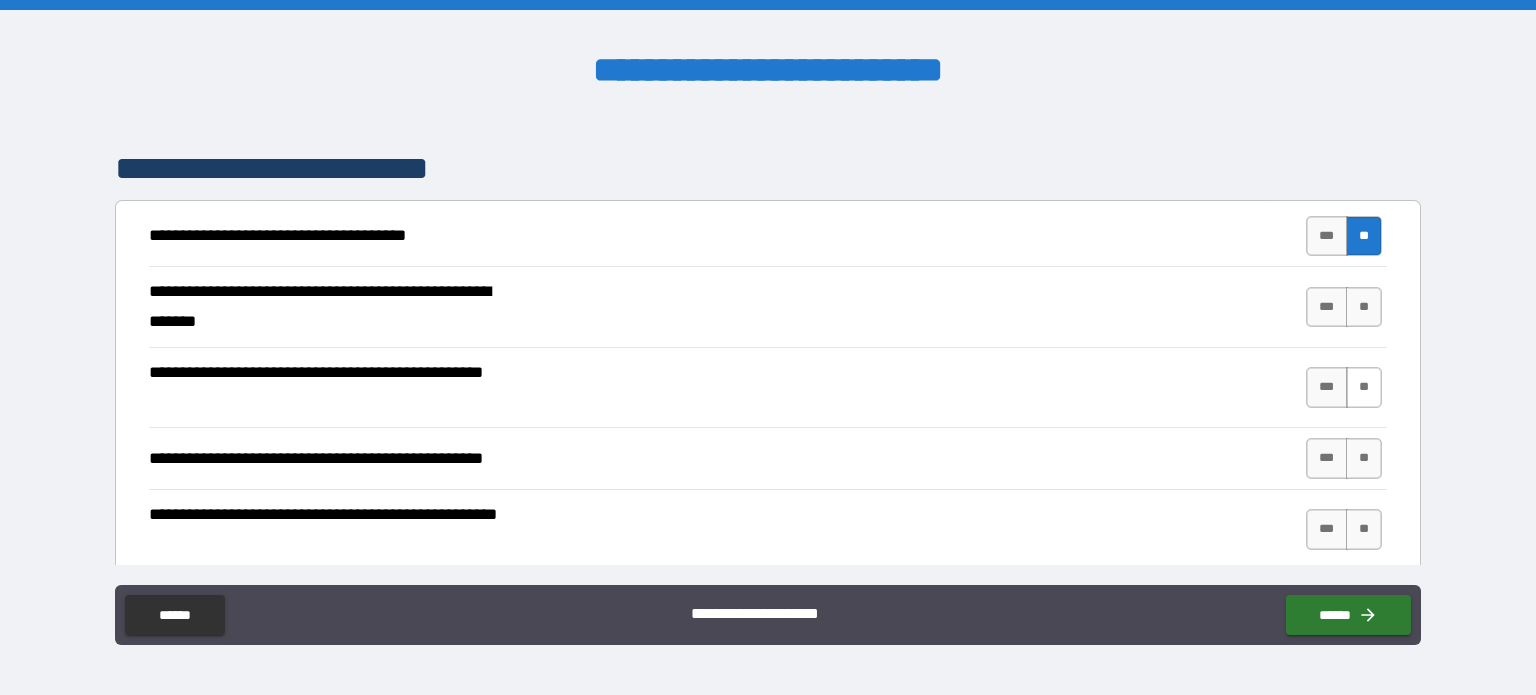 click on "**" at bounding box center [1364, 387] 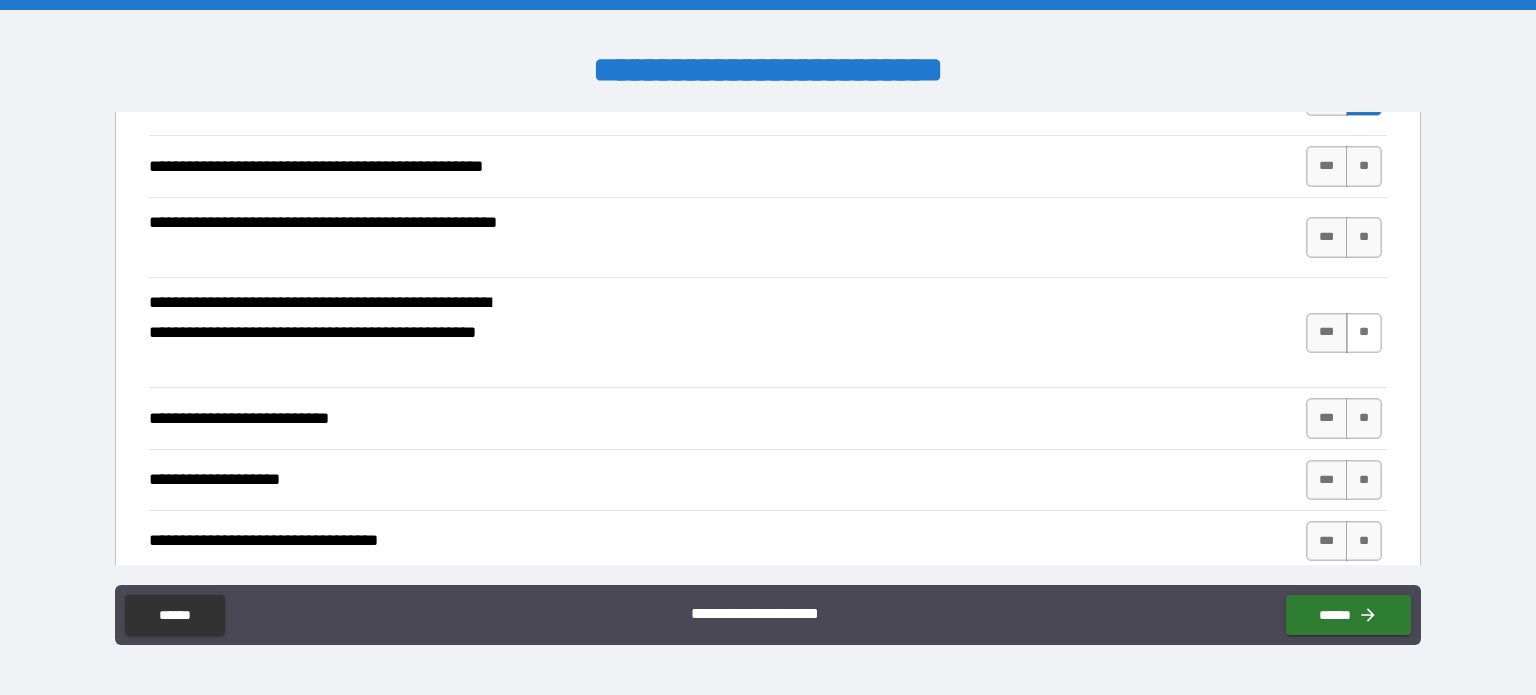scroll, scrollTop: 600, scrollLeft: 0, axis: vertical 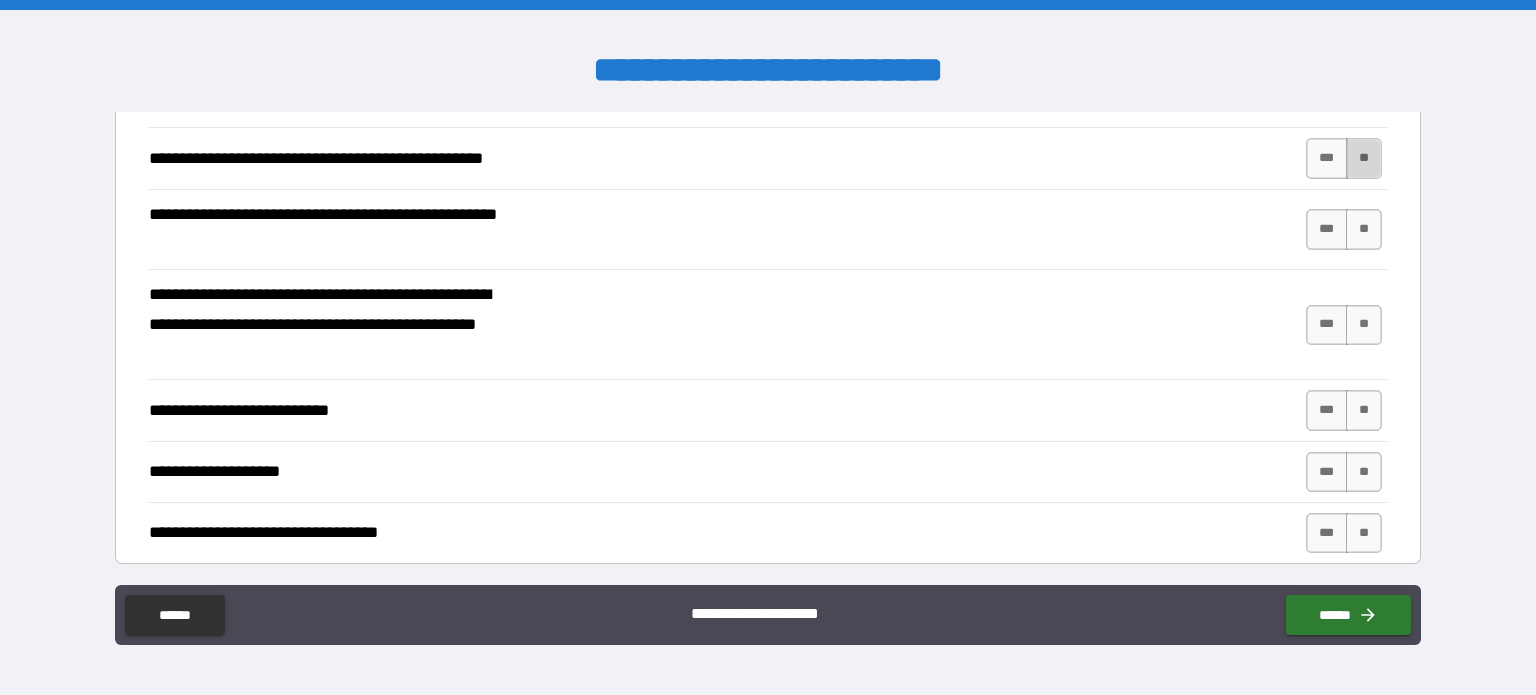 click on "**" at bounding box center (1364, 158) 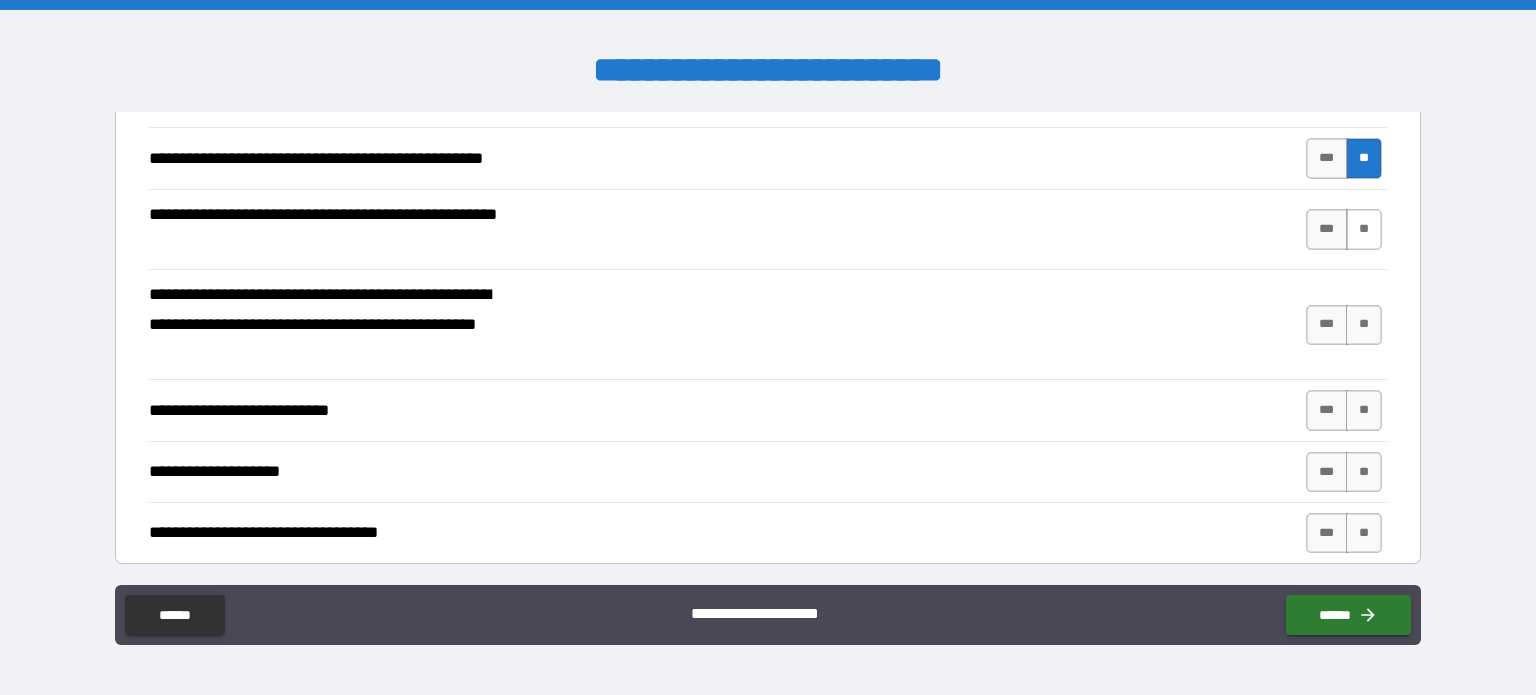 click on "**" at bounding box center (1364, 229) 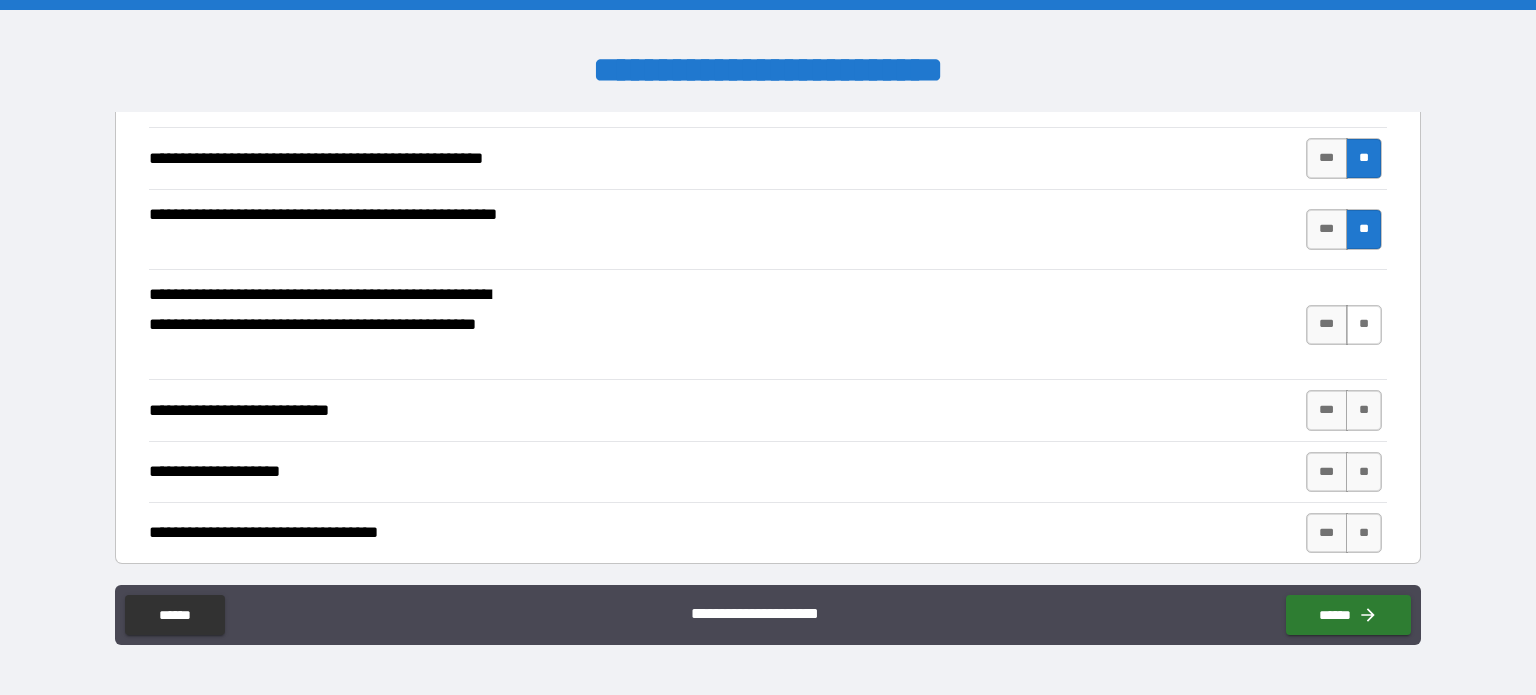 click on "**" at bounding box center (1364, 325) 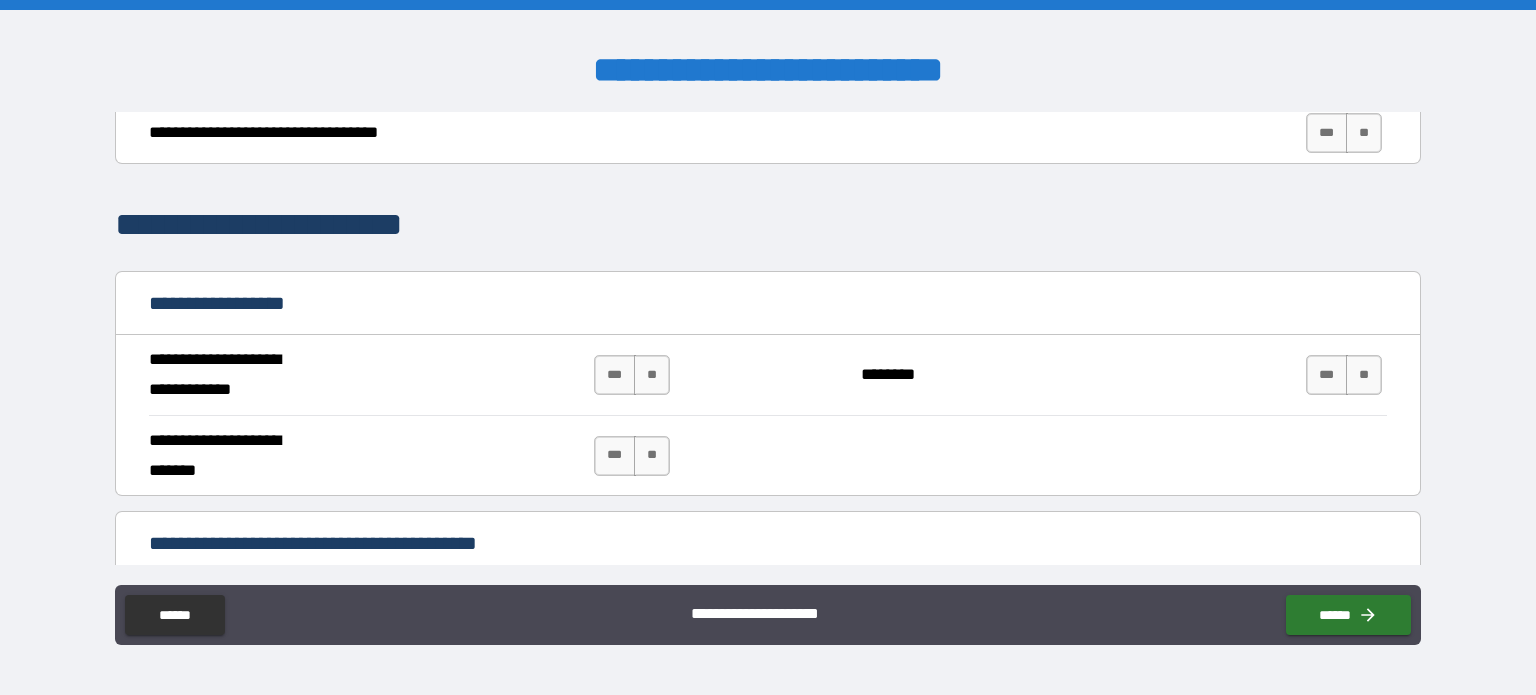 scroll, scrollTop: 800, scrollLeft: 0, axis: vertical 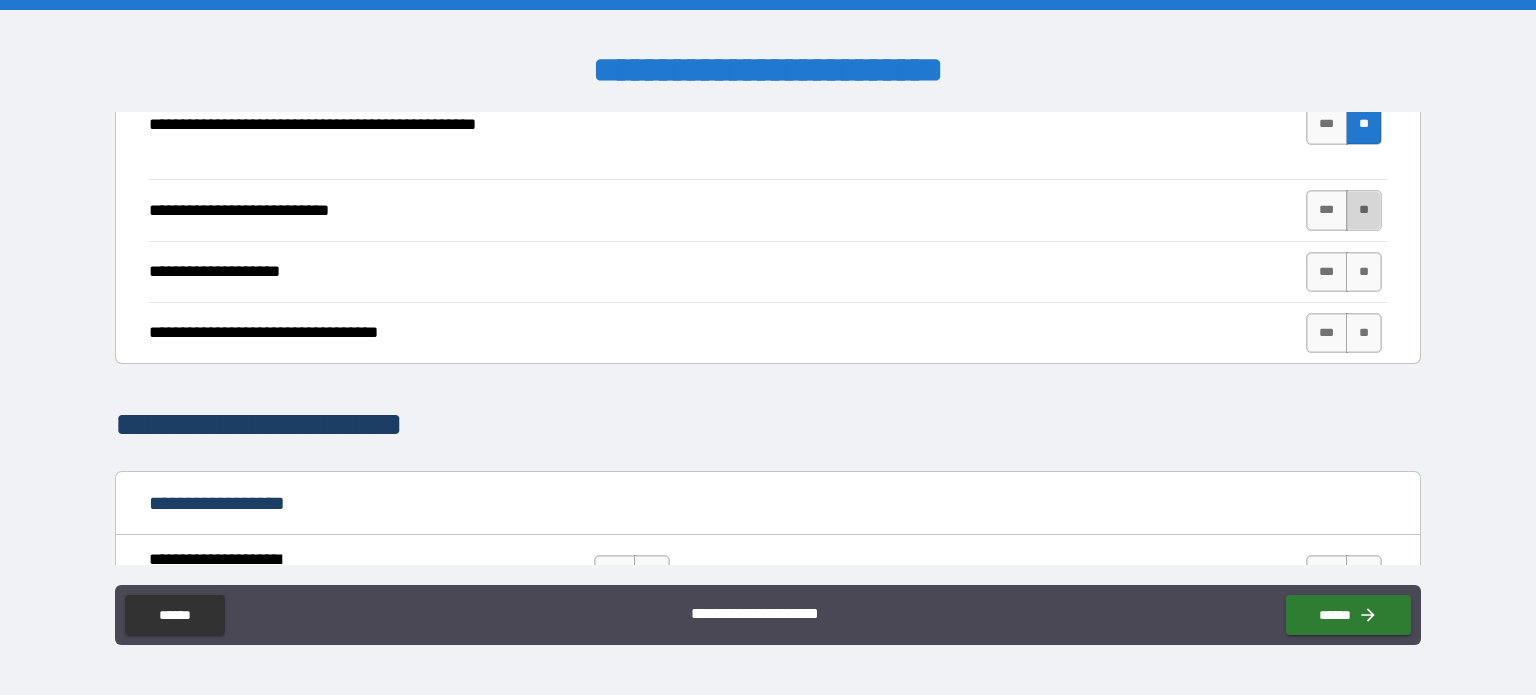 click on "**" at bounding box center [1364, 210] 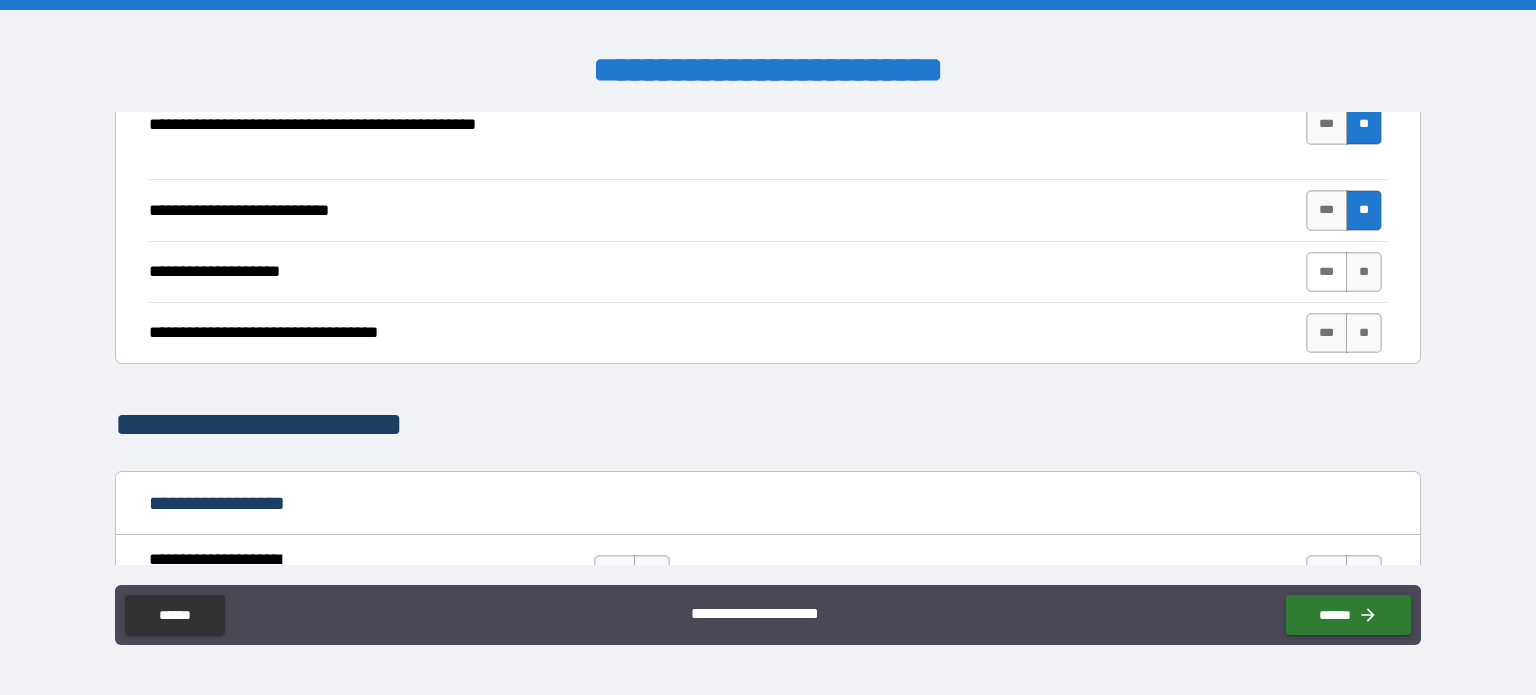 click on "***" at bounding box center (1327, 272) 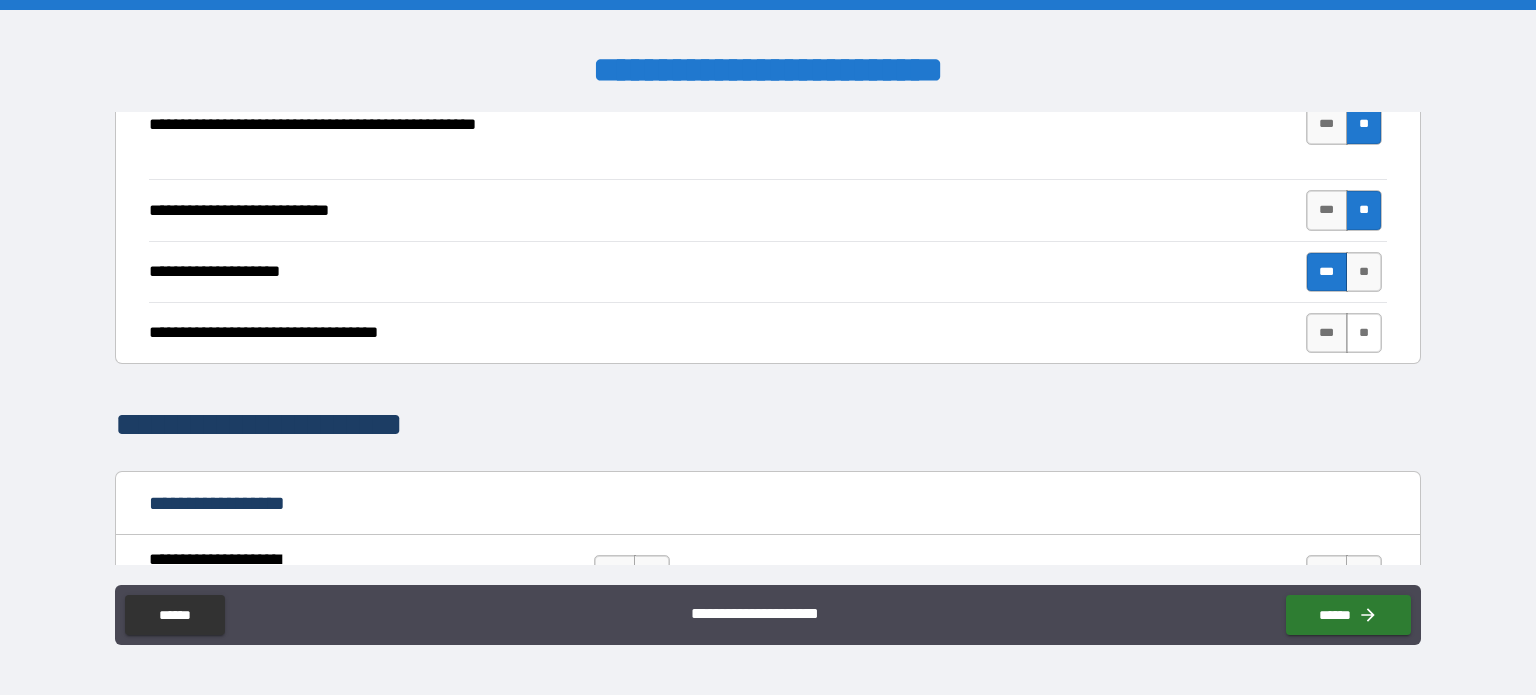 click on "**" at bounding box center [1364, 333] 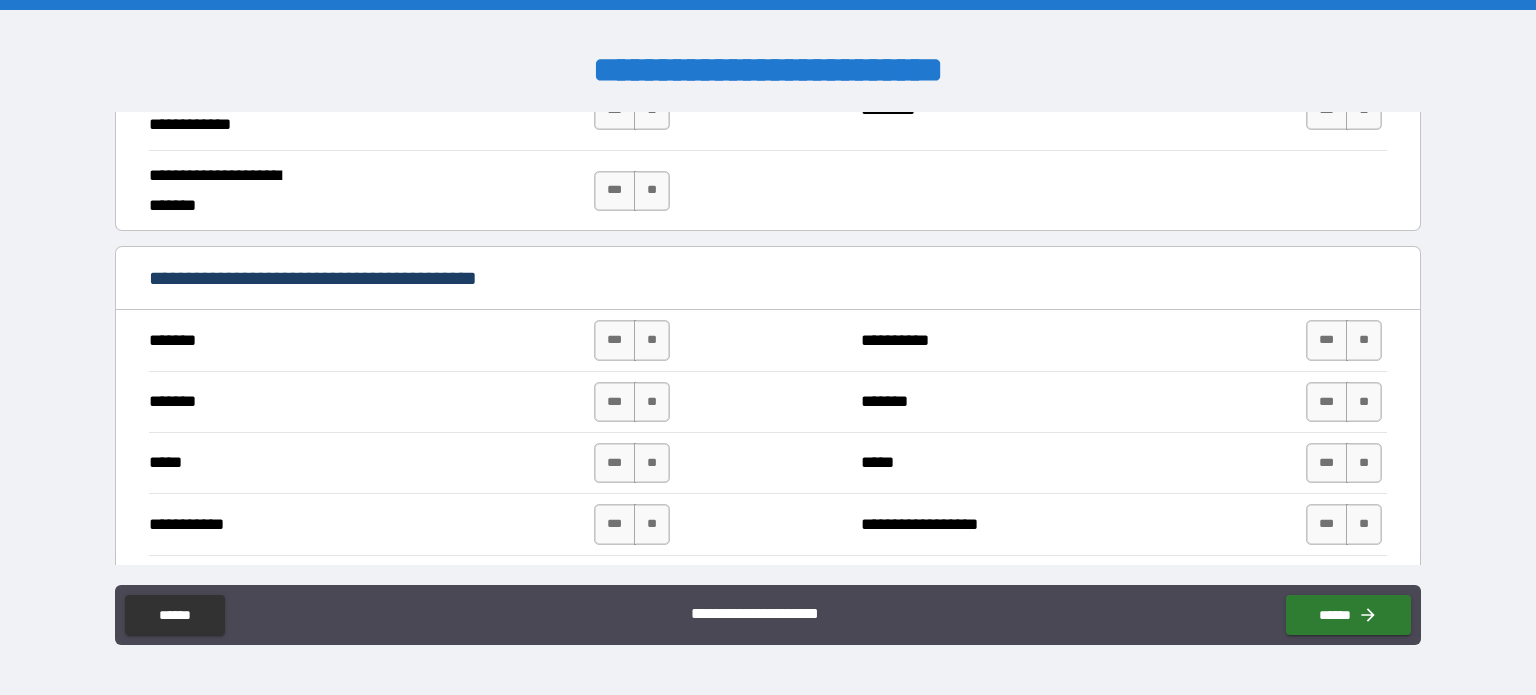 scroll, scrollTop: 1400, scrollLeft: 0, axis: vertical 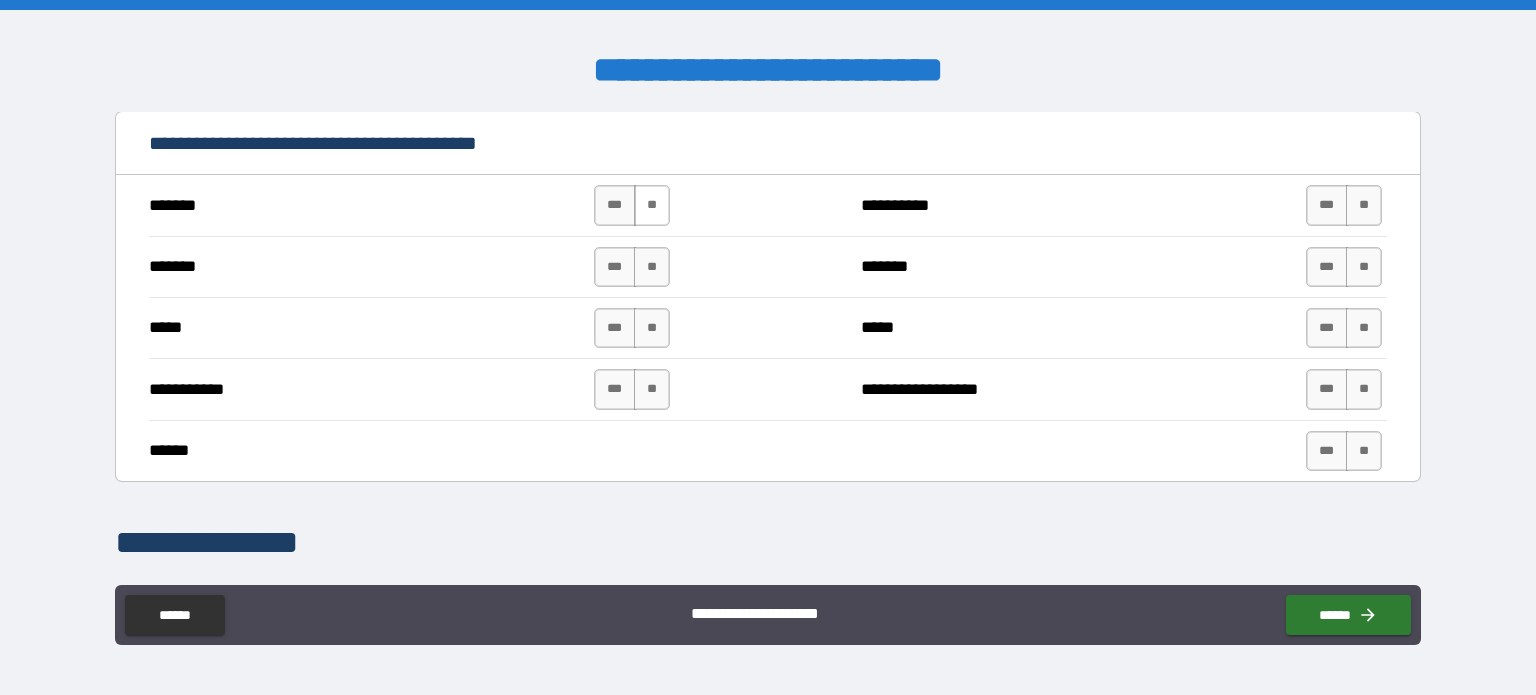 click on "**" at bounding box center (652, 205) 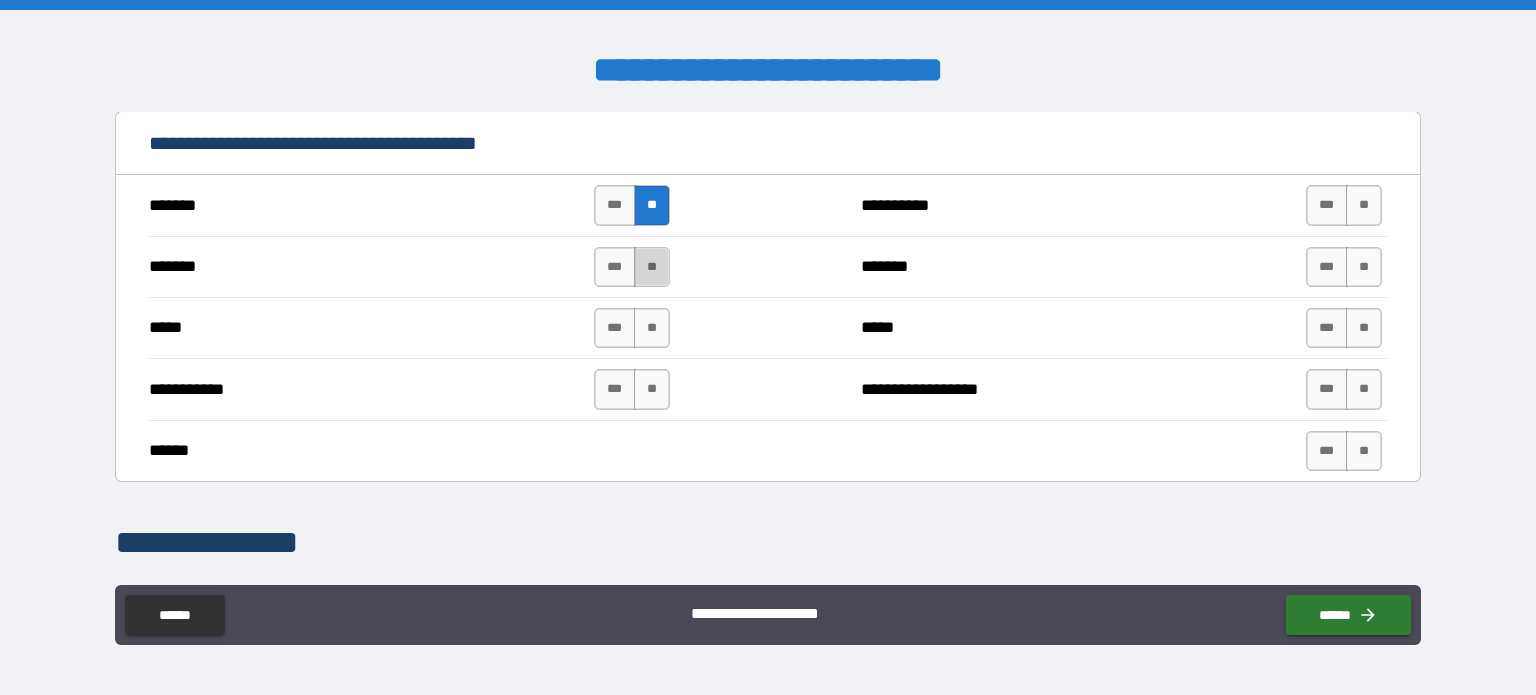 click on "**" at bounding box center (652, 267) 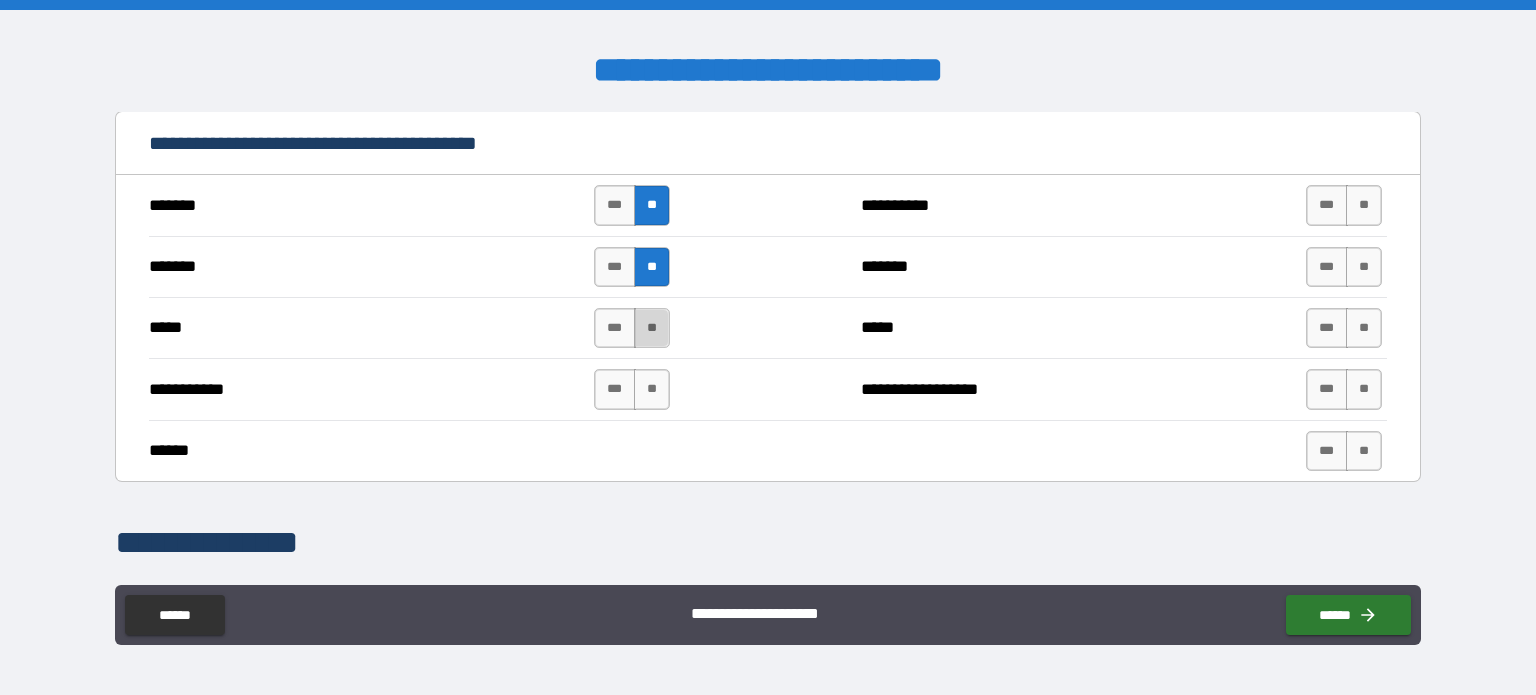 click on "**" at bounding box center [652, 328] 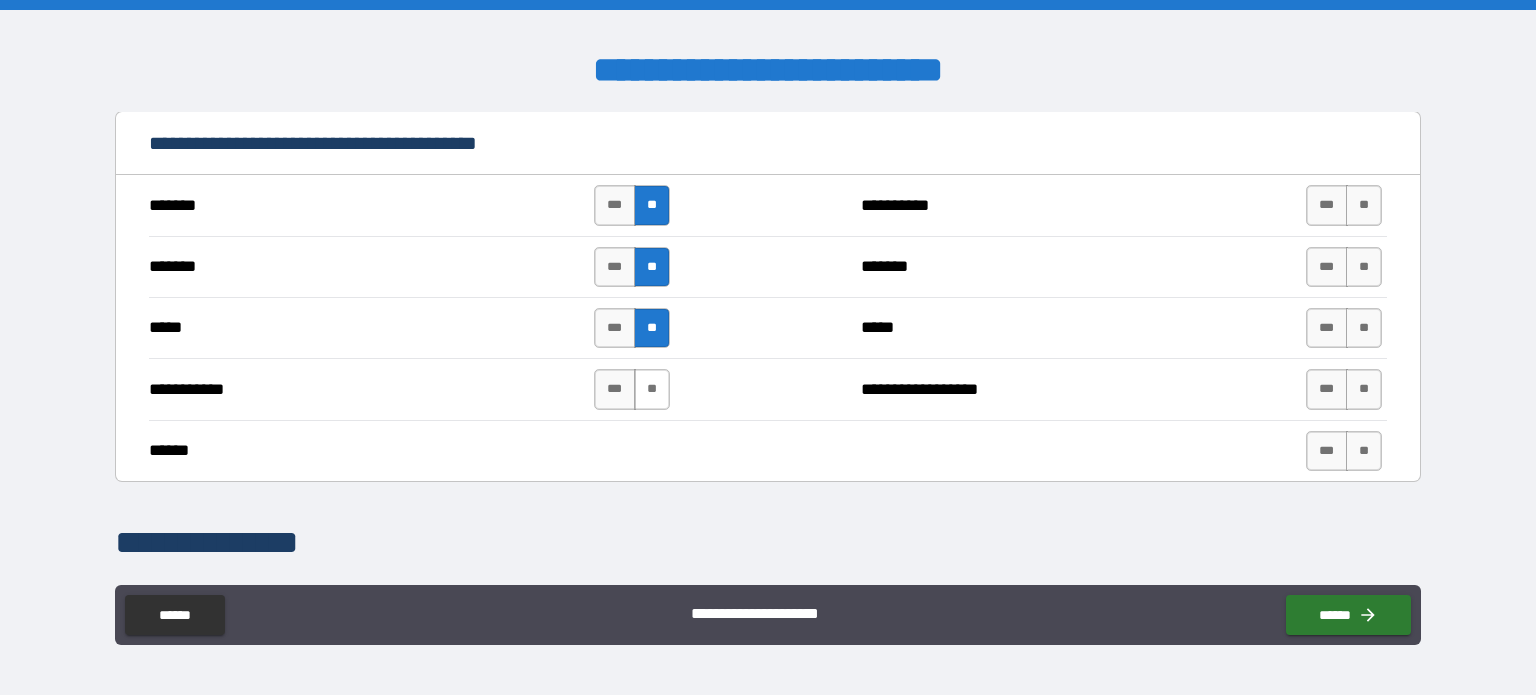 click on "**" at bounding box center [652, 389] 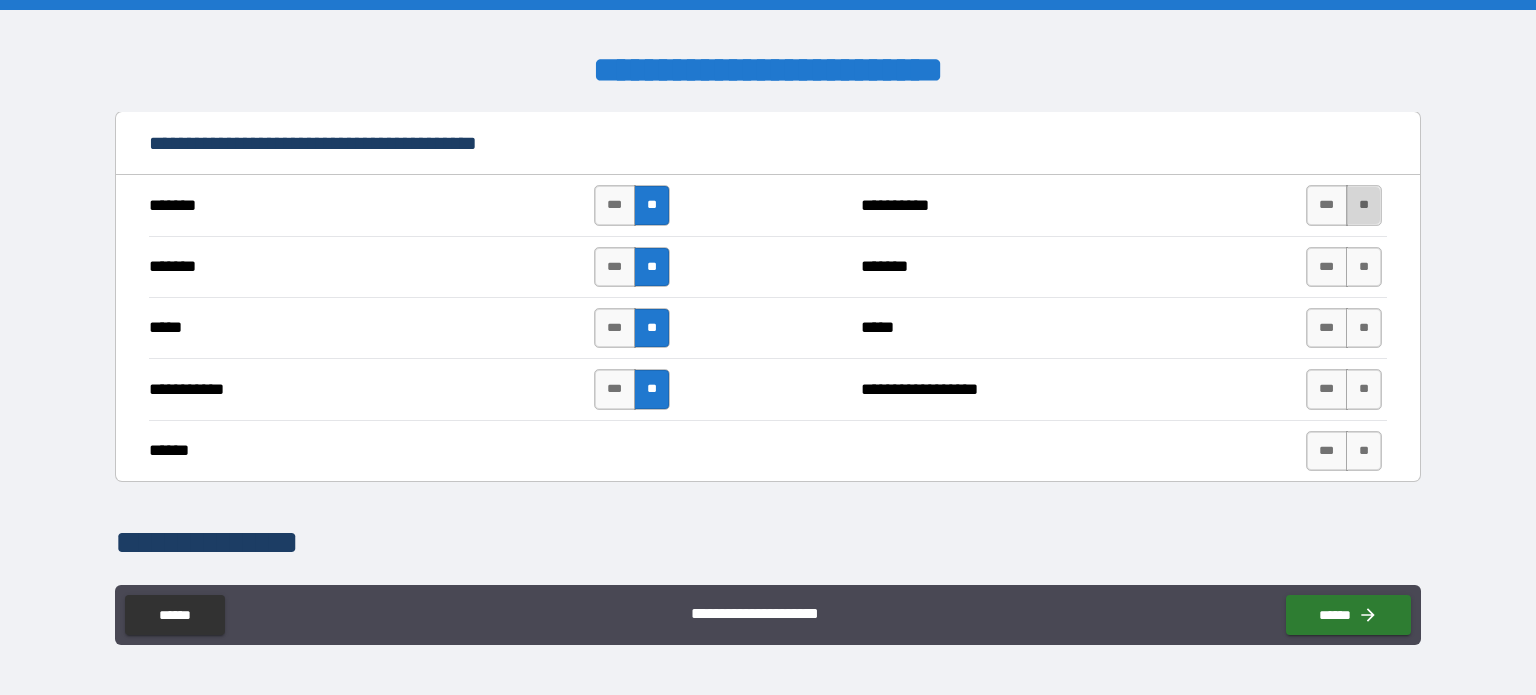 click on "**" at bounding box center [1364, 205] 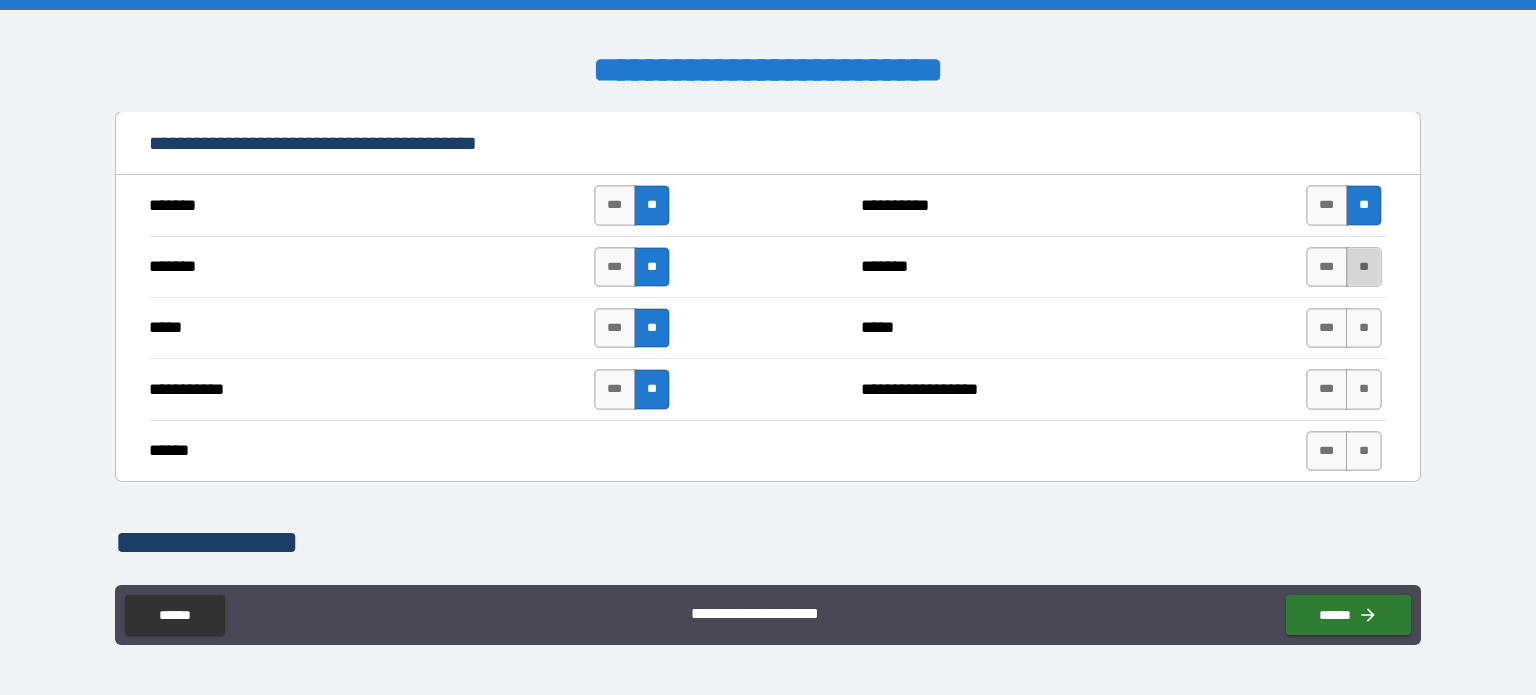click on "**" at bounding box center [1364, 267] 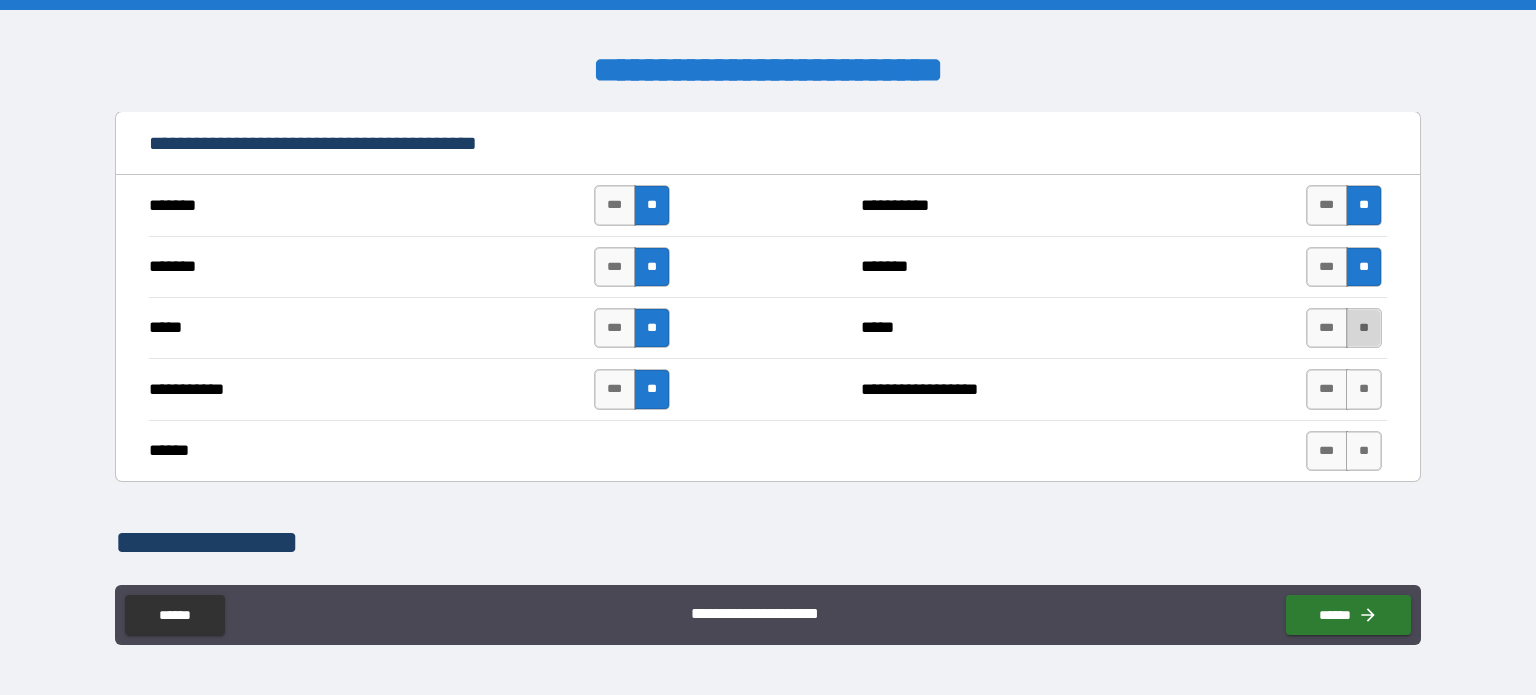 click on "**" at bounding box center [1364, 328] 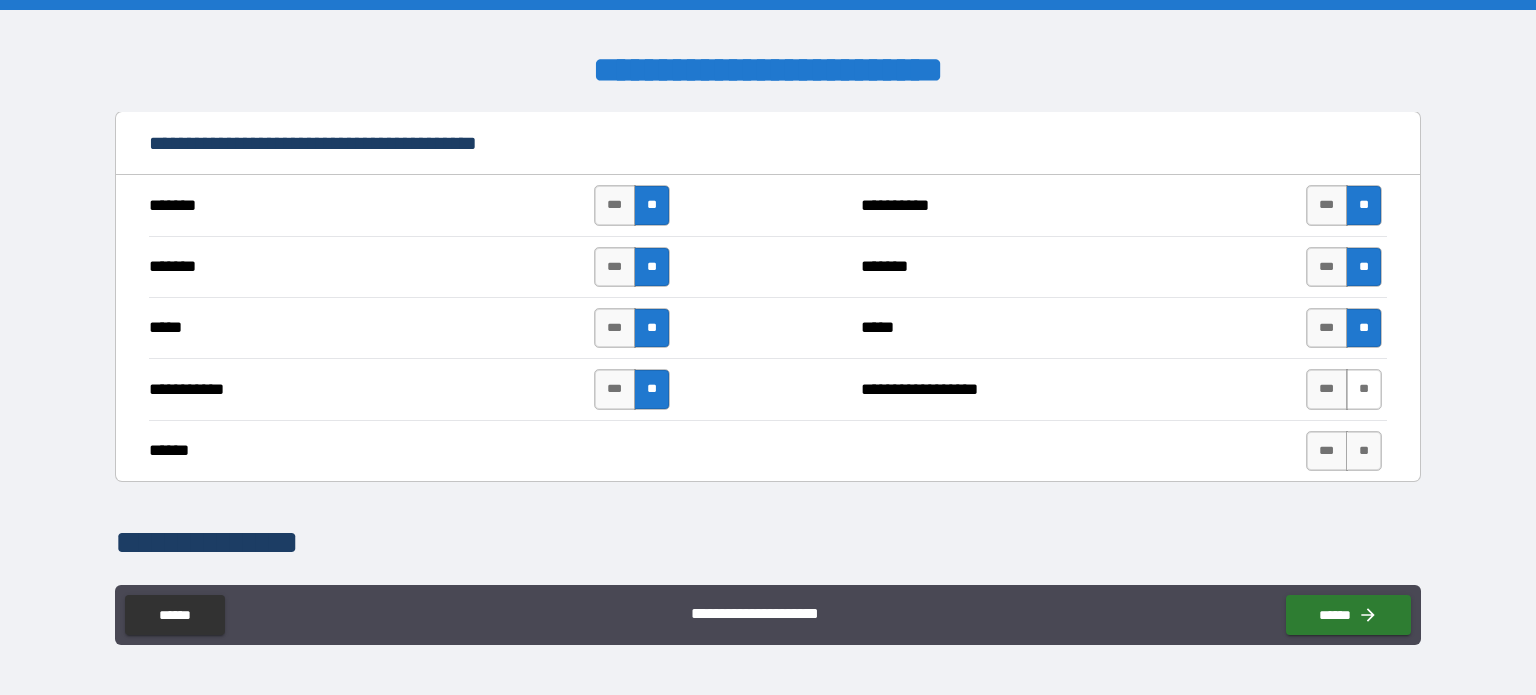 click on "**" at bounding box center [1364, 389] 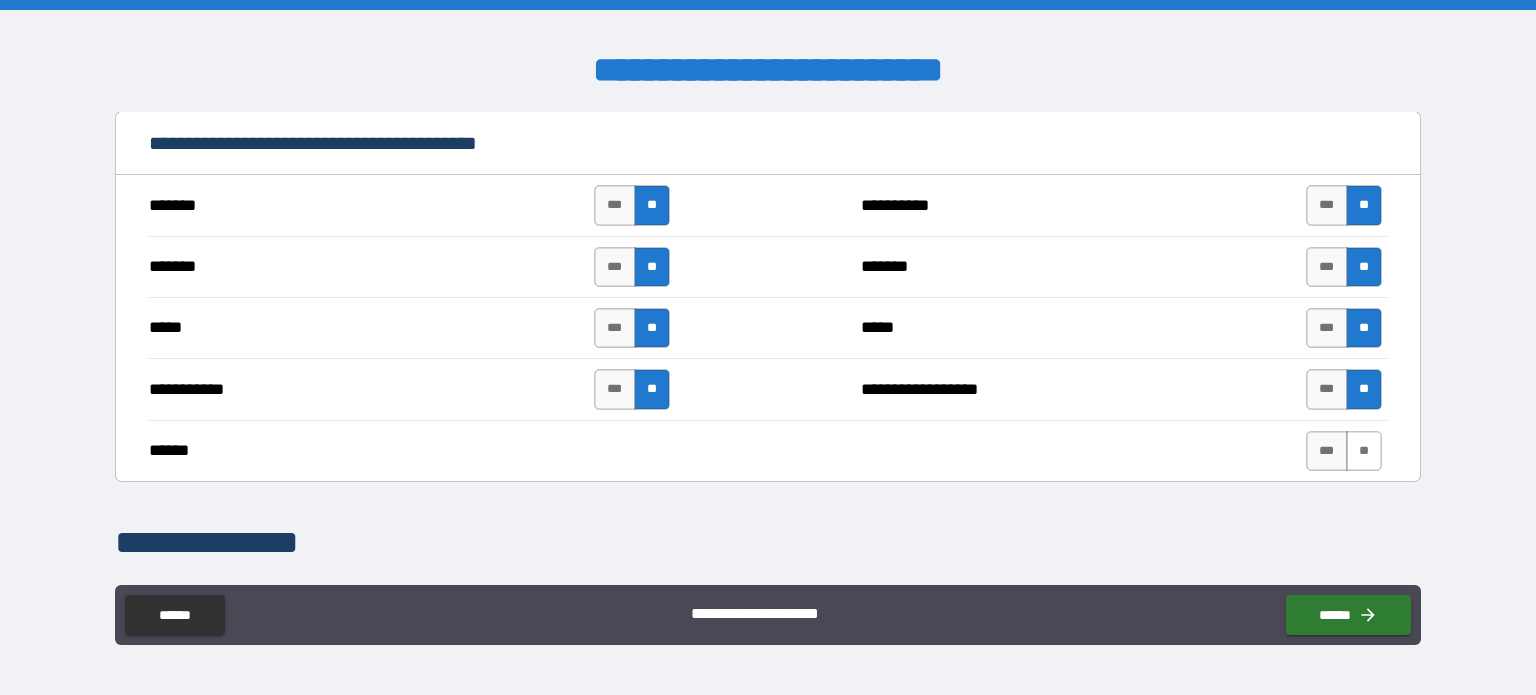 click on "**" at bounding box center [1364, 451] 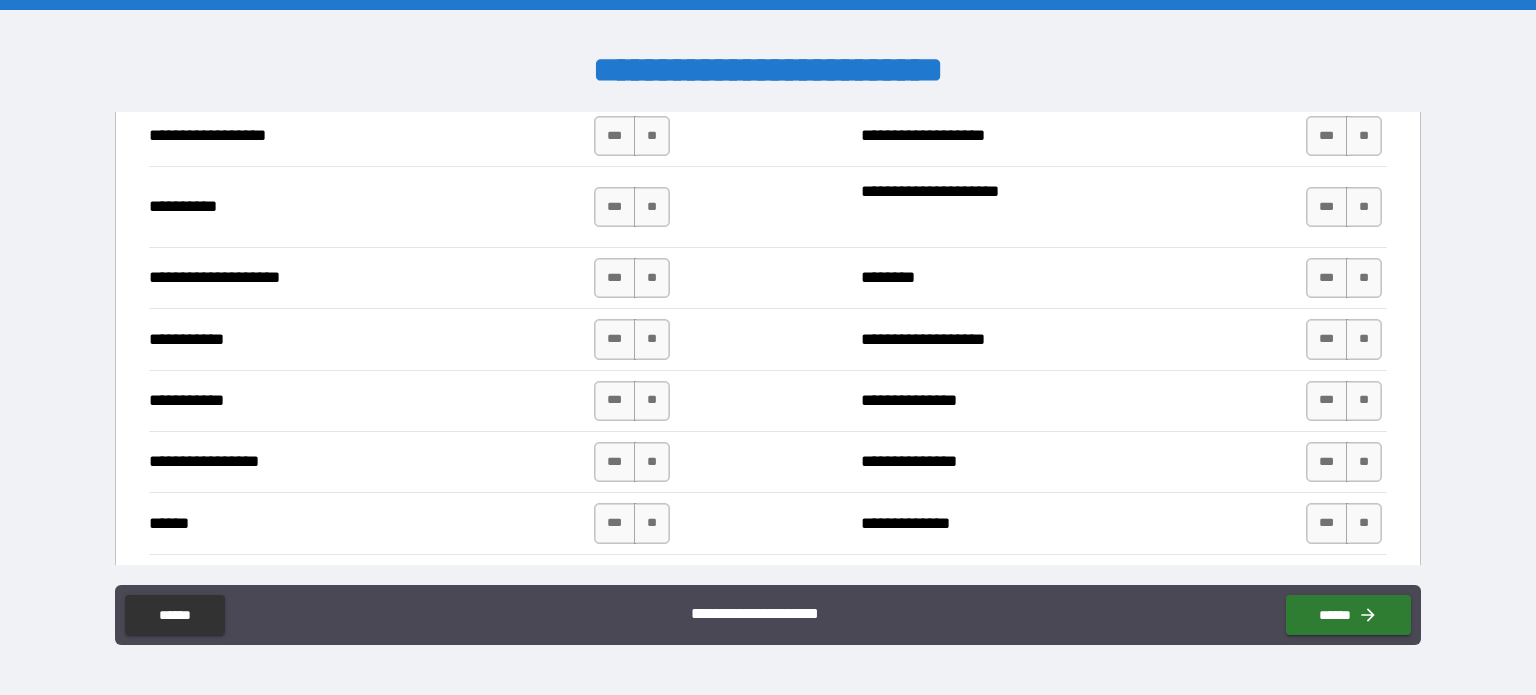 scroll, scrollTop: 1900, scrollLeft: 0, axis: vertical 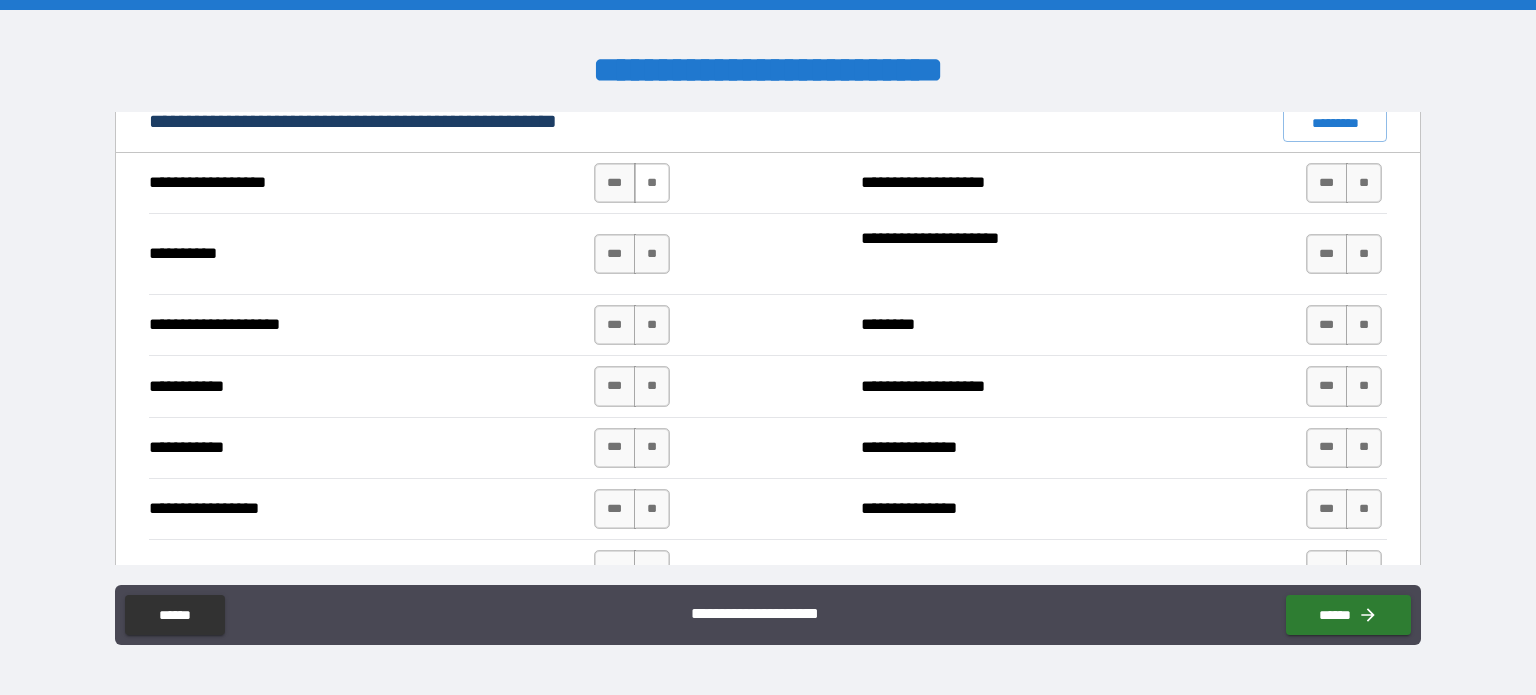 click on "**" at bounding box center [652, 183] 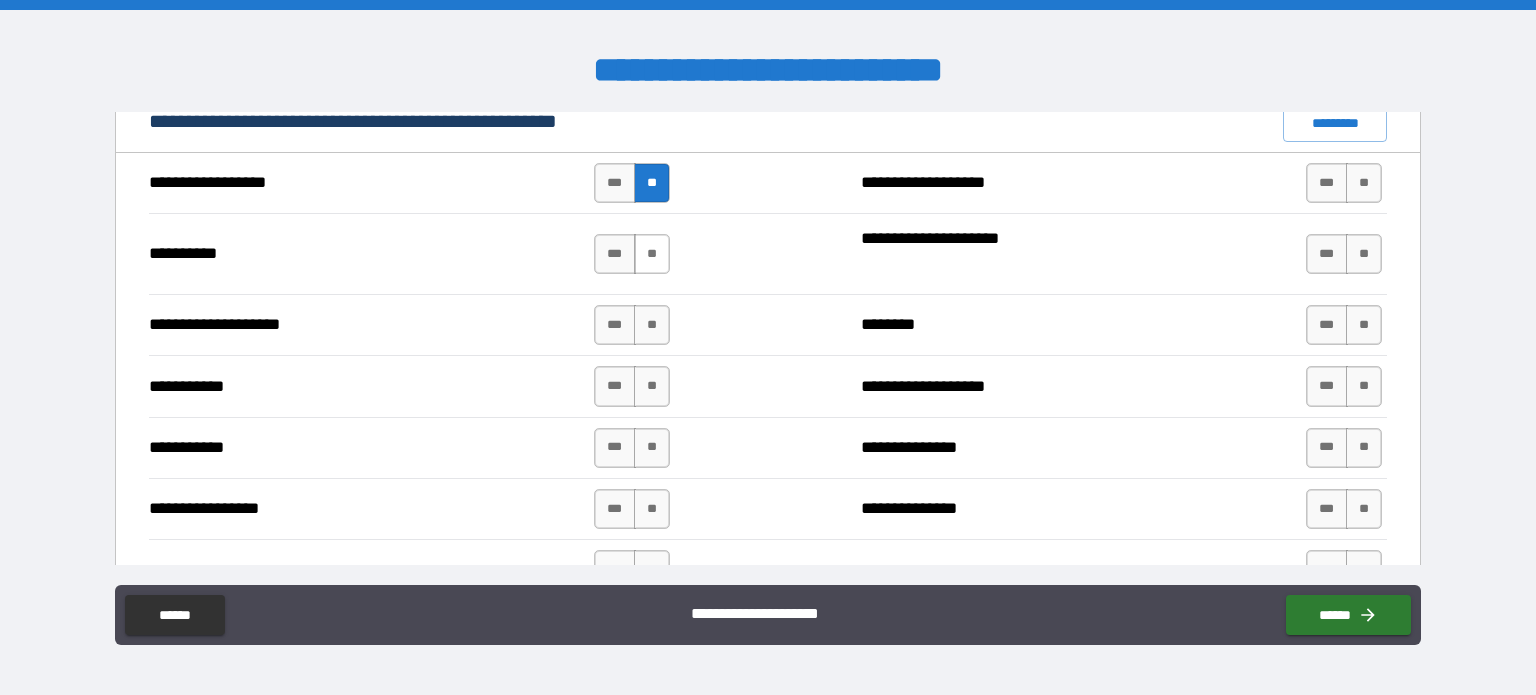 click on "**" at bounding box center [652, 254] 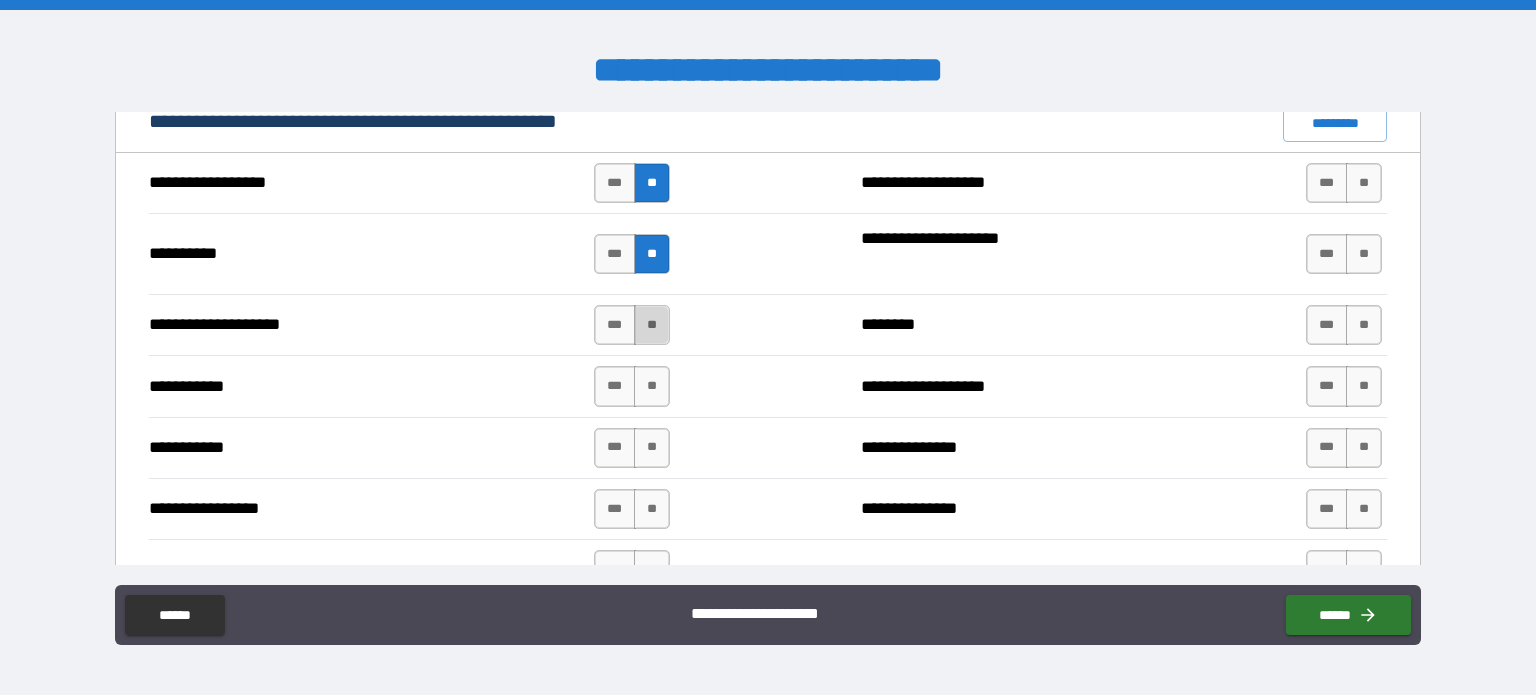 click on "**" at bounding box center (652, 325) 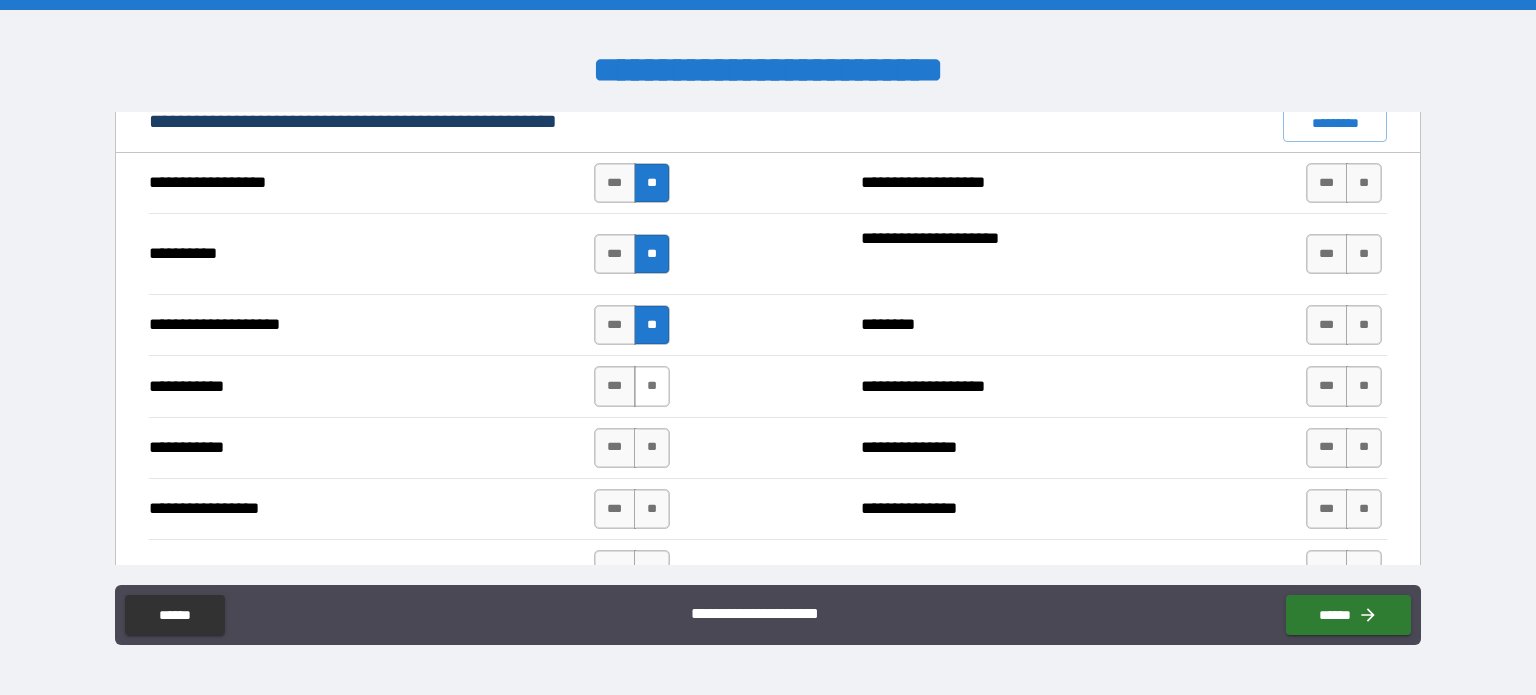 click on "**" at bounding box center (652, 386) 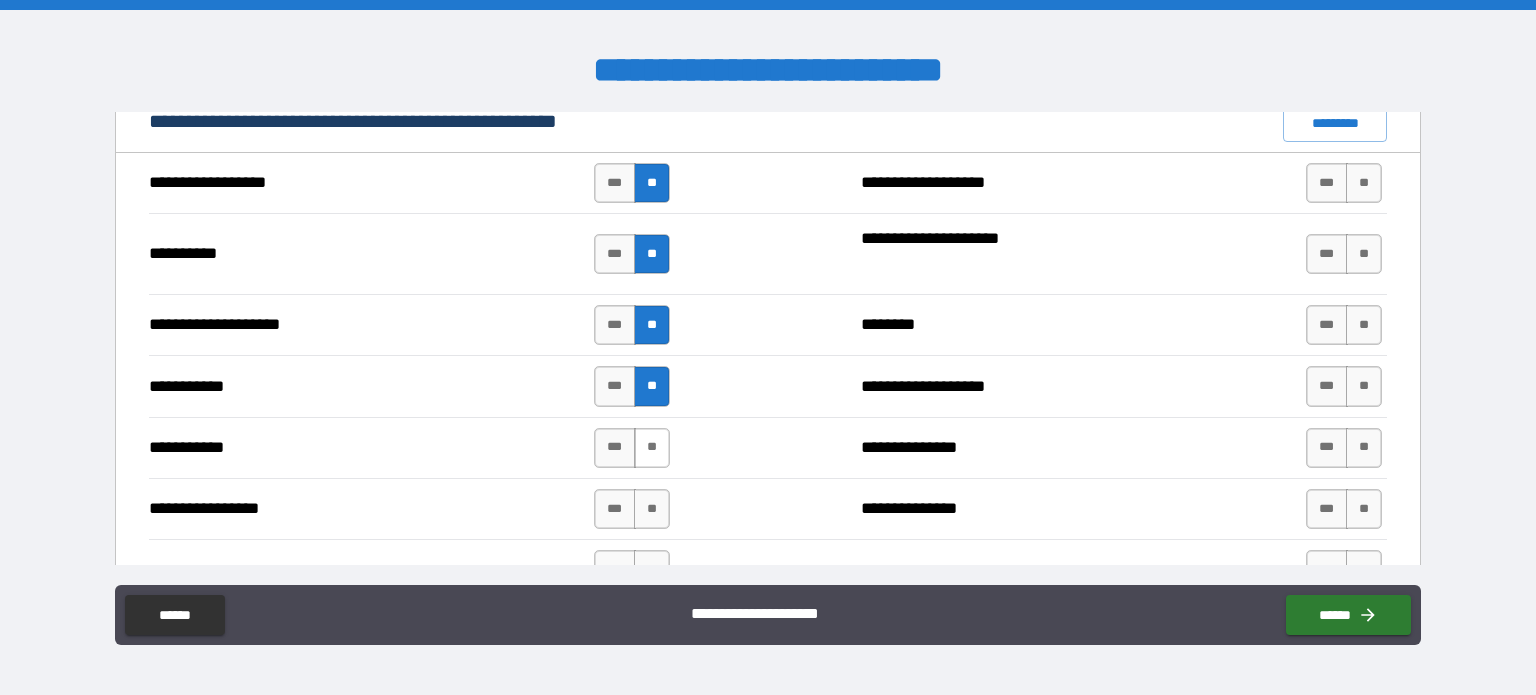 click on "**" at bounding box center [652, 448] 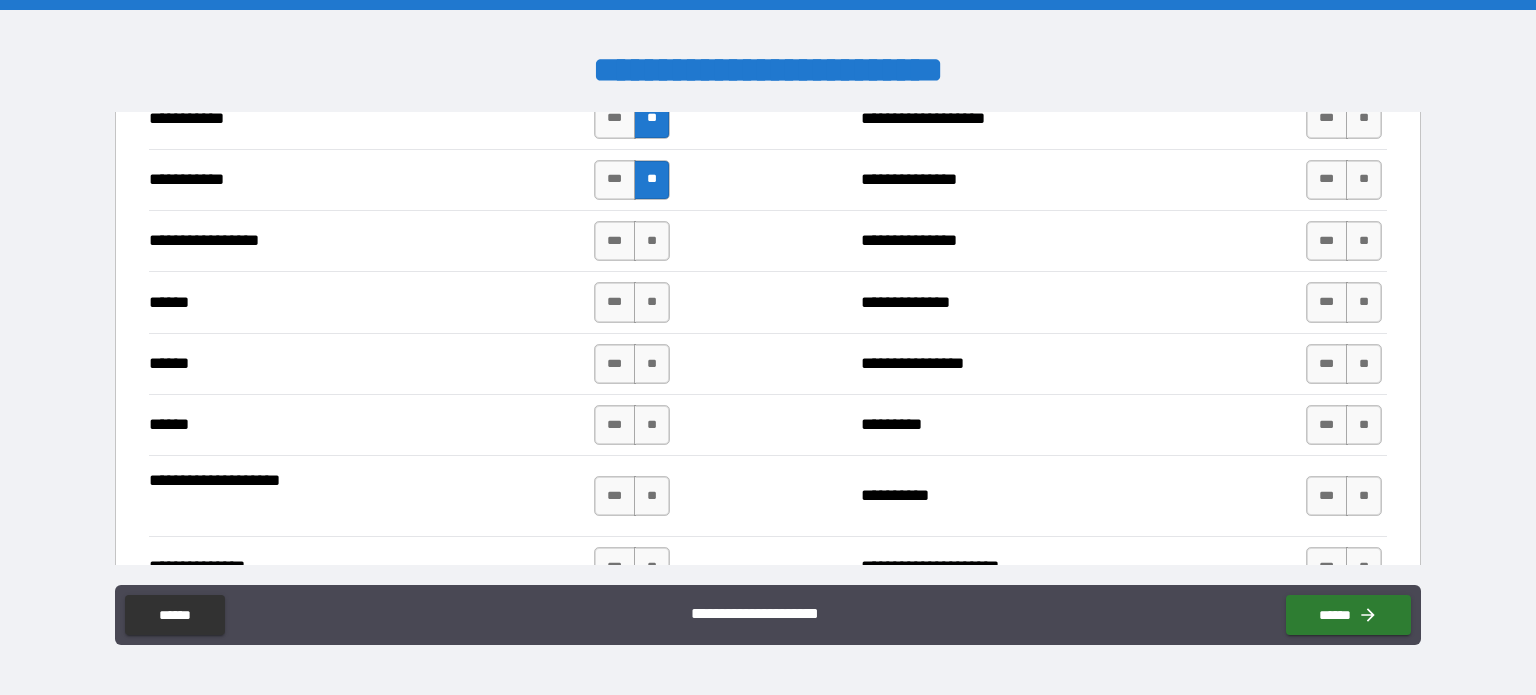 scroll, scrollTop: 2200, scrollLeft: 0, axis: vertical 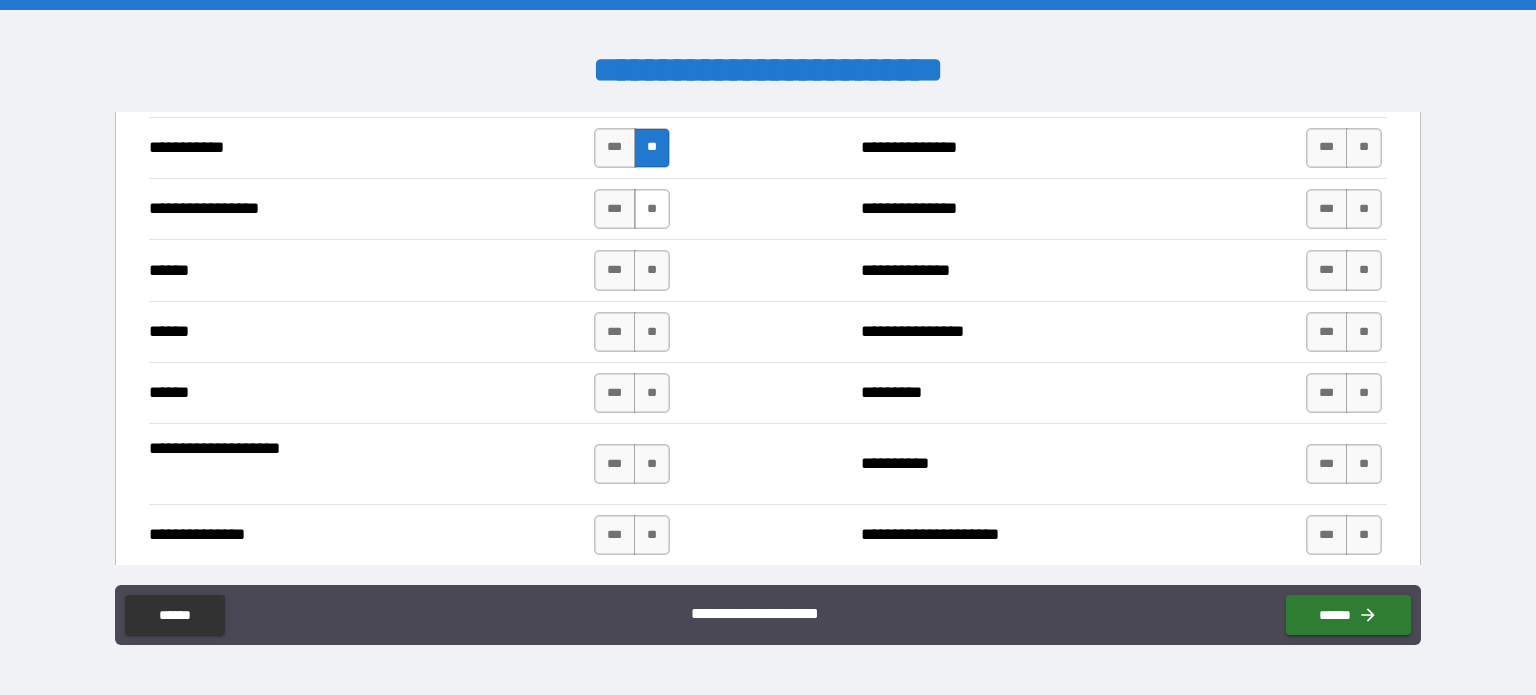 click on "**" at bounding box center [652, 209] 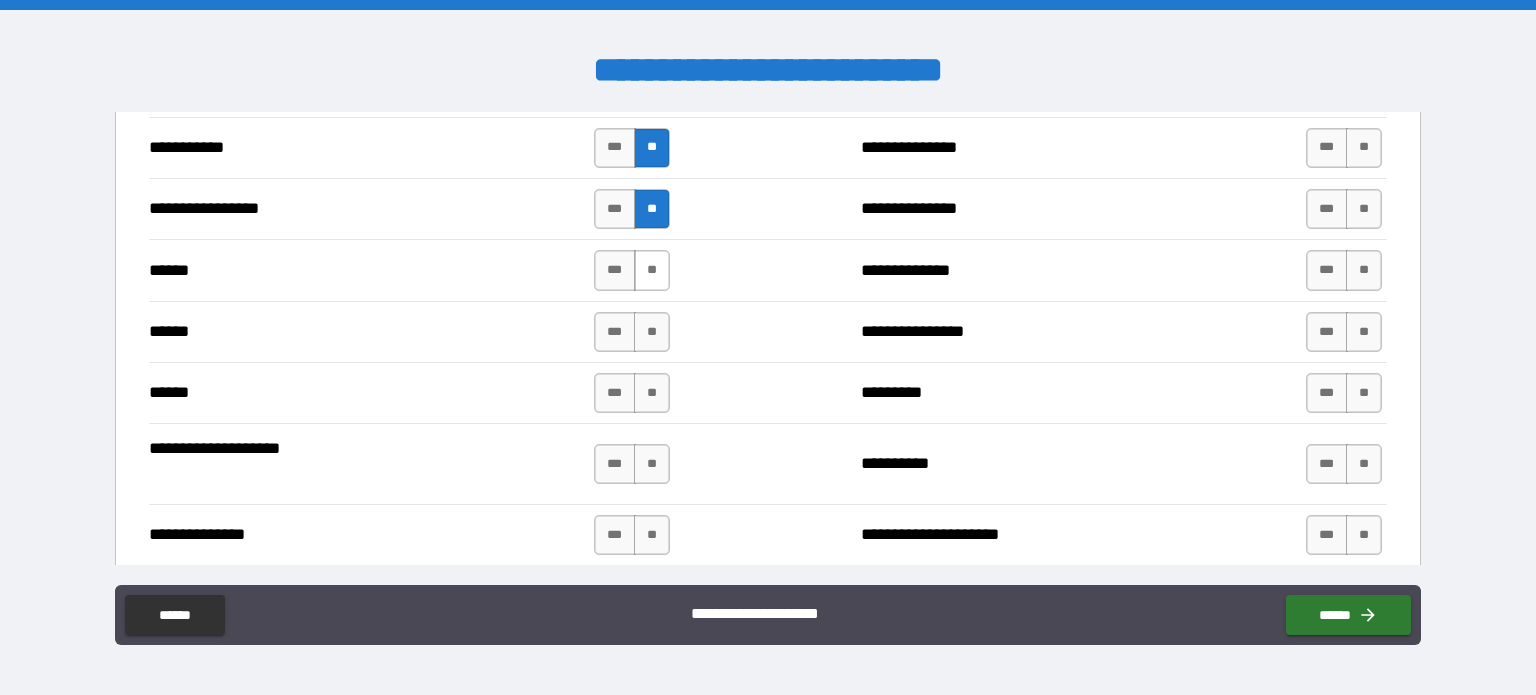 click on "**" at bounding box center [652, 270] 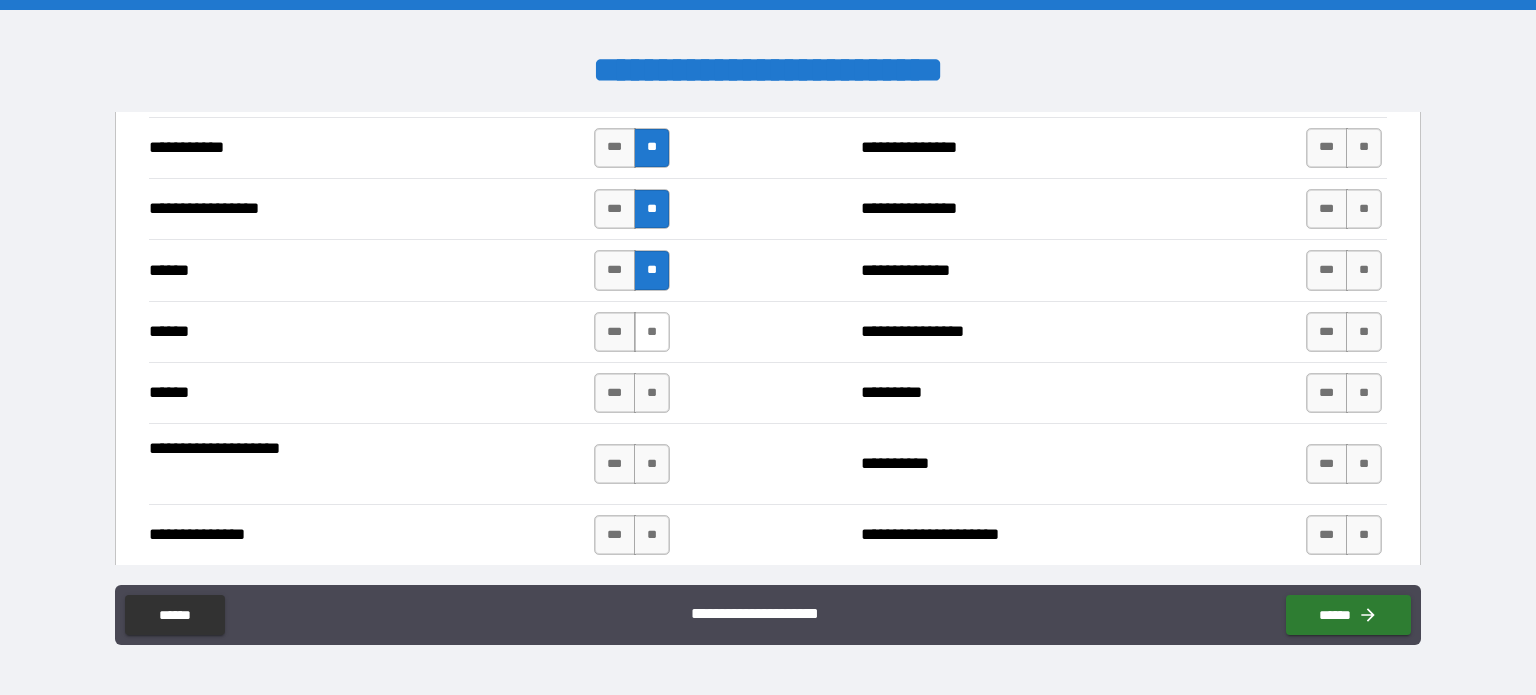 click on "**" at bounding box center [652, 332] 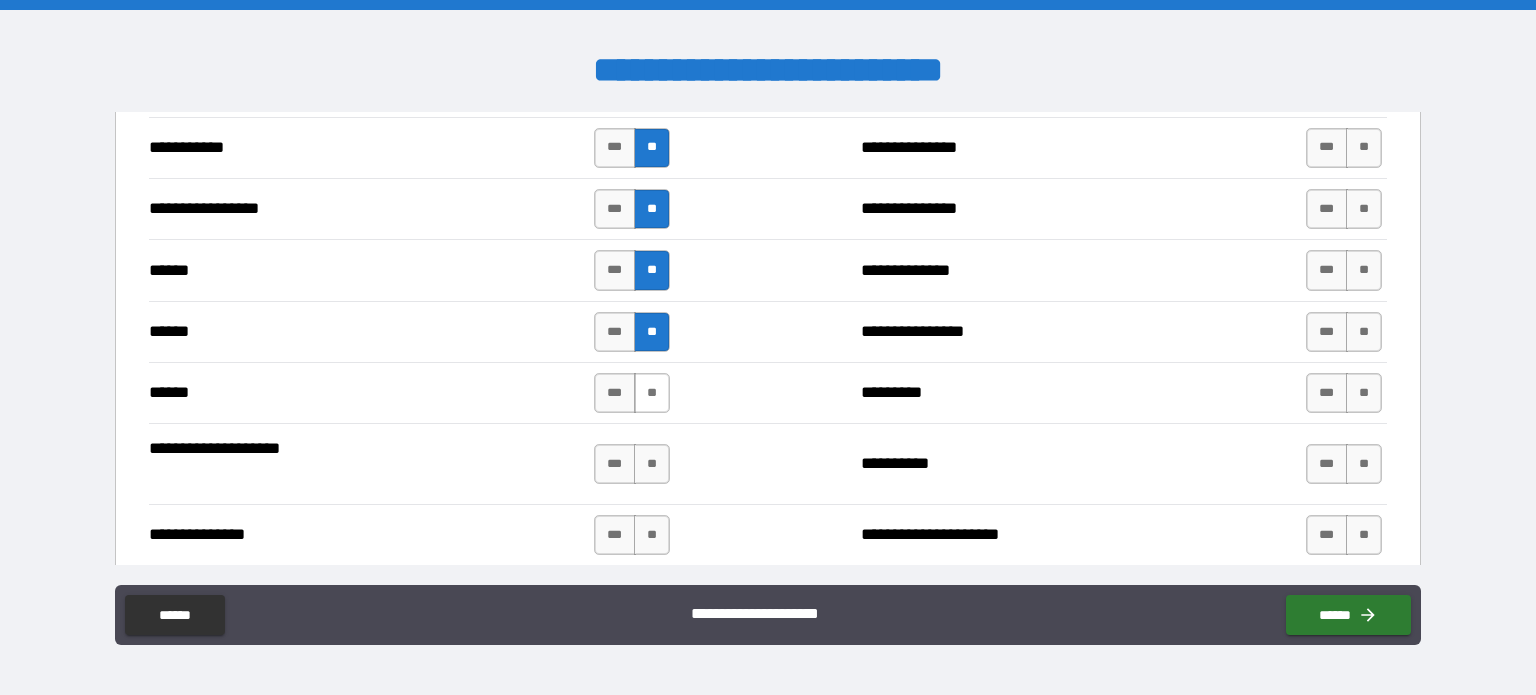 click on "**" at bounding box center [652, 393] 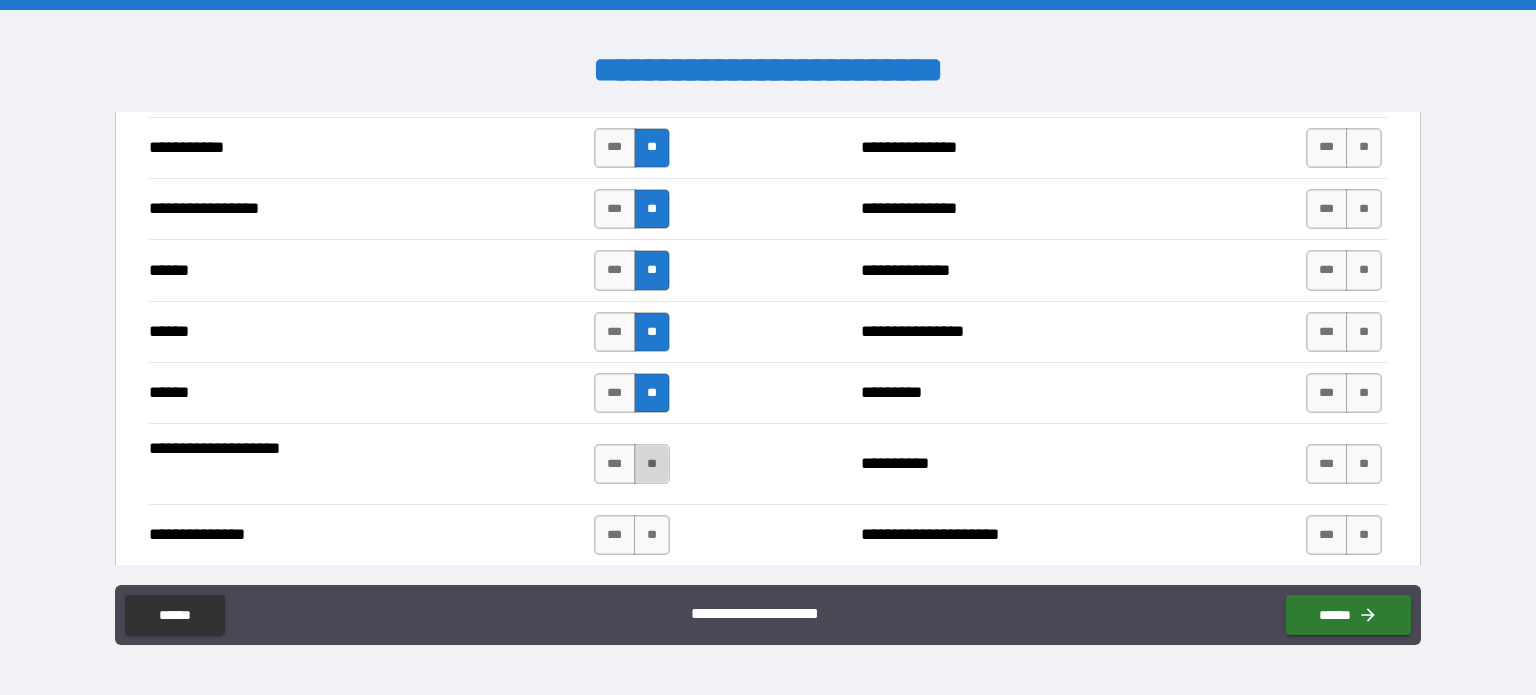click on "**" at bounding box center [652, 464] 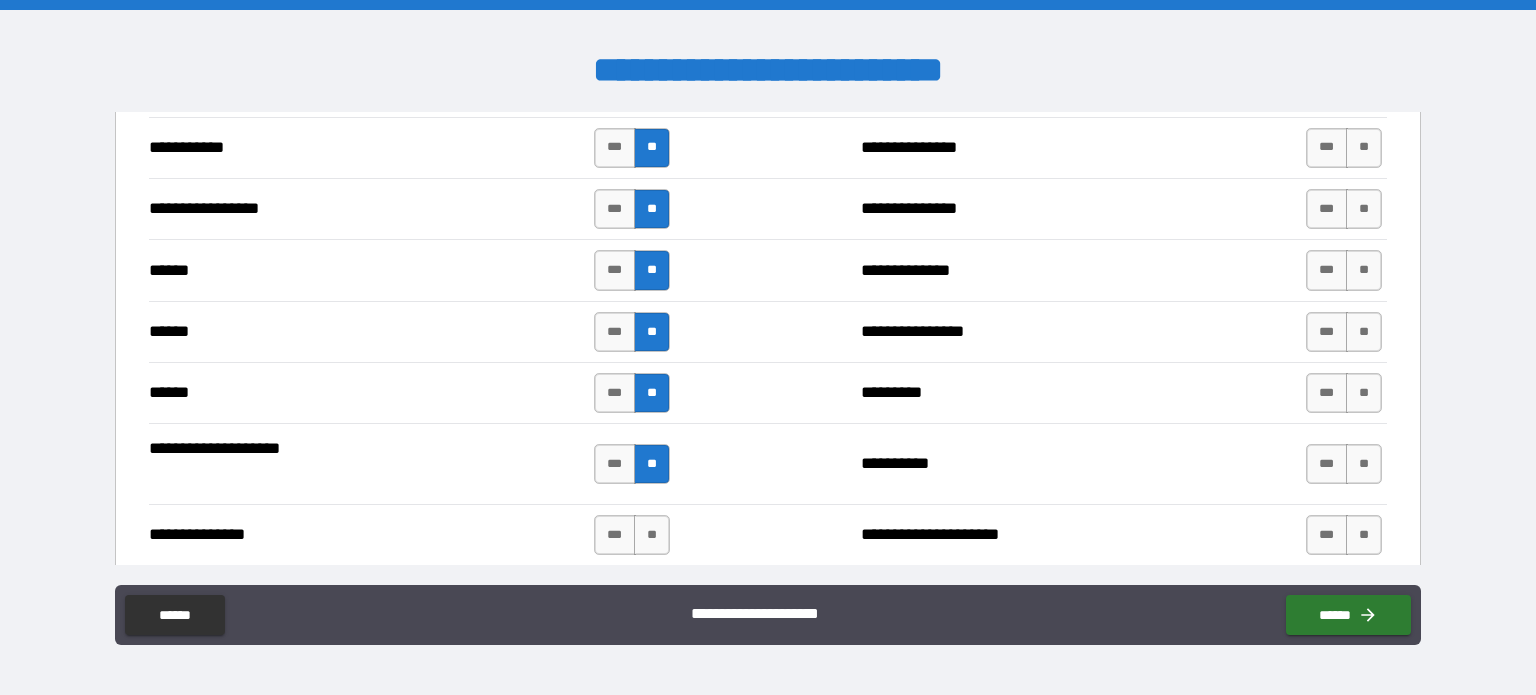 scroll, scrollTop: 2500, scrollLeft: 0, axis: vertical 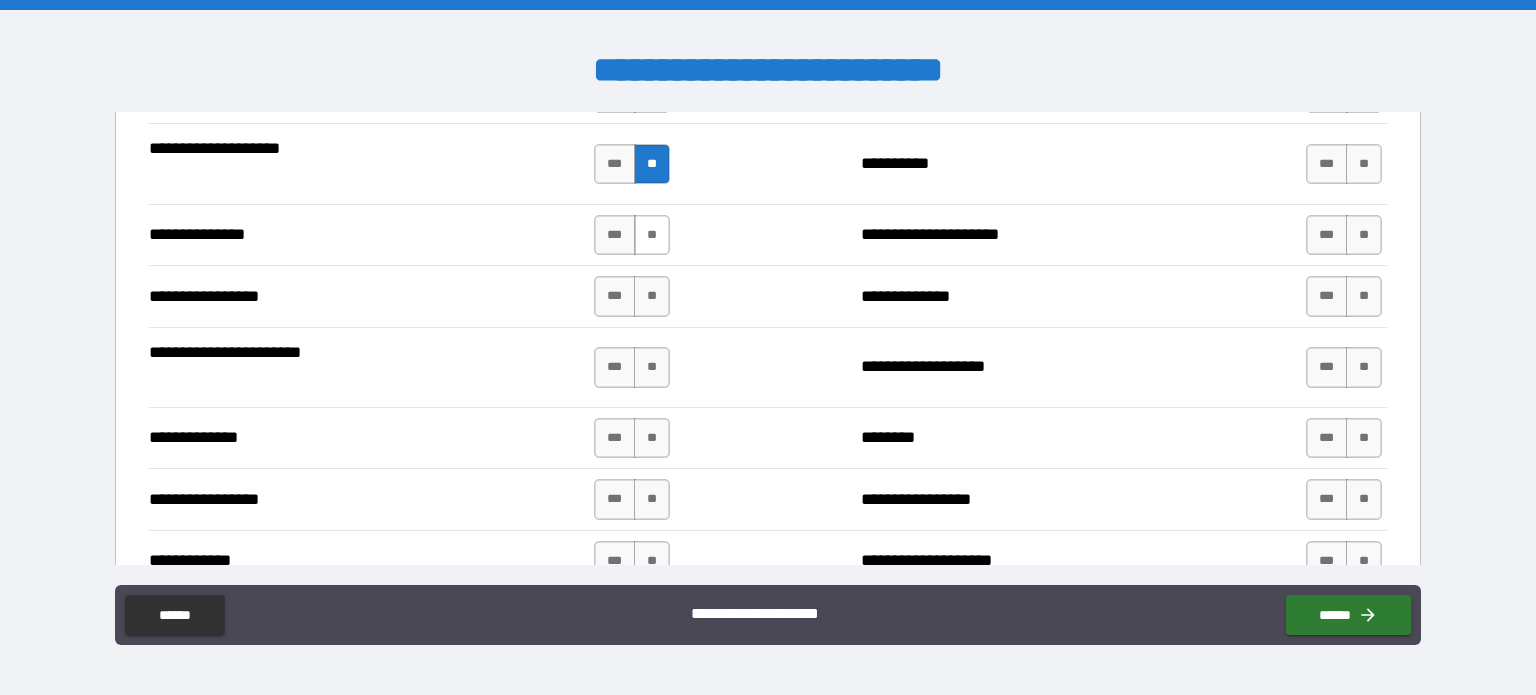 click on "**" at bounding box center (652, 235) 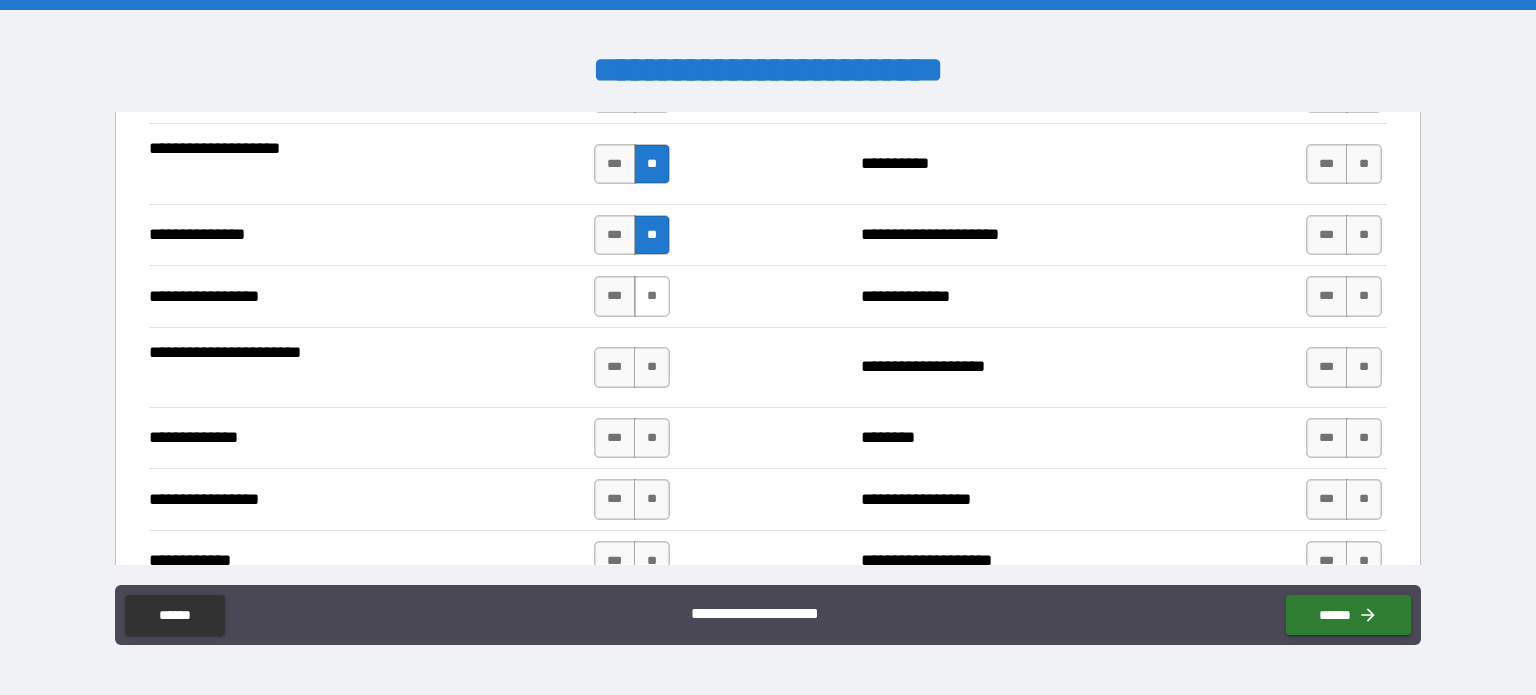 click on "**" at bounding box center (652, 296) 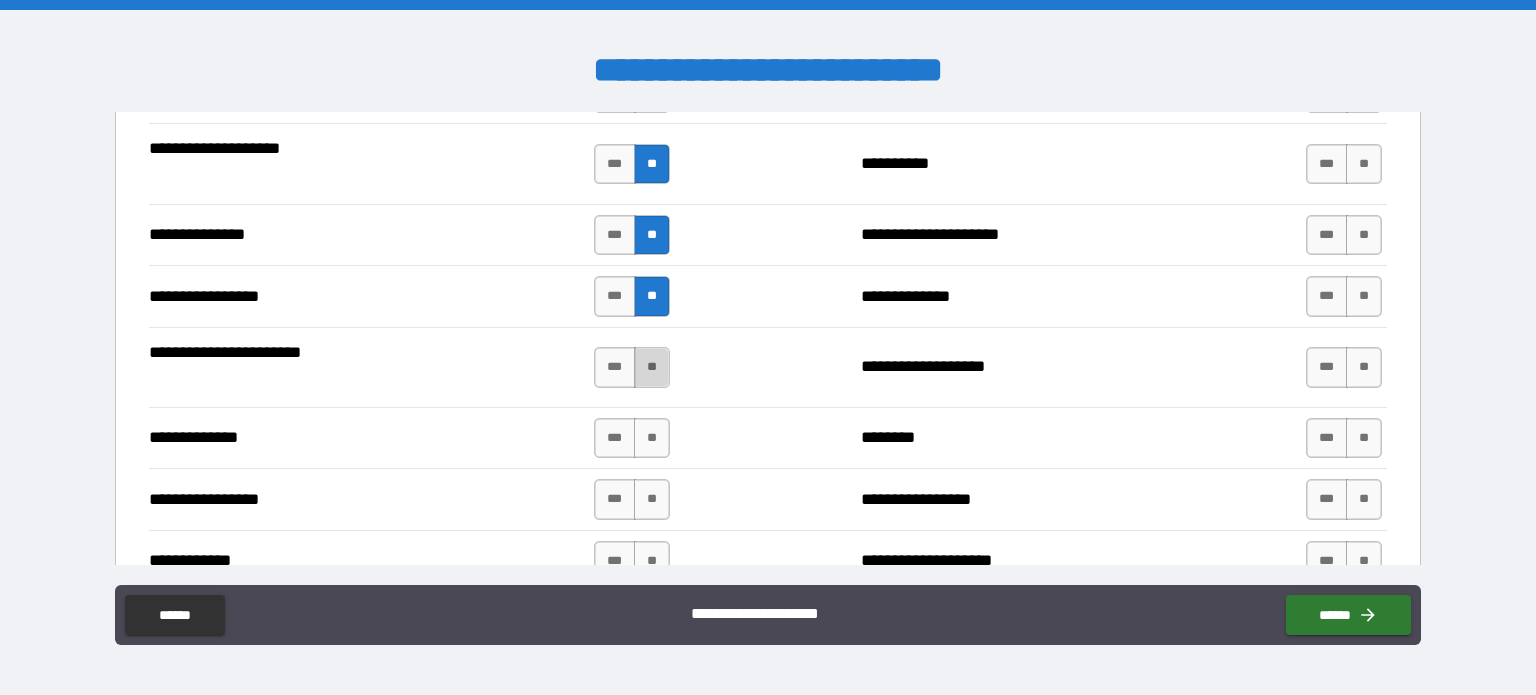 click on "**" at bounding box center [652, 367] 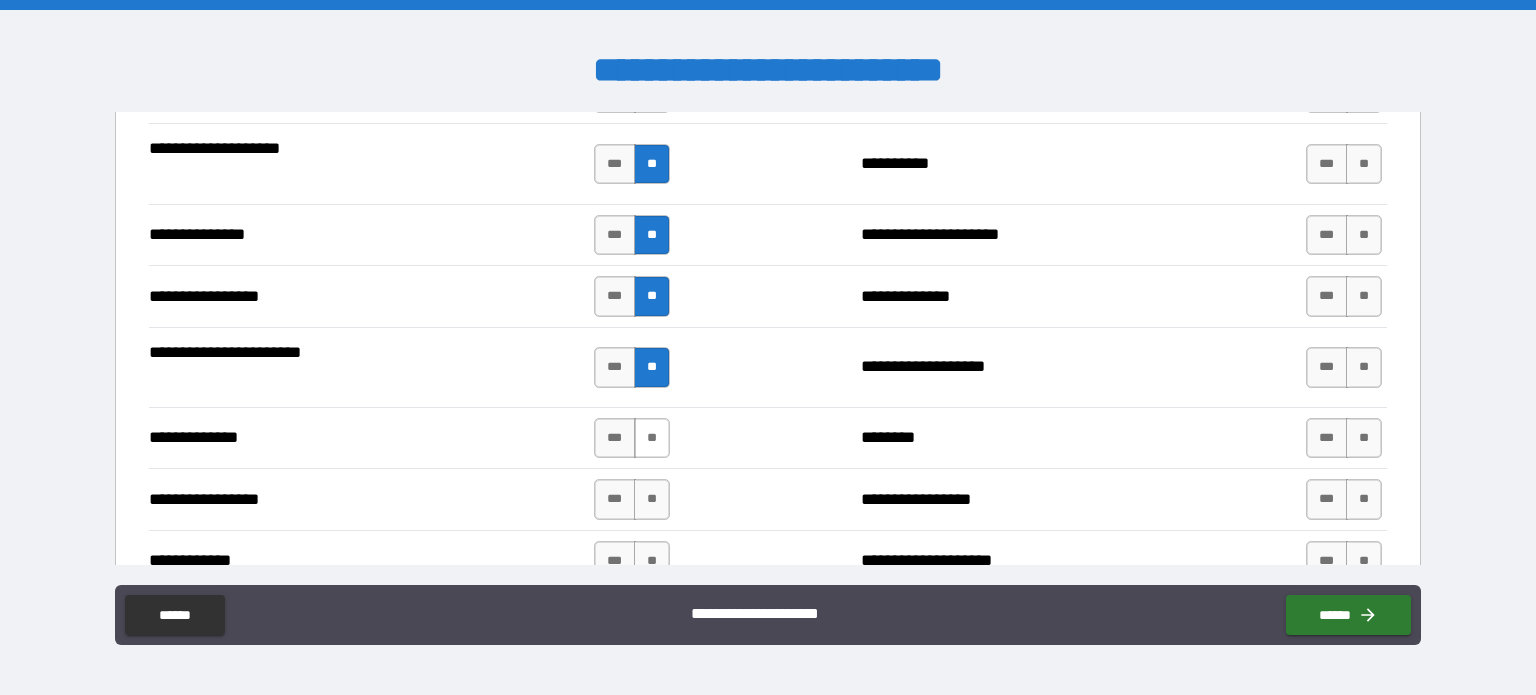 click on "**" at bounding box center (652, 438) 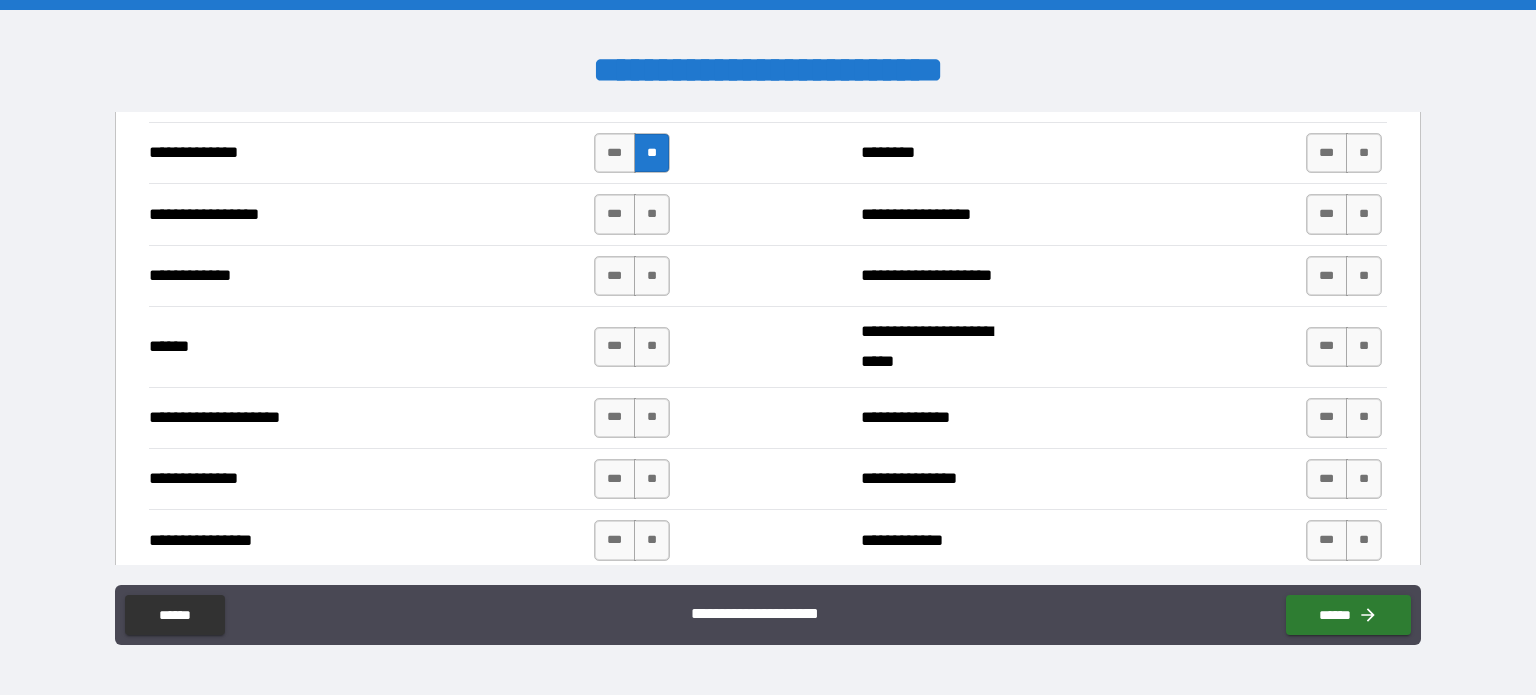 scroll, scrollTop: 2800, scrollLeft: 0, axis: vertical 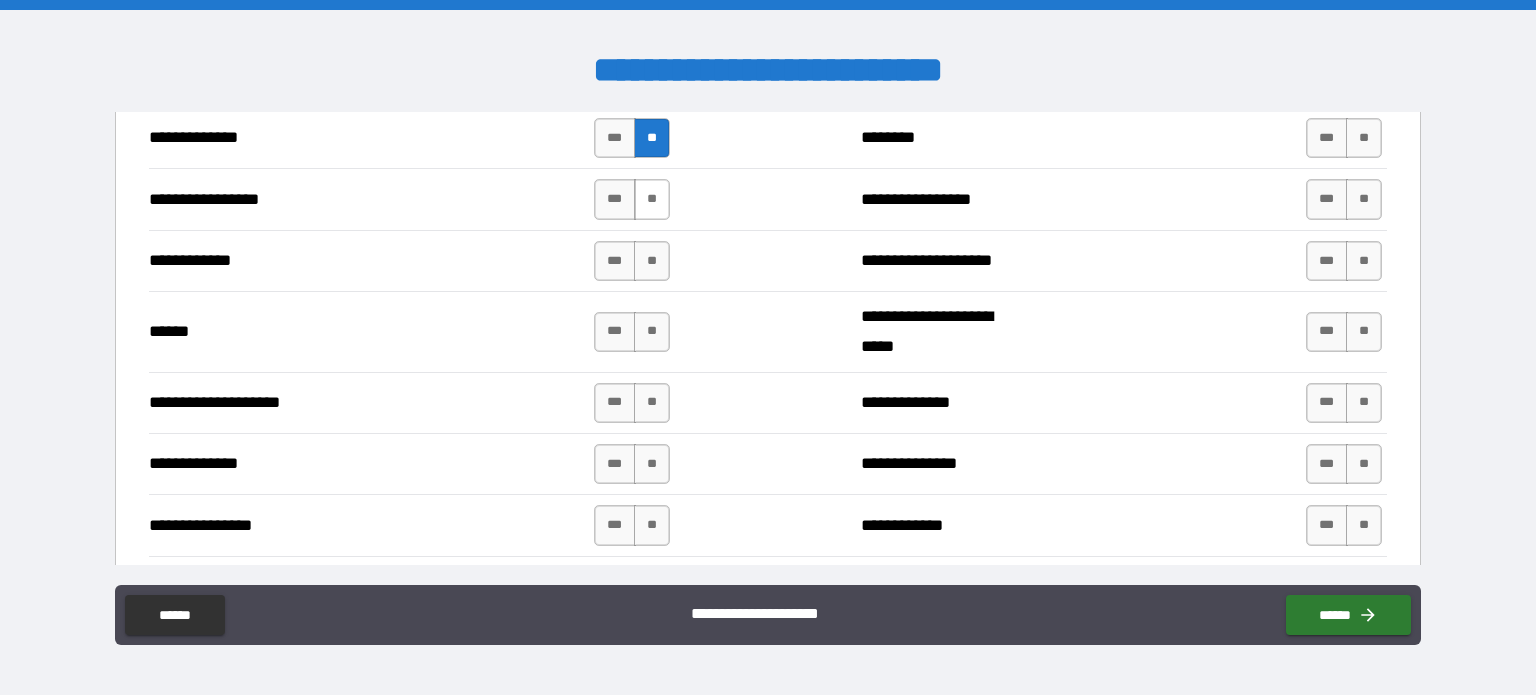 click on "**" at bounding box center (652, 199) 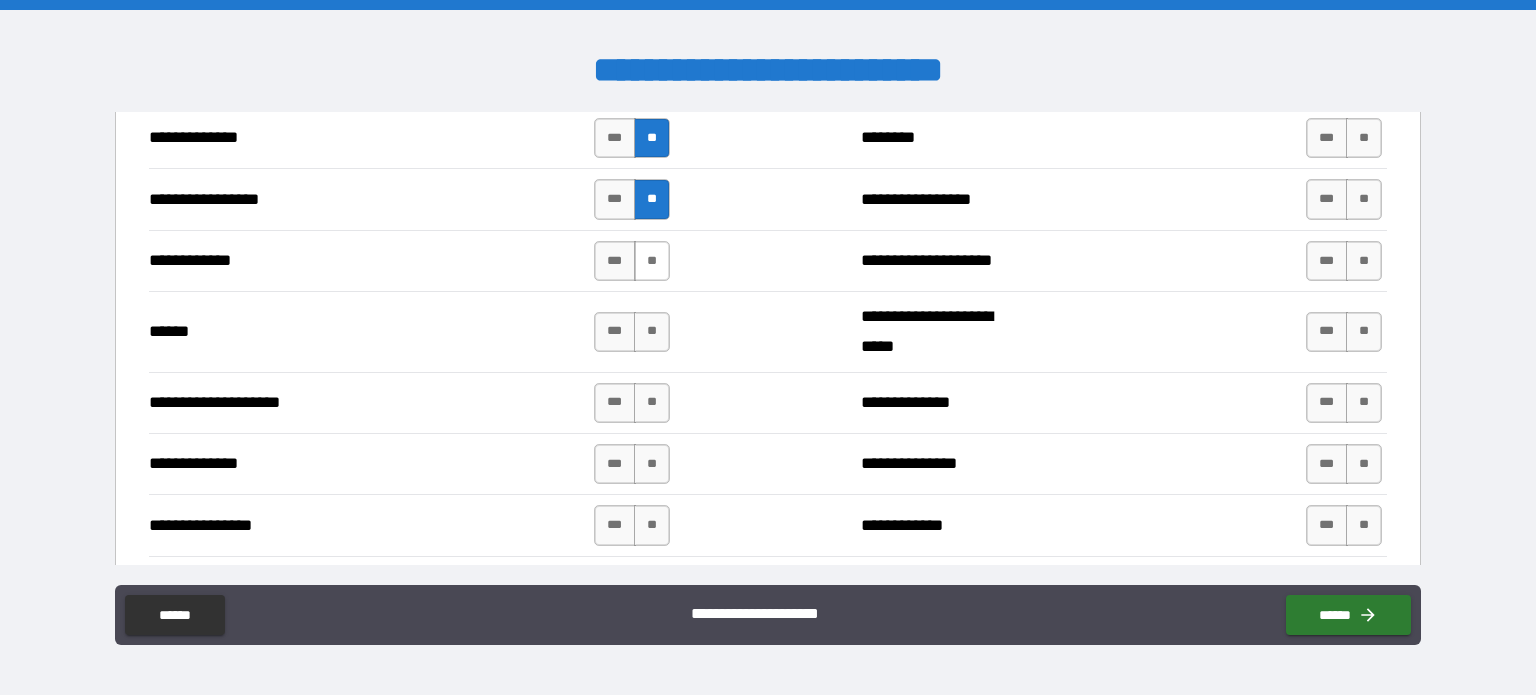click on "**" at bounding box center (652, 261) 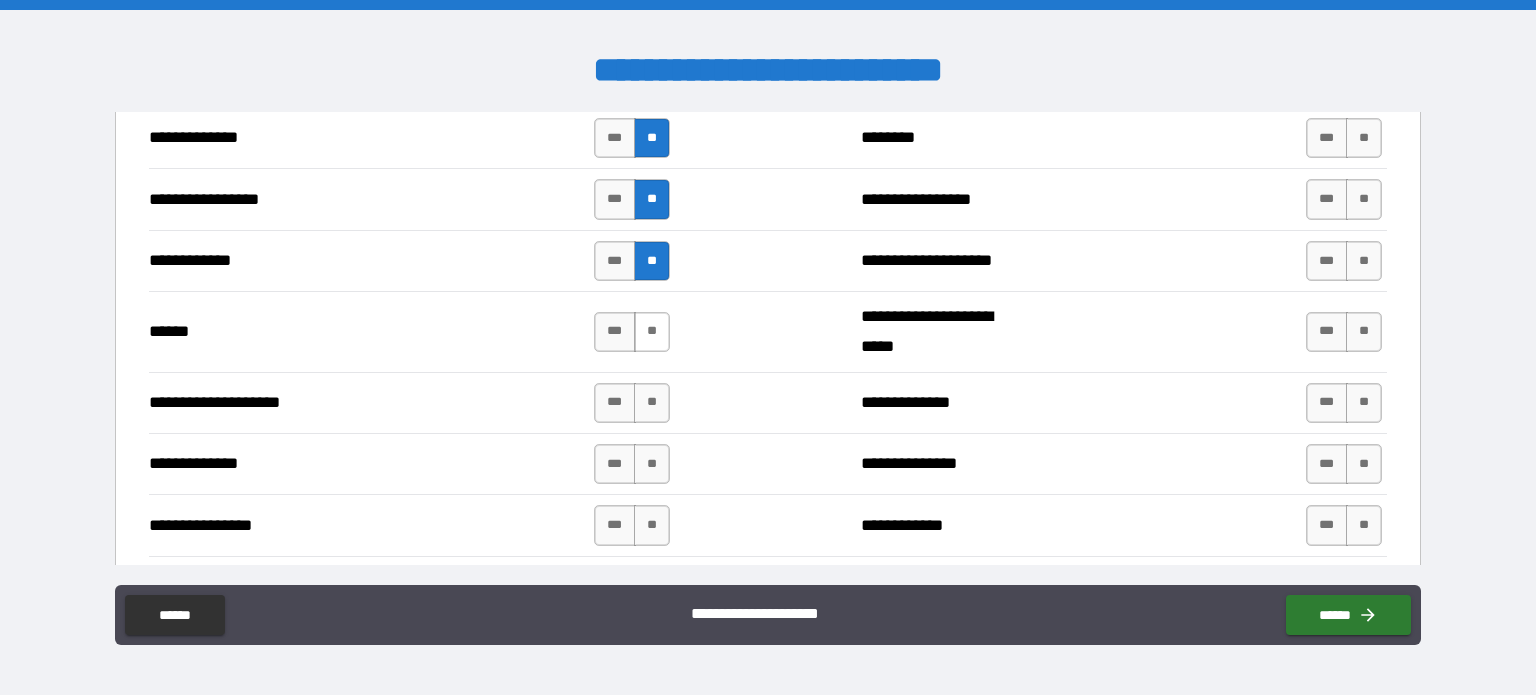 click on "**" at bounding box center [652, 332] 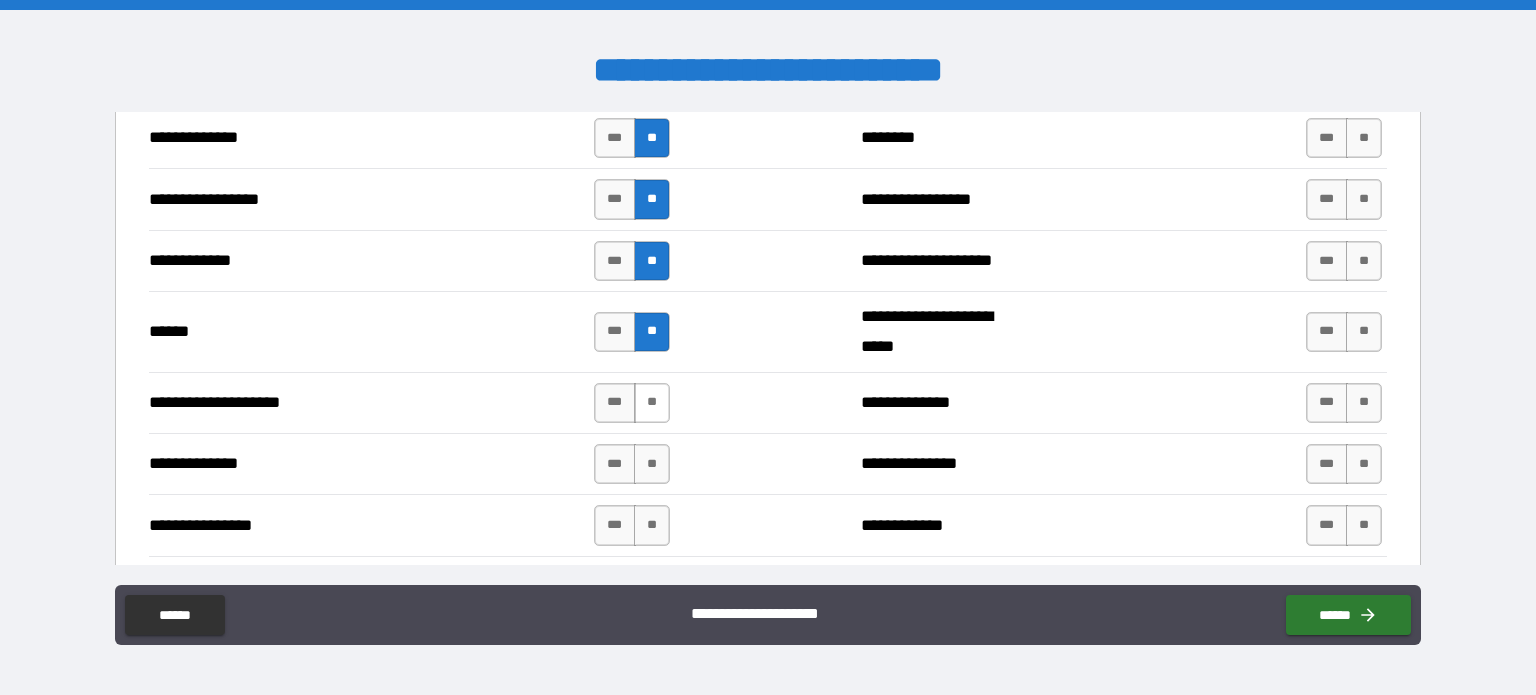 click on "**" at bounding box center [652, 403] 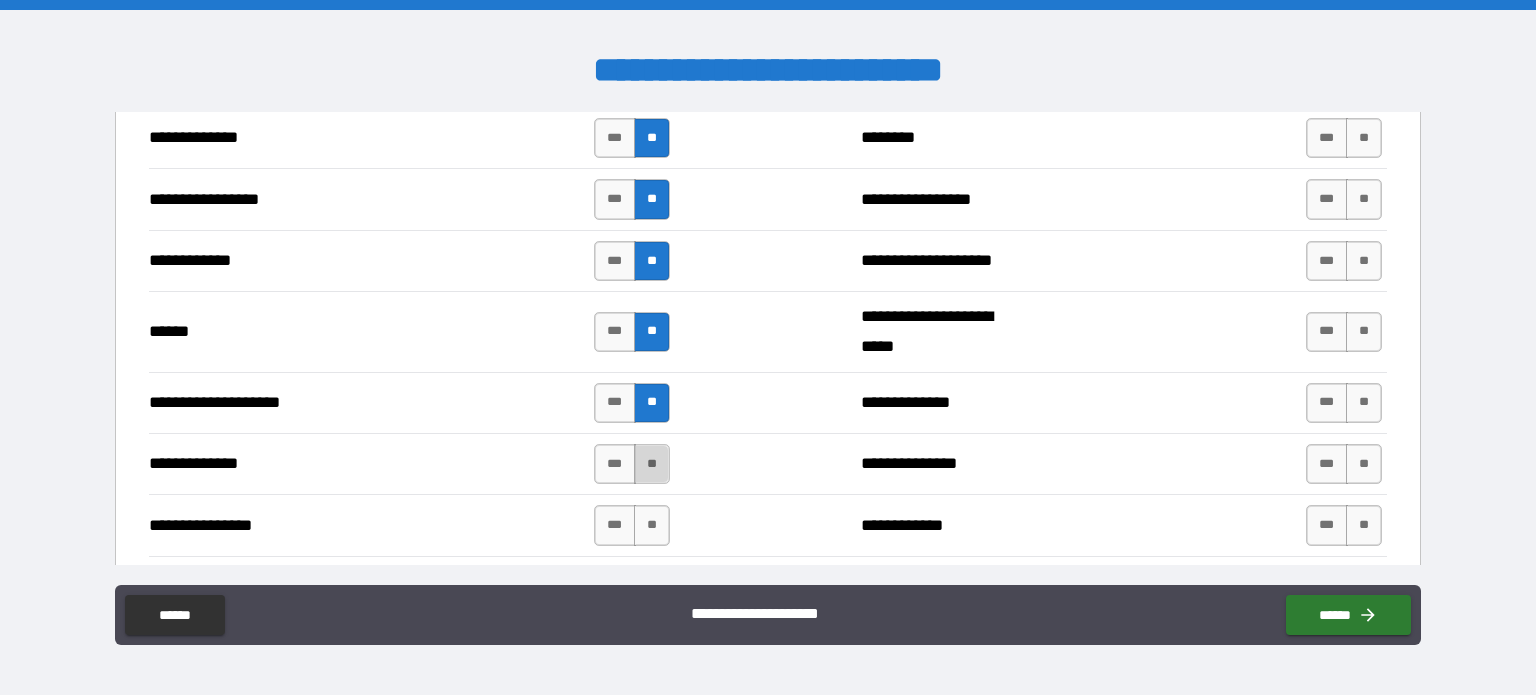 click on "**" at bounding box center [652, 464] 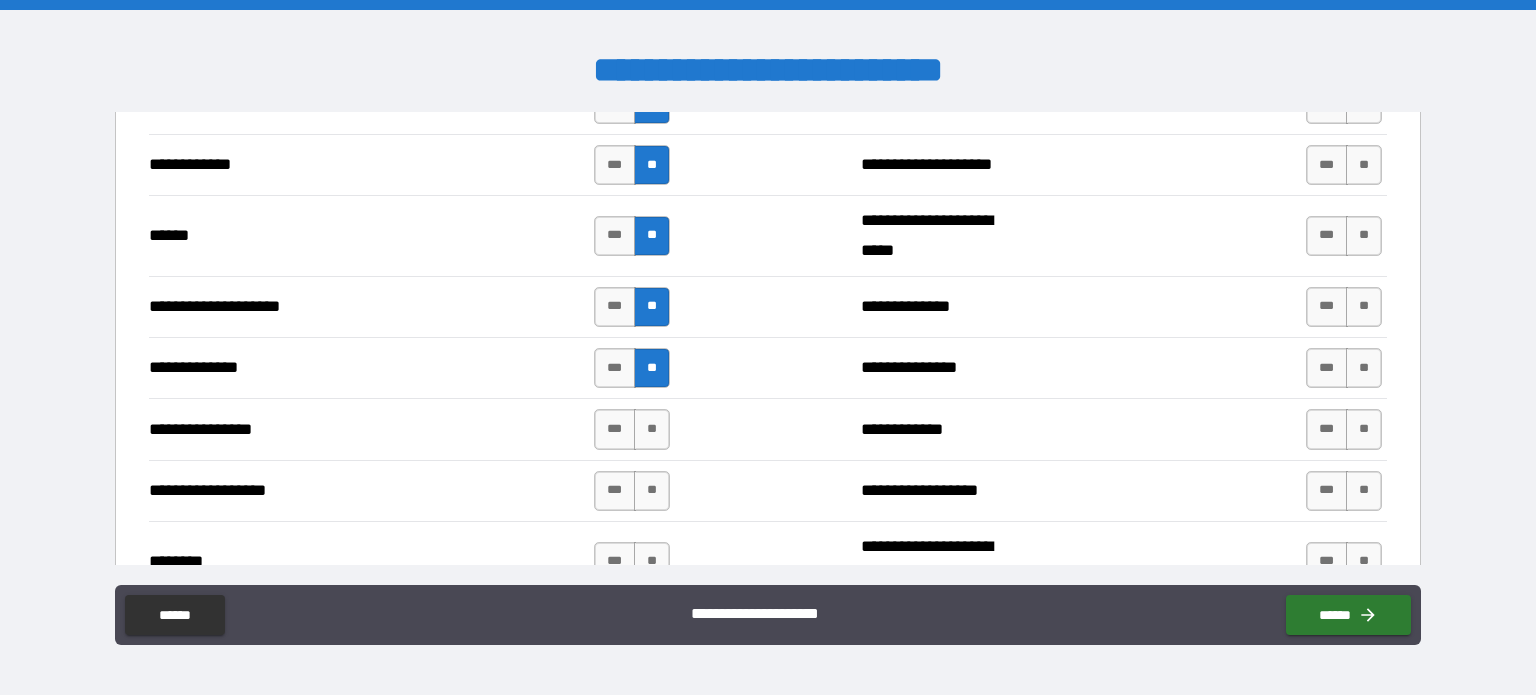 scroll, scrollTop: 3000, scrollLeft: 0, axis: vertical 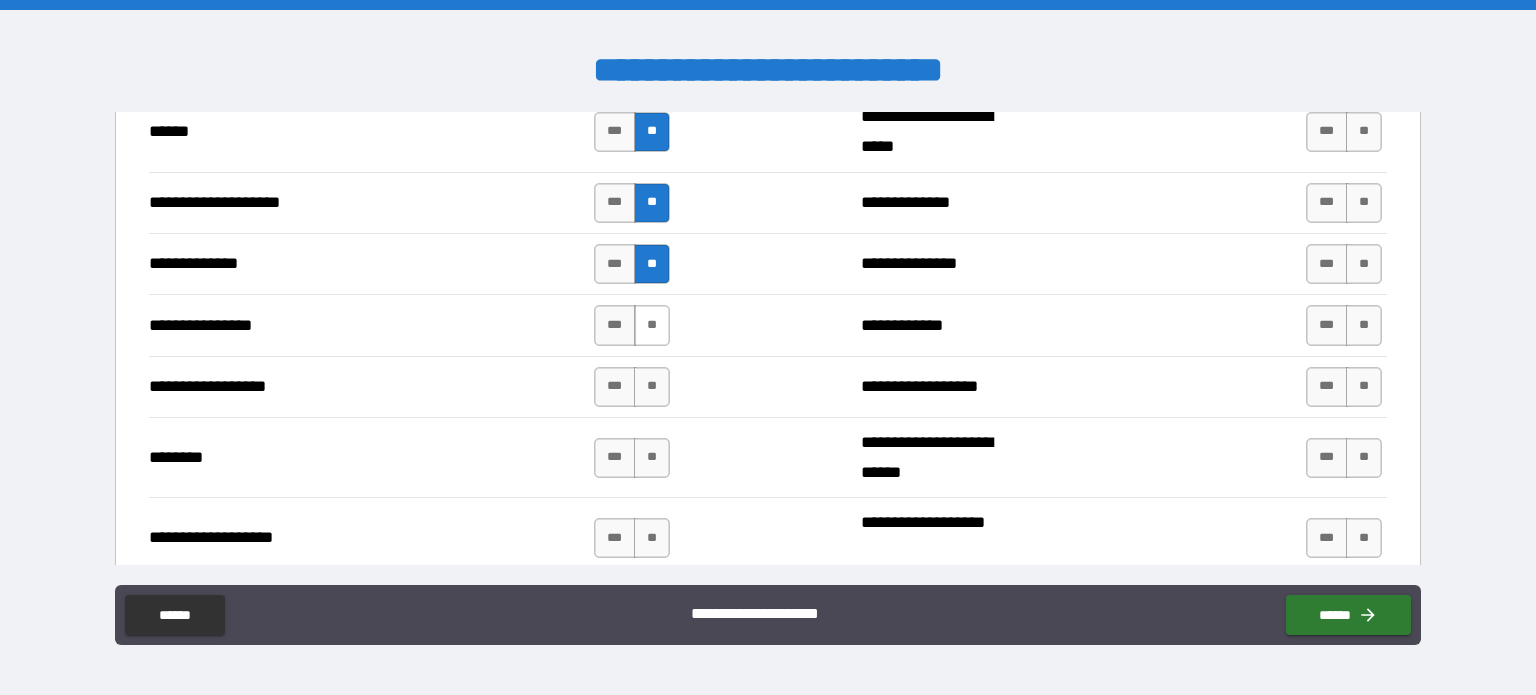 click on "**" at bounding box center [652, 325] 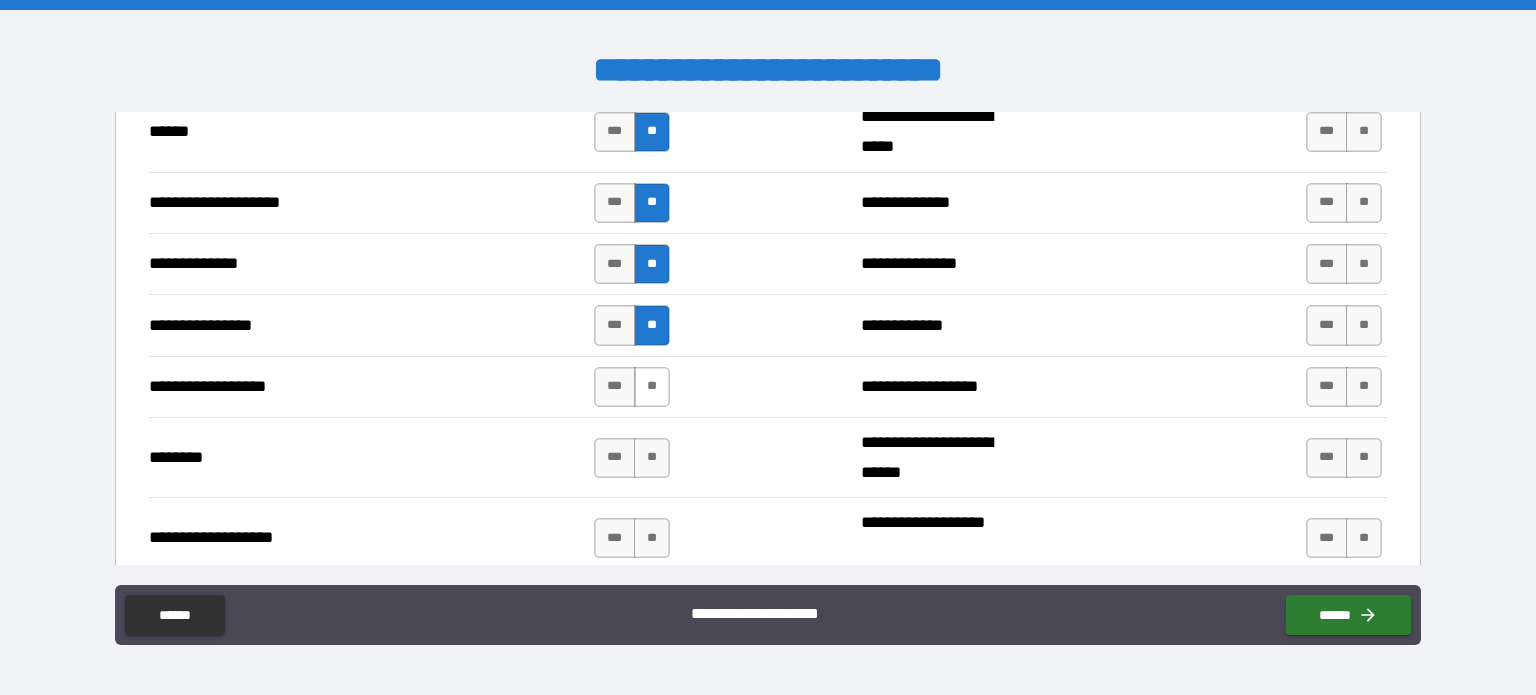 click on "**" at bounding box center [652, 387] 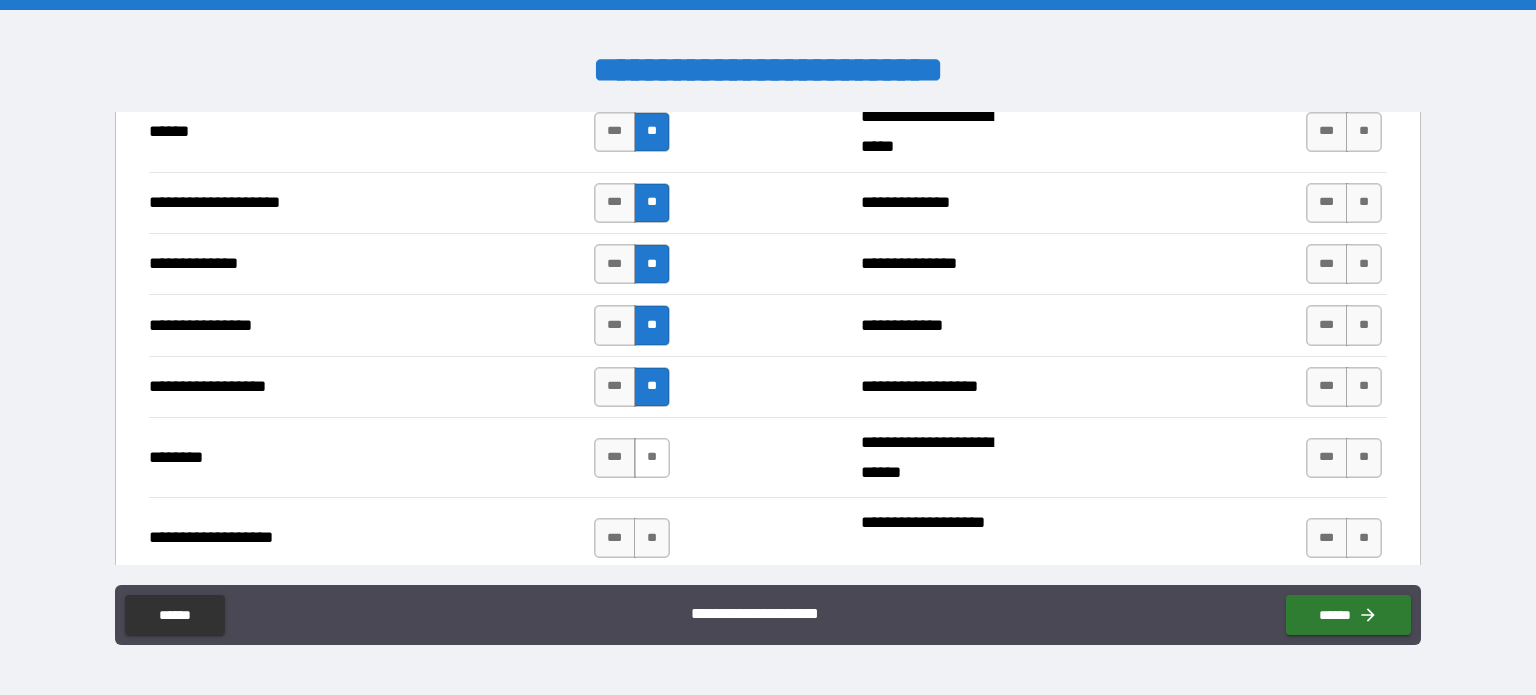 click on "**" at bounding box center (652, 458) 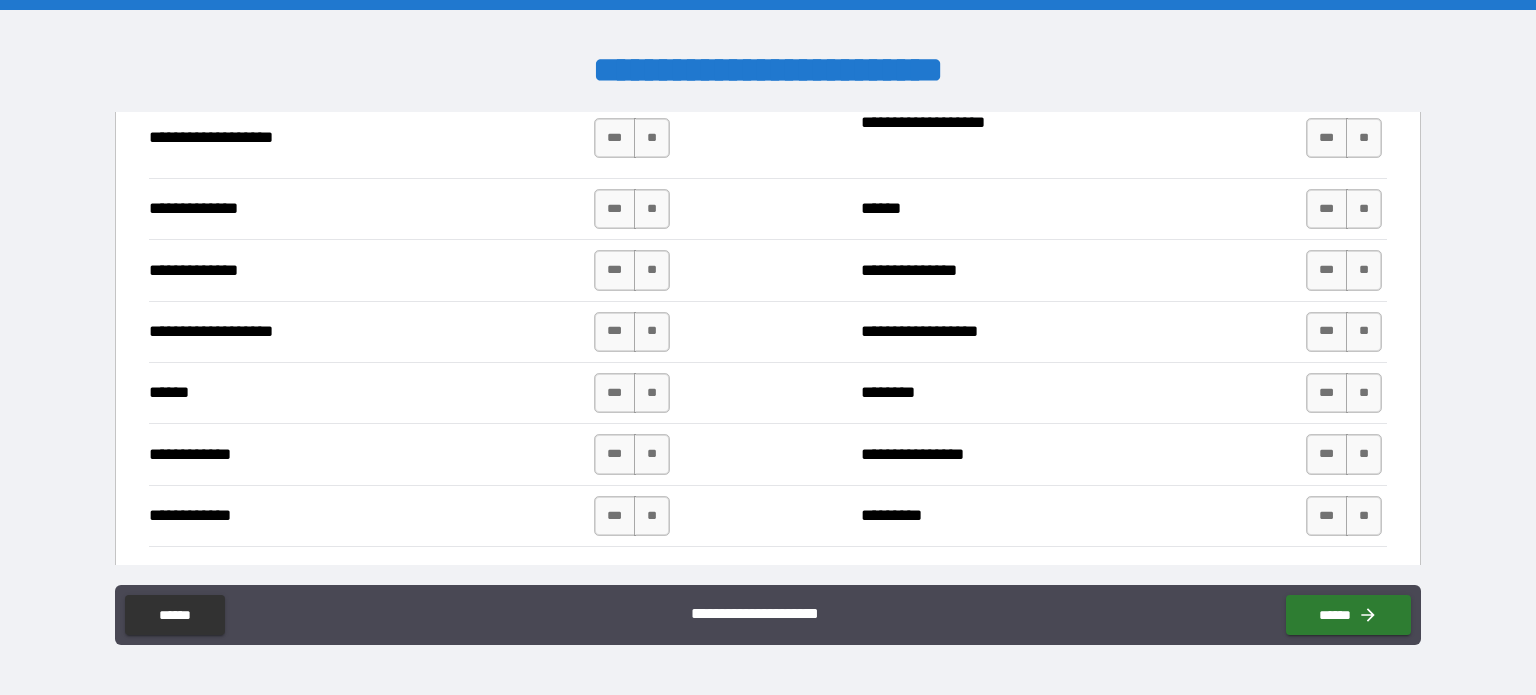 scroll, scrollTop: 3300, scrollLeft: 0, axis: vertical 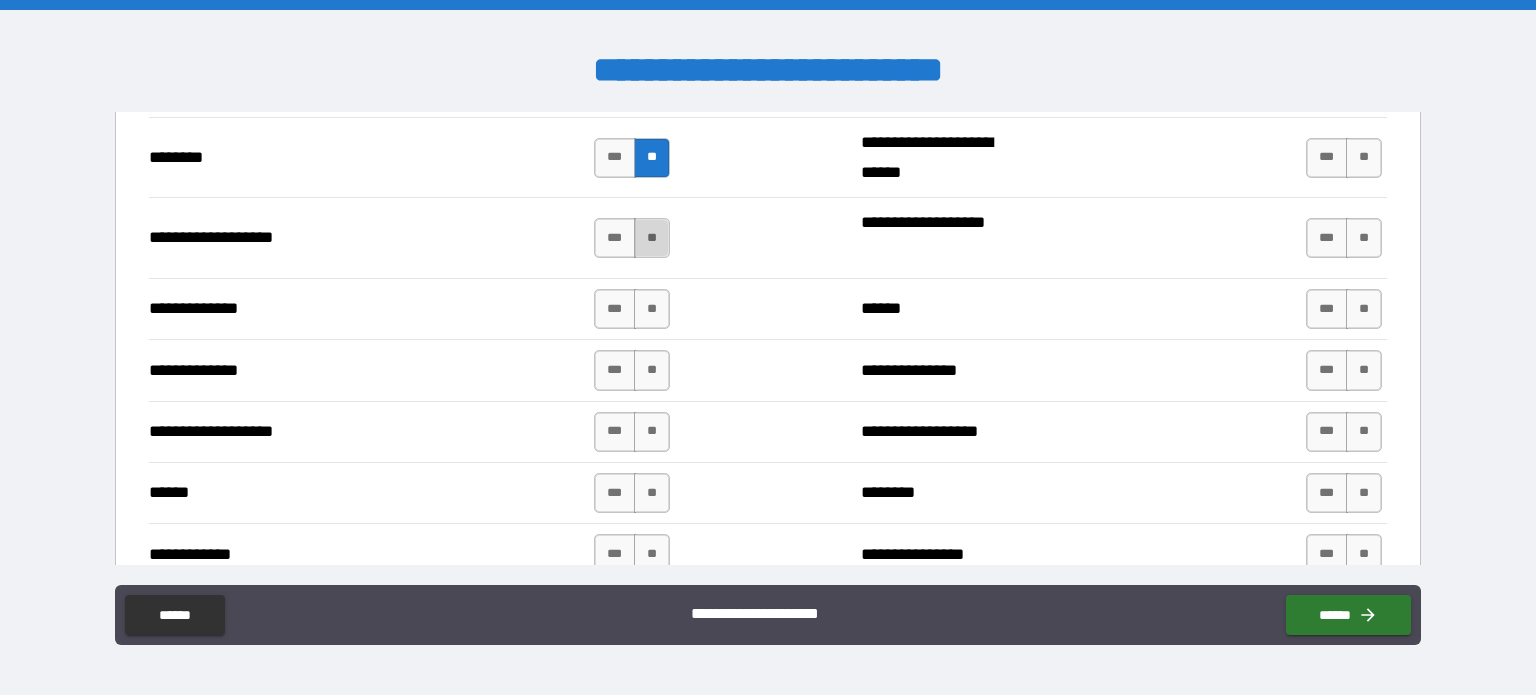 click on "**" at bounding box center (652, 238) 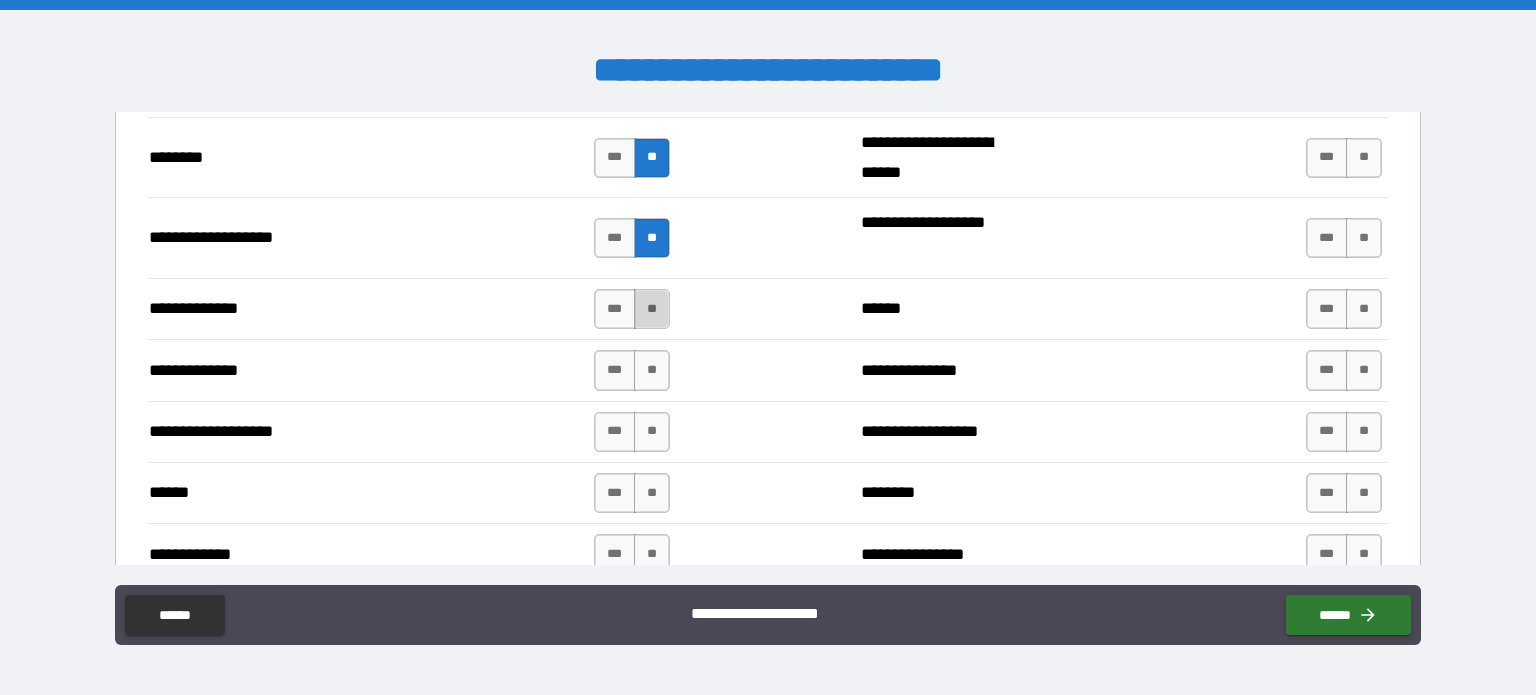 click on "**" at bounding box center (652, 309) 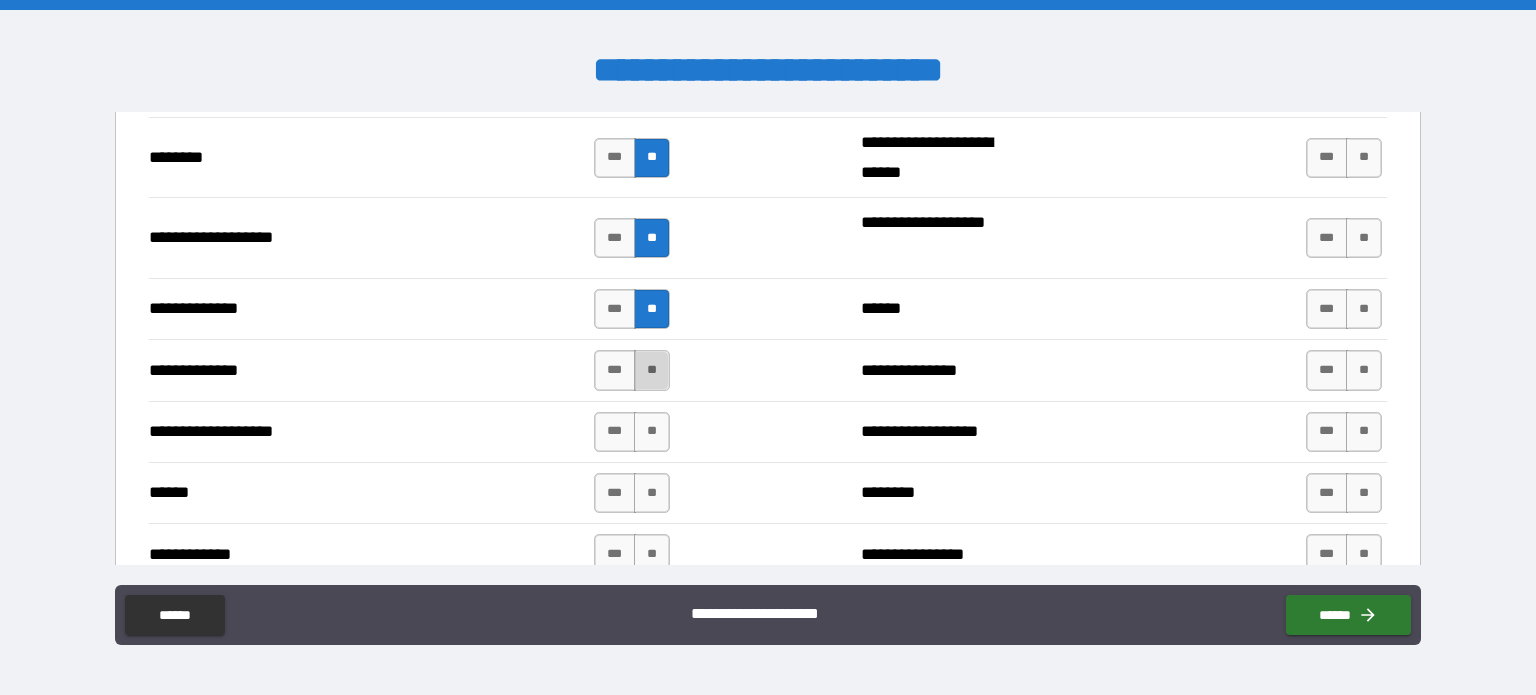 drag, startPoint x: 654, startPoint y: 364, endPoint x: 644, endPoint y: 392, distance: 29.732138 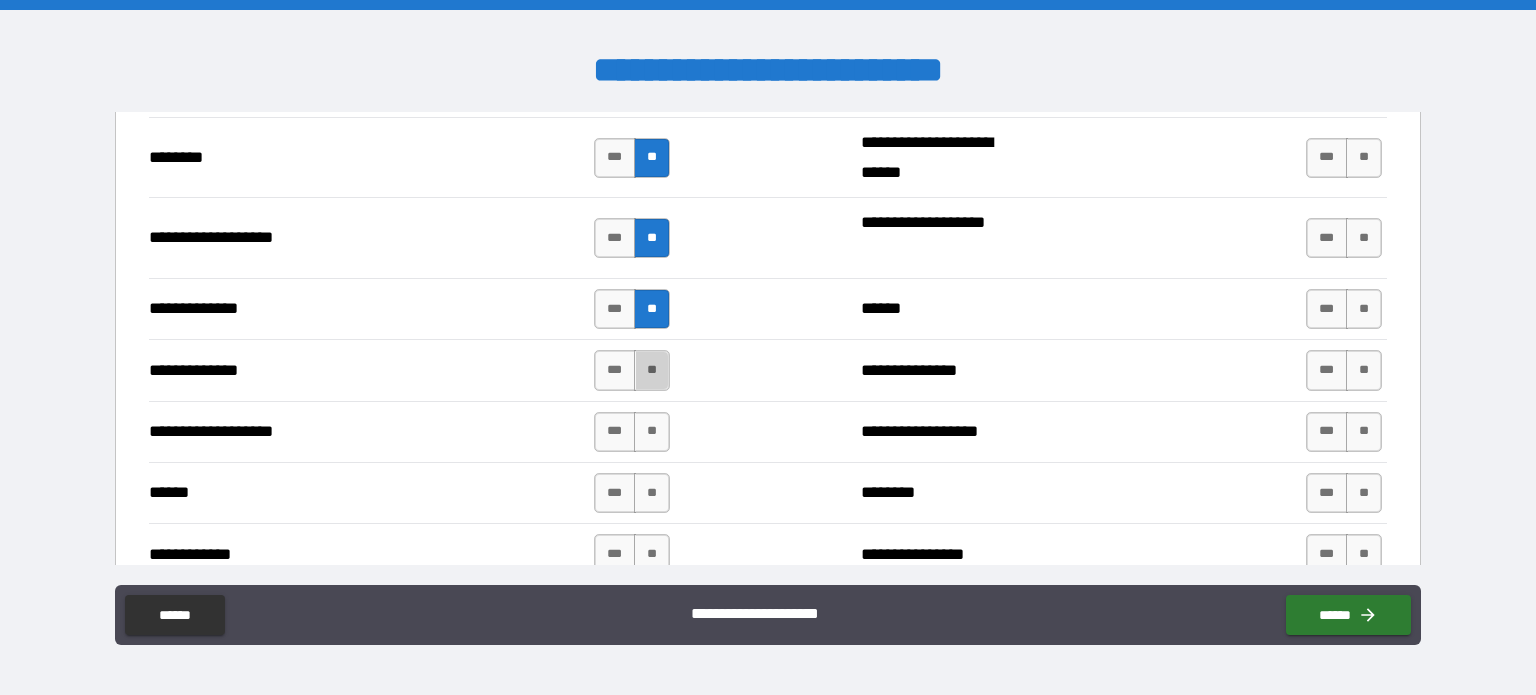 click on "**" at bounding box center (652, 370) 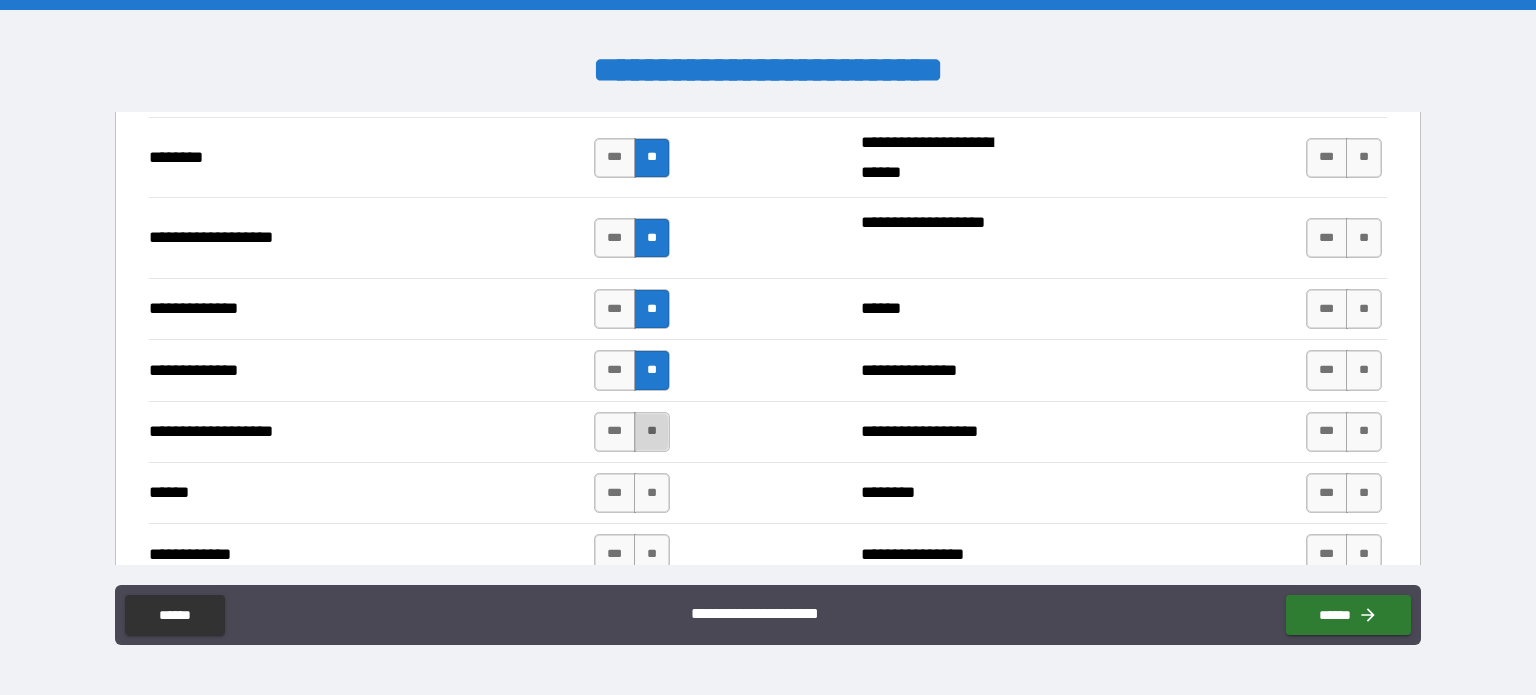 click on "**" at bounding box center [652, 432] 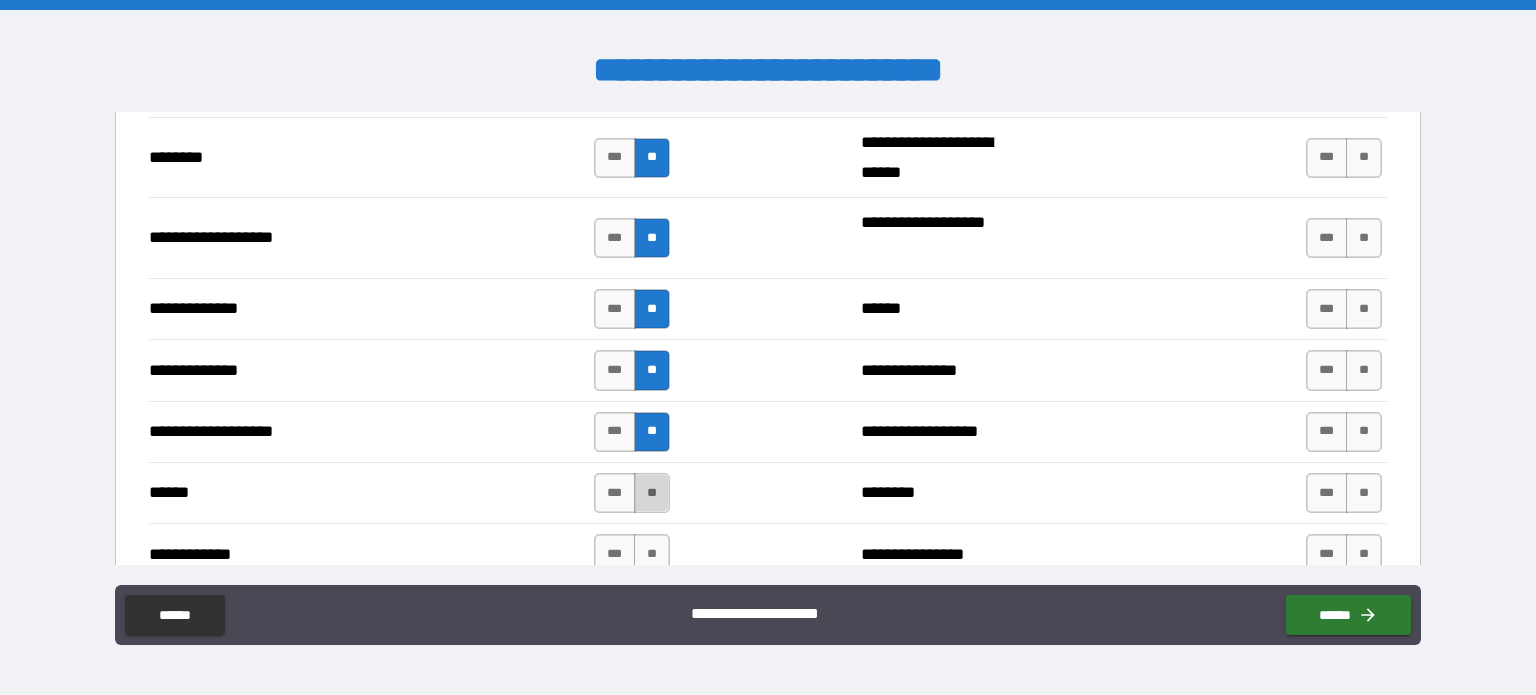 click on "**" at bounding box center (652, 493) 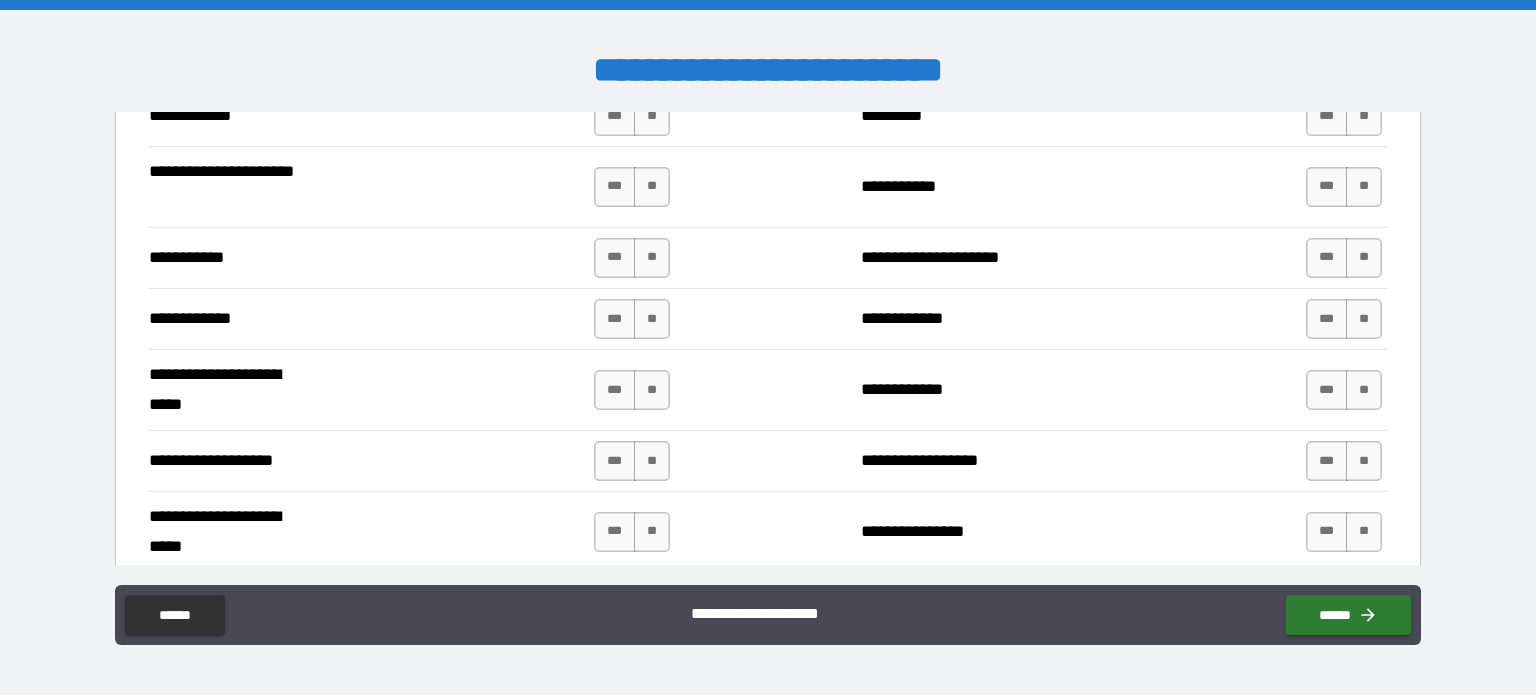scroll, scrollTop: 3500, scrollLeft: 0, axis: vertical 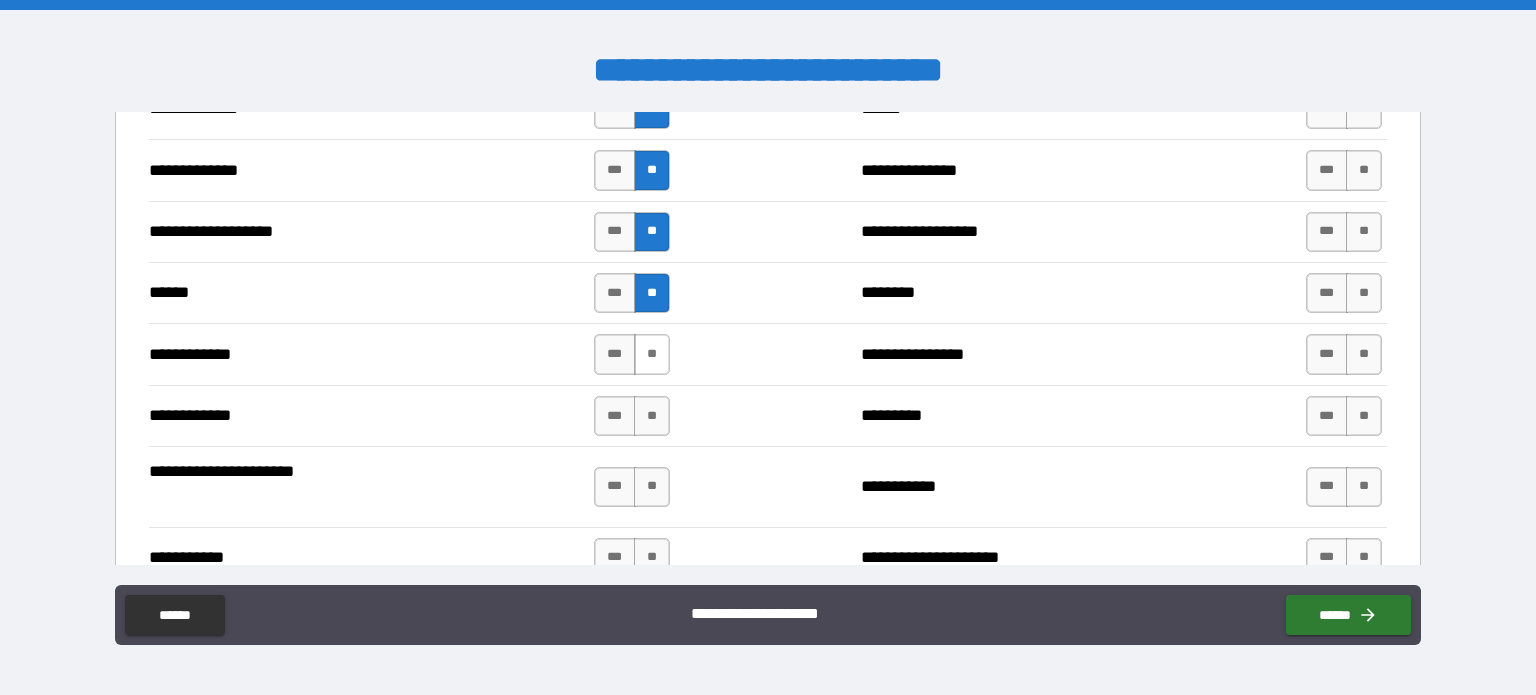 click on "**" at bounding box center (652, 354) 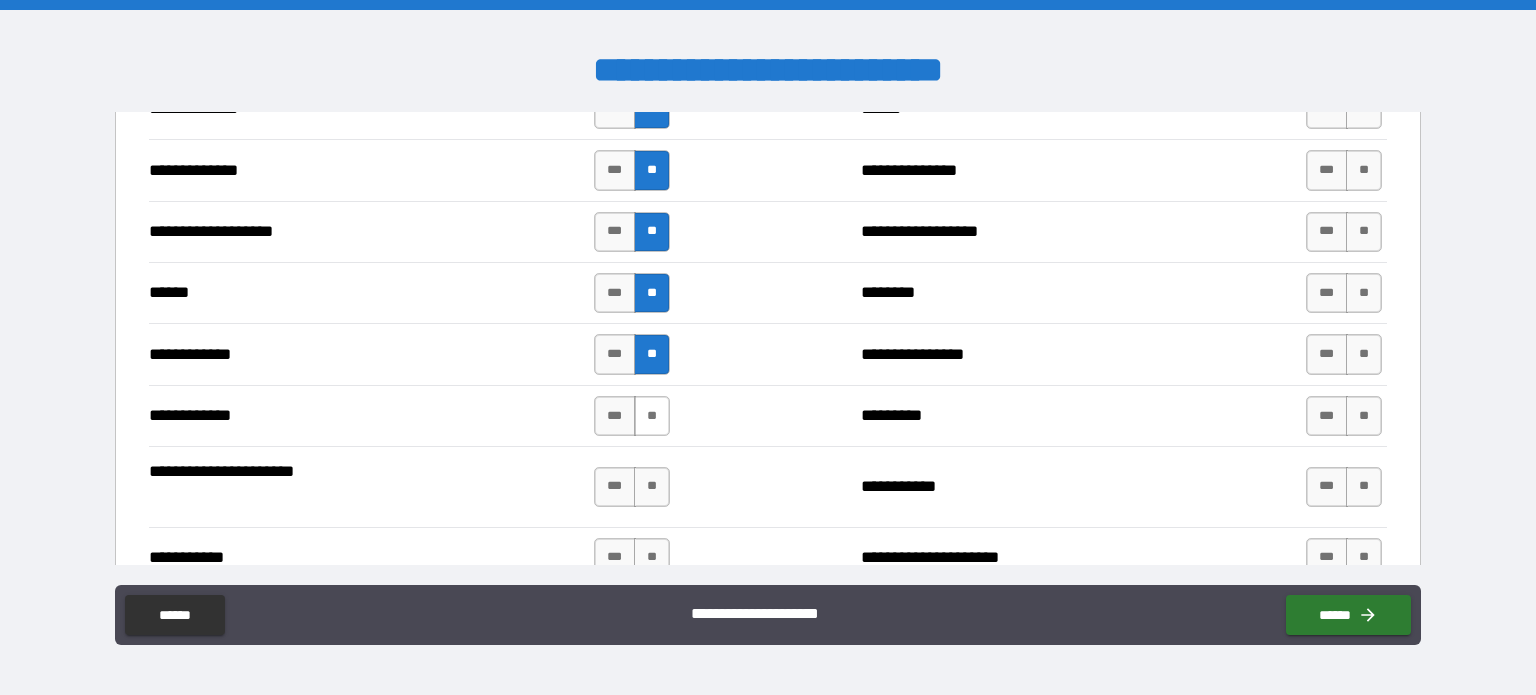 click on "**" at bounding box center (652, 416) 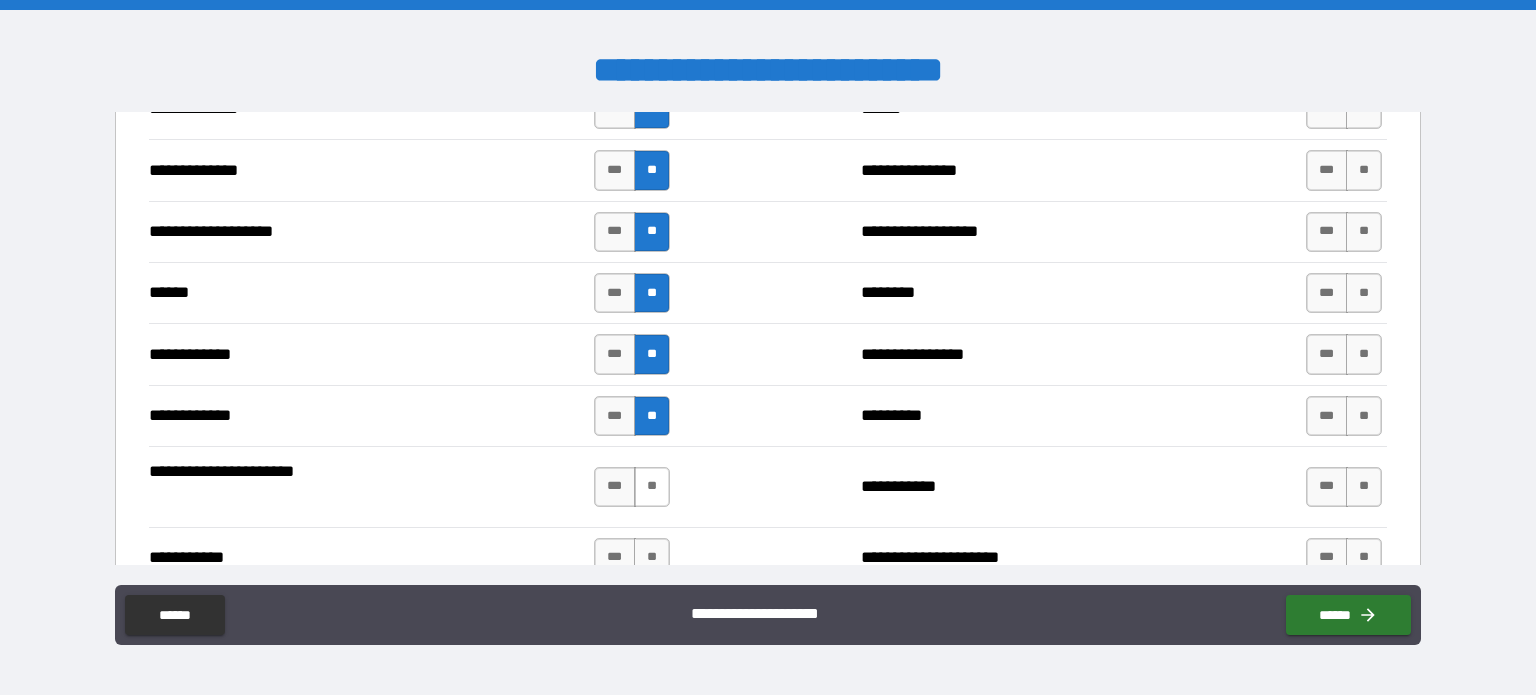 click on "**" at bounding box center (652, 487) 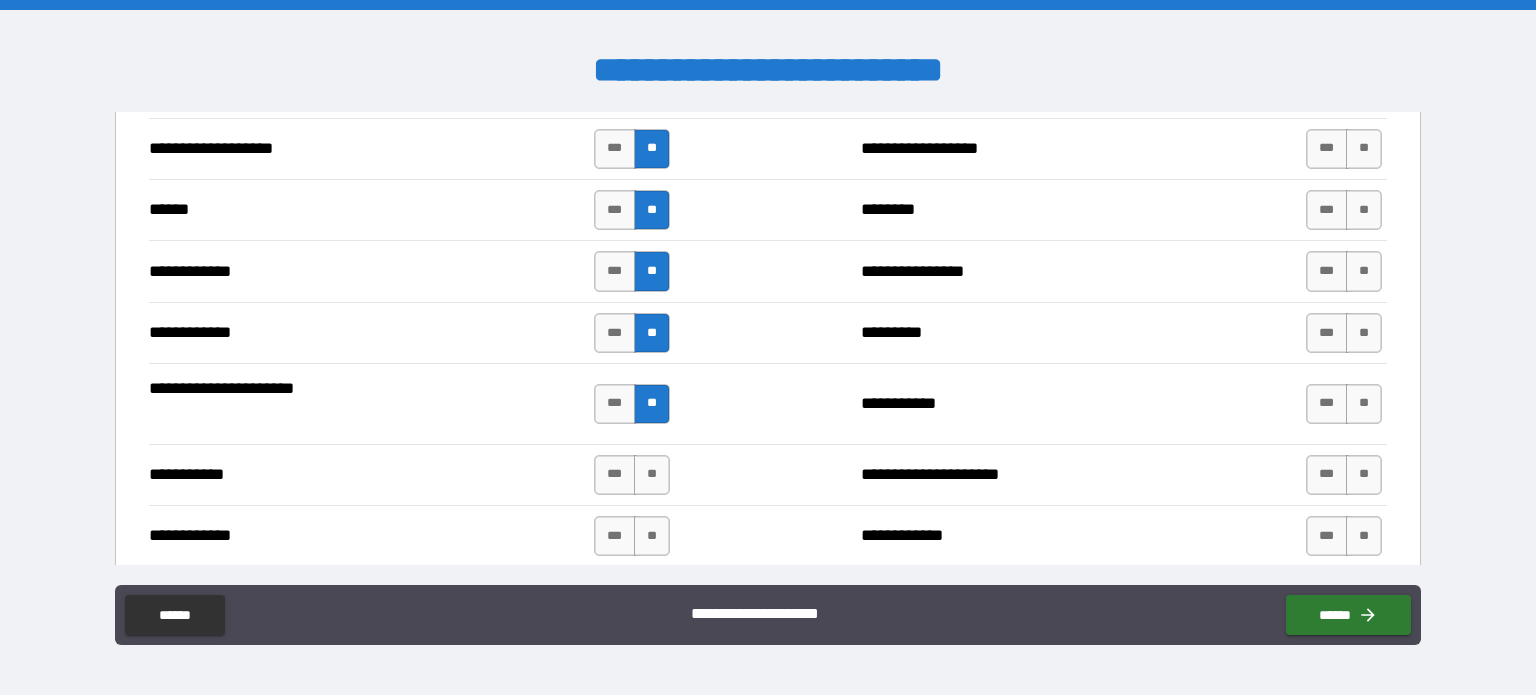 scroll, scrollTop: 3800, scrollLeft: 0, axis: vertical 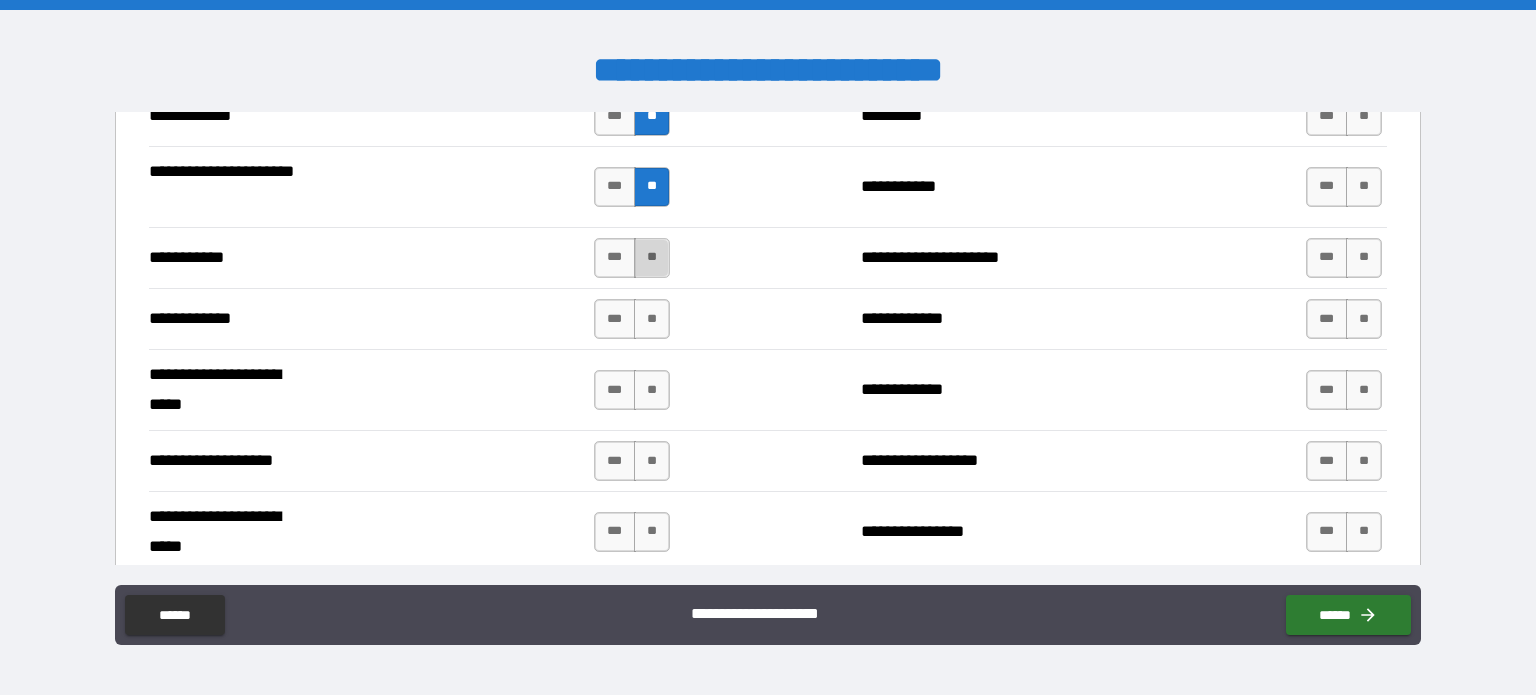 click on "**" at bounding box center [652, 258] 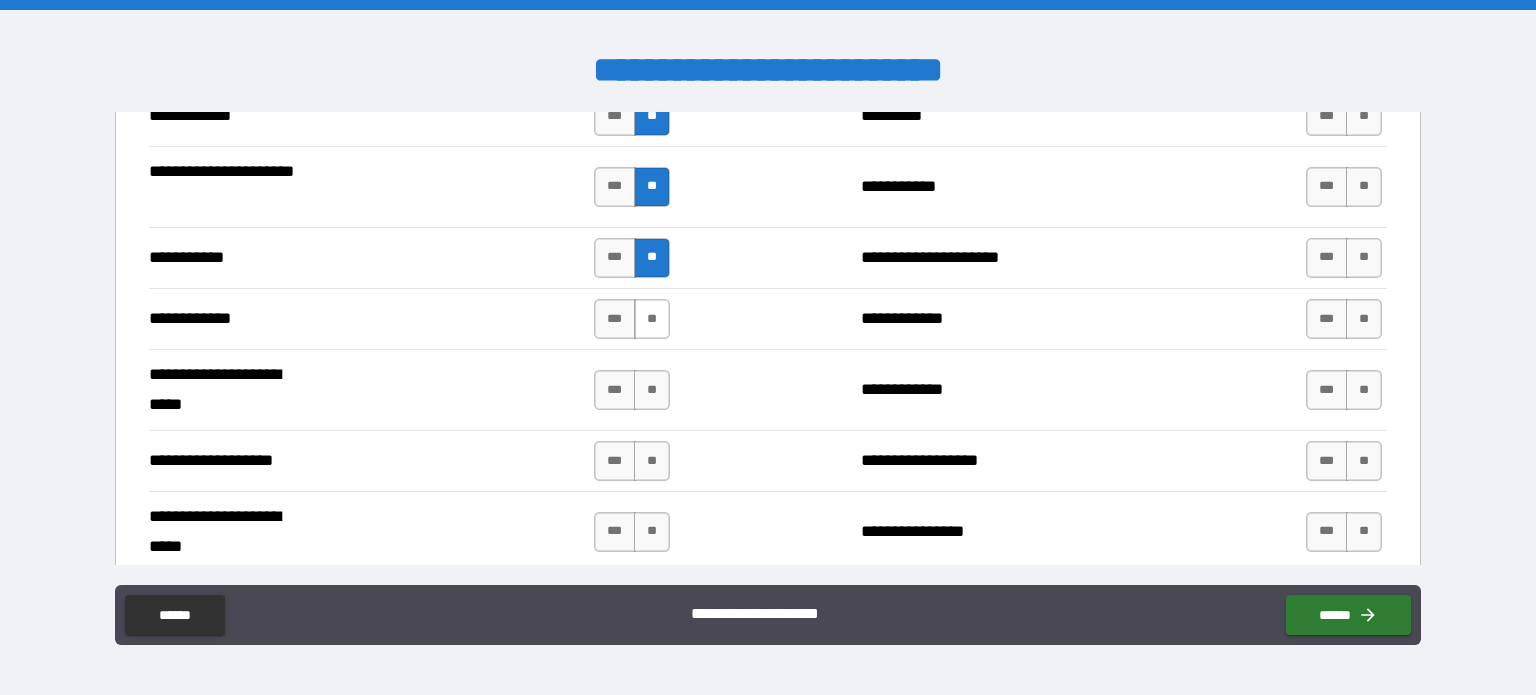 click on "**" at bounding box center (652, 319) 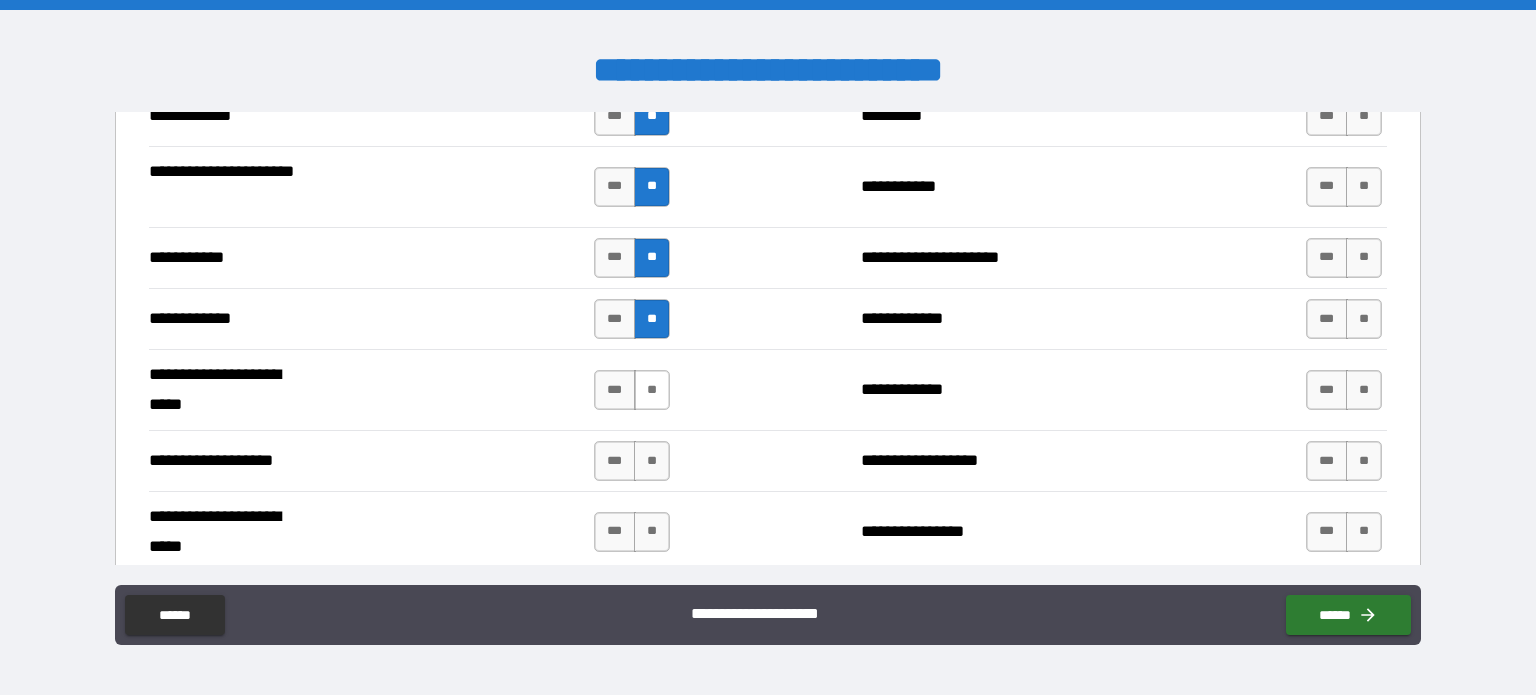 click on "**" at bounding box center [652, 390] 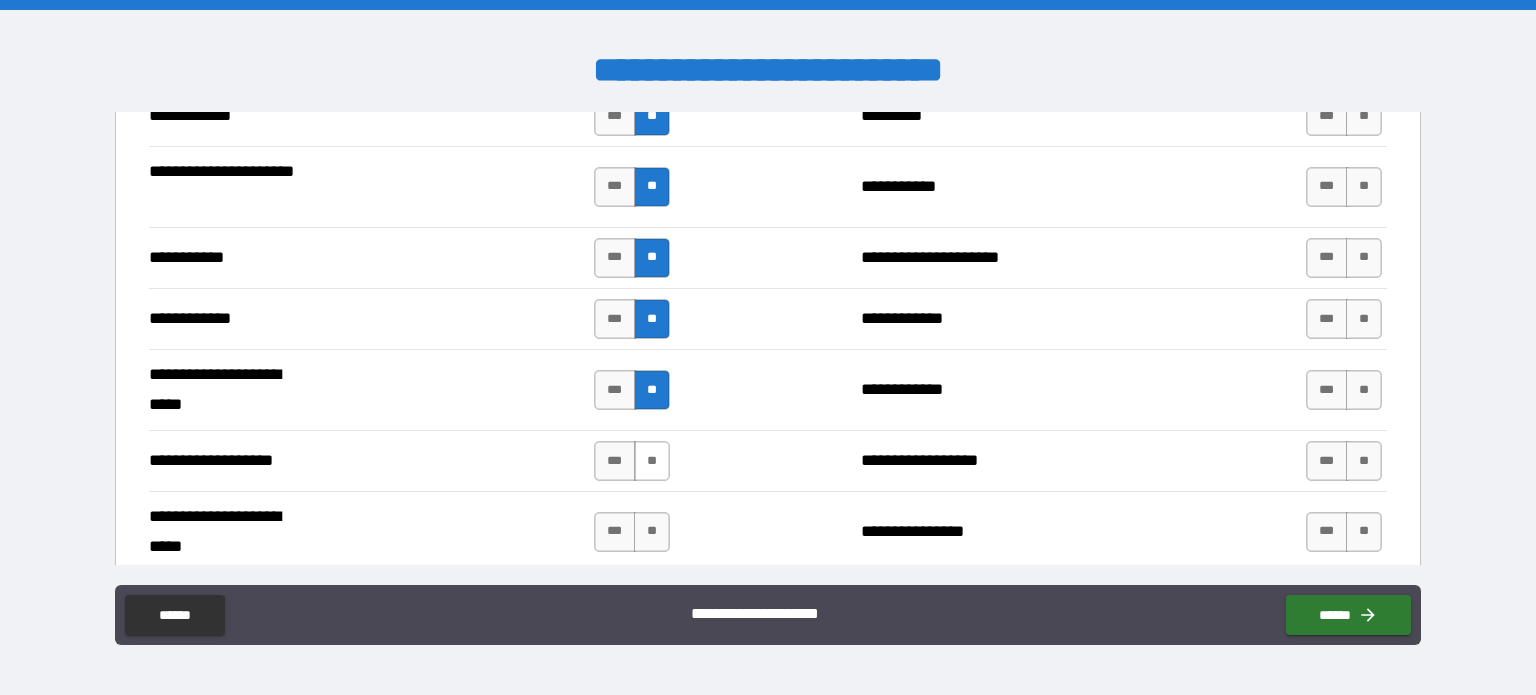 click on "**" at bounding box center [652, 461] 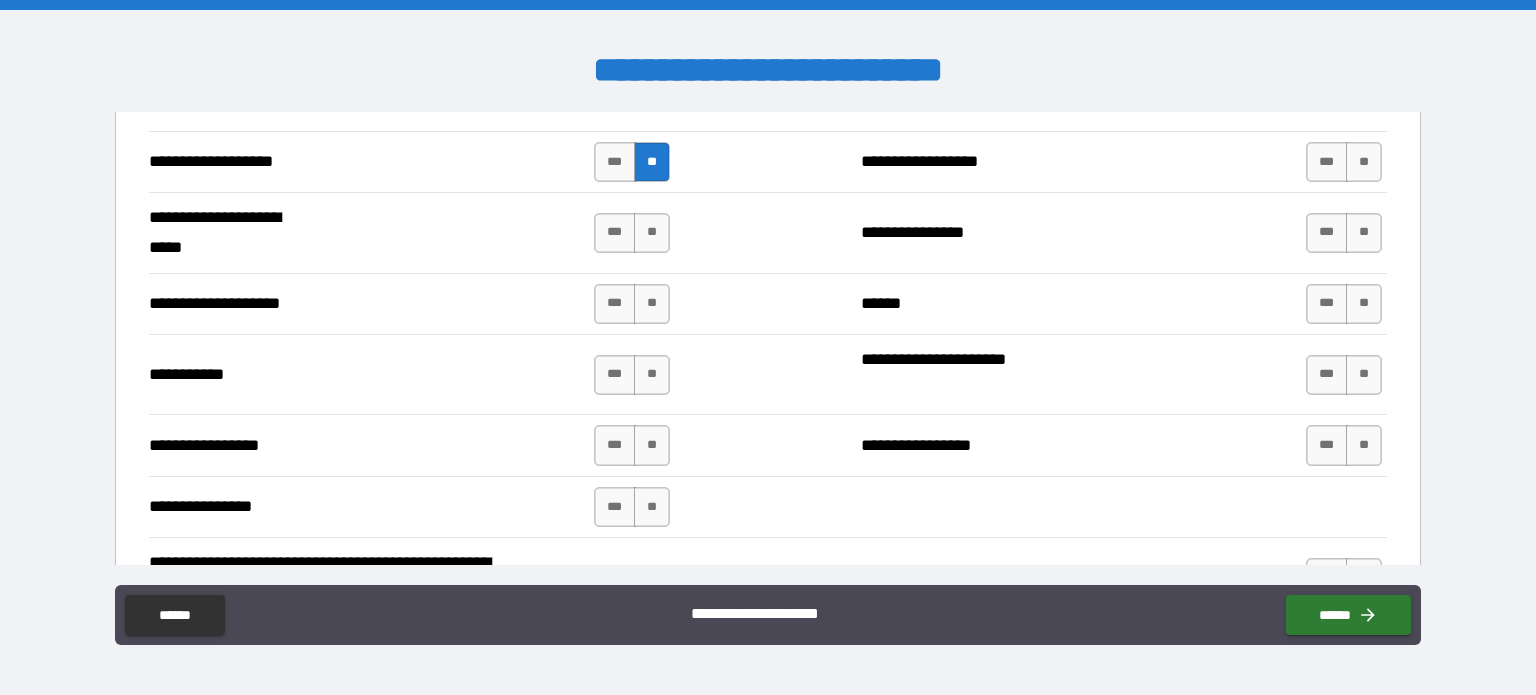 scroll, scrollTop: 4100, scrollLeft: 0, axis: vertical 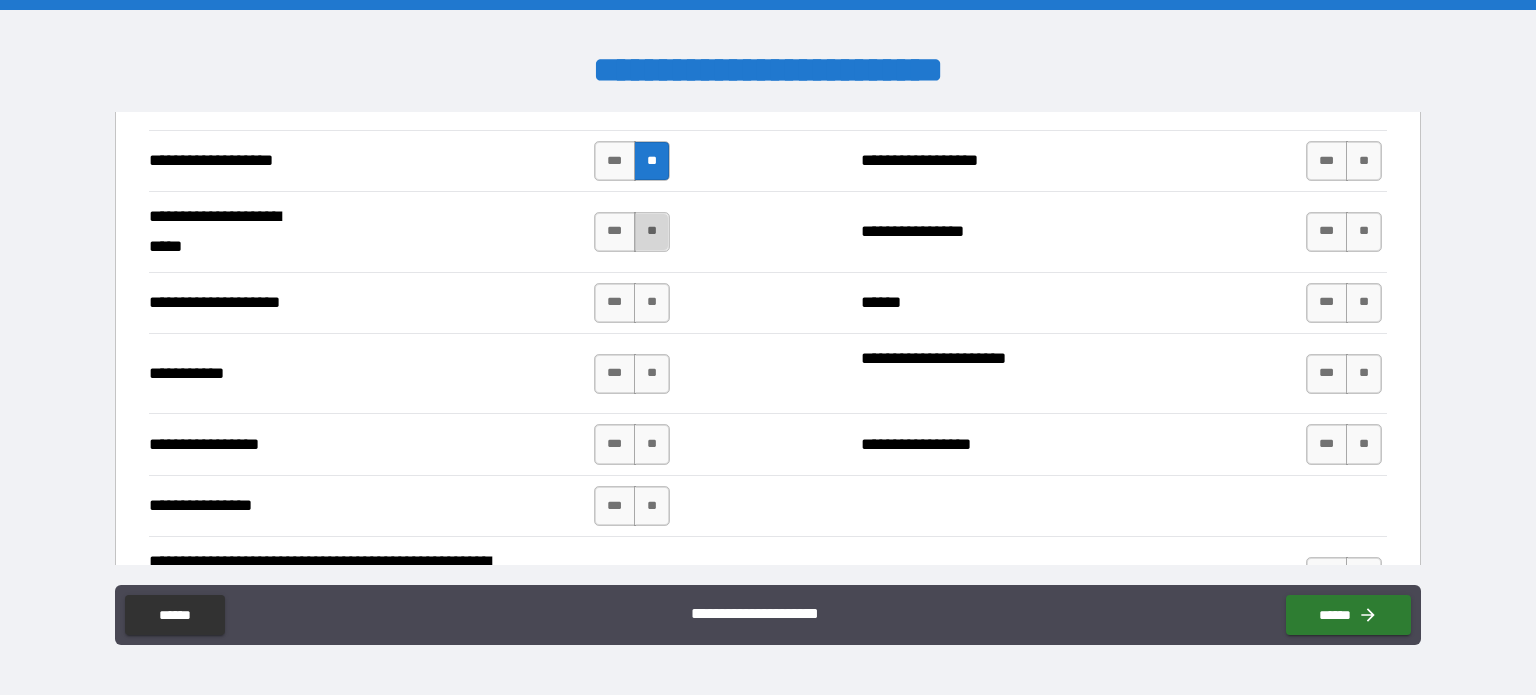 click on "**" at bounding box center [652, 232] 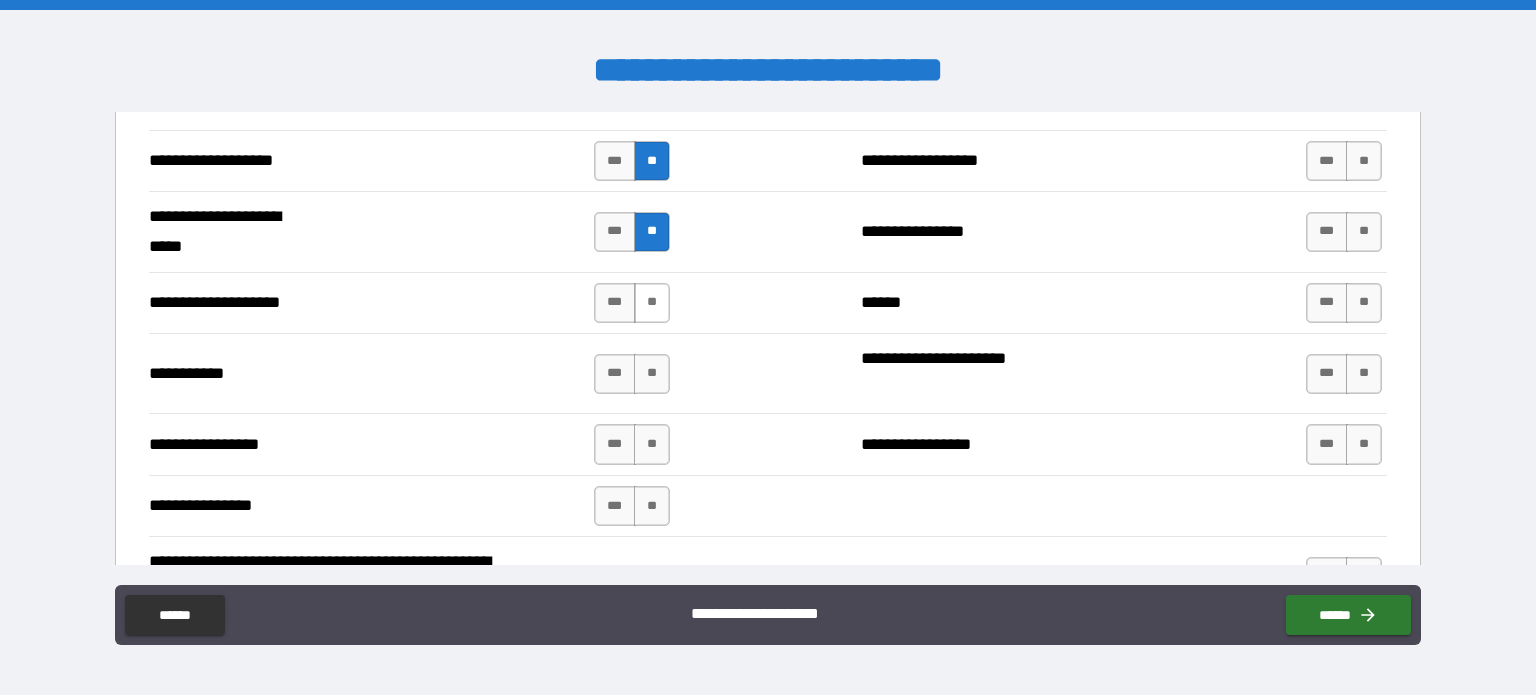 click on "**" at bounding box center [652, 303] 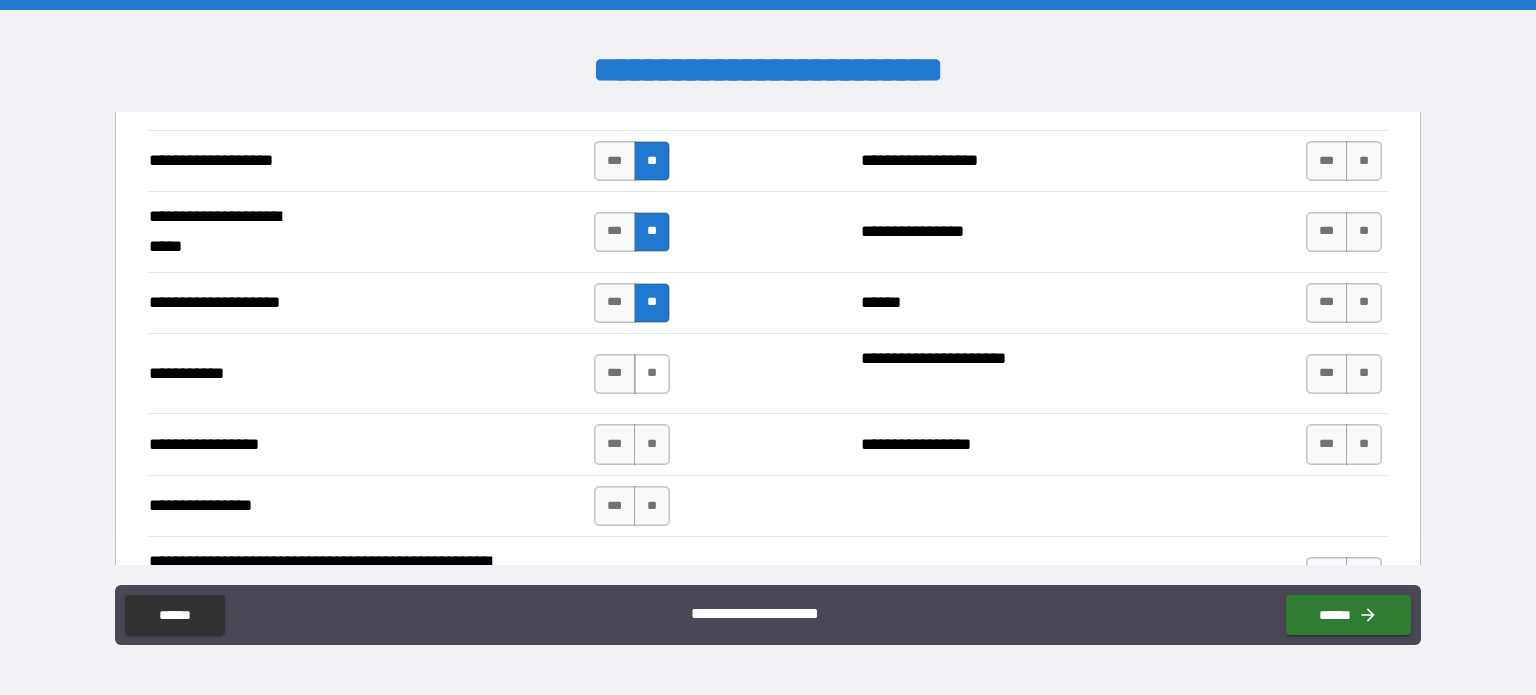 click on "**" at bounding box center [652, 374] 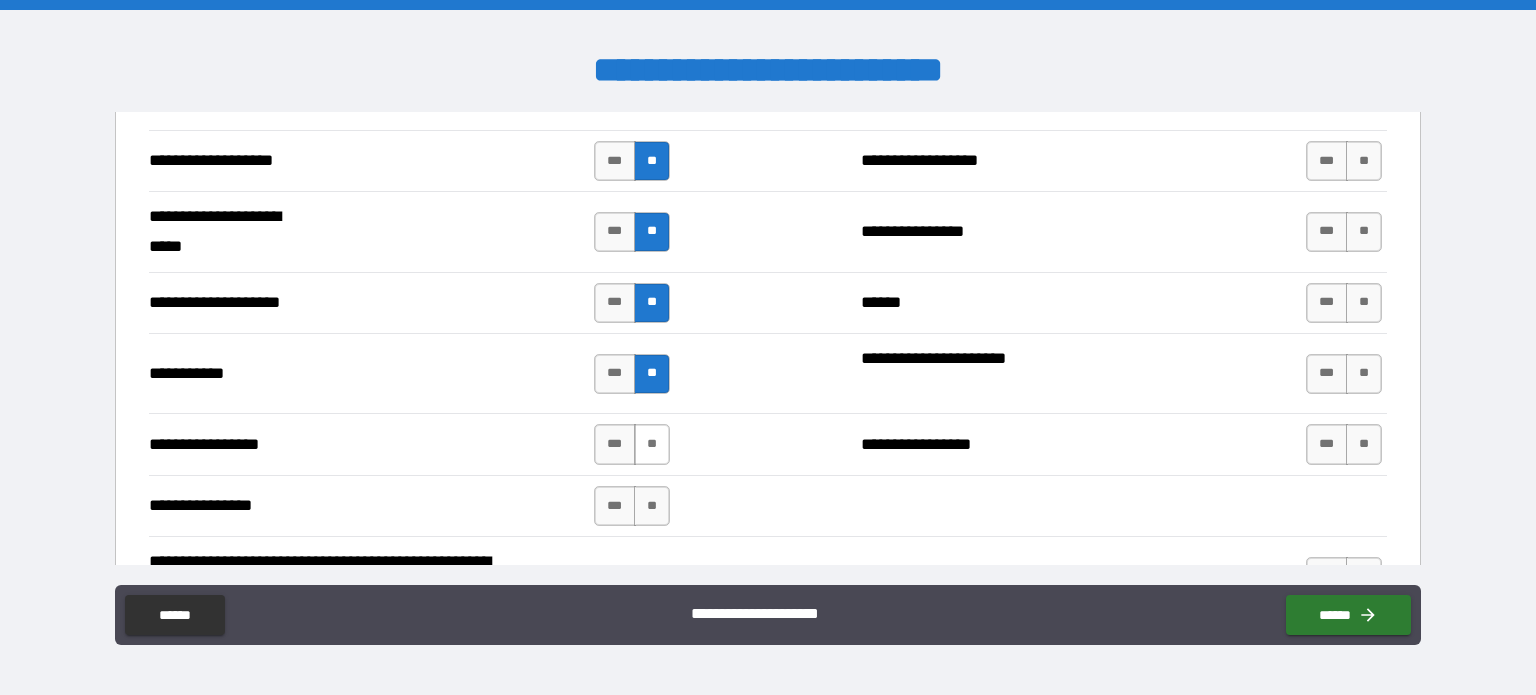 click on "**" at bounding box center [652, 444] 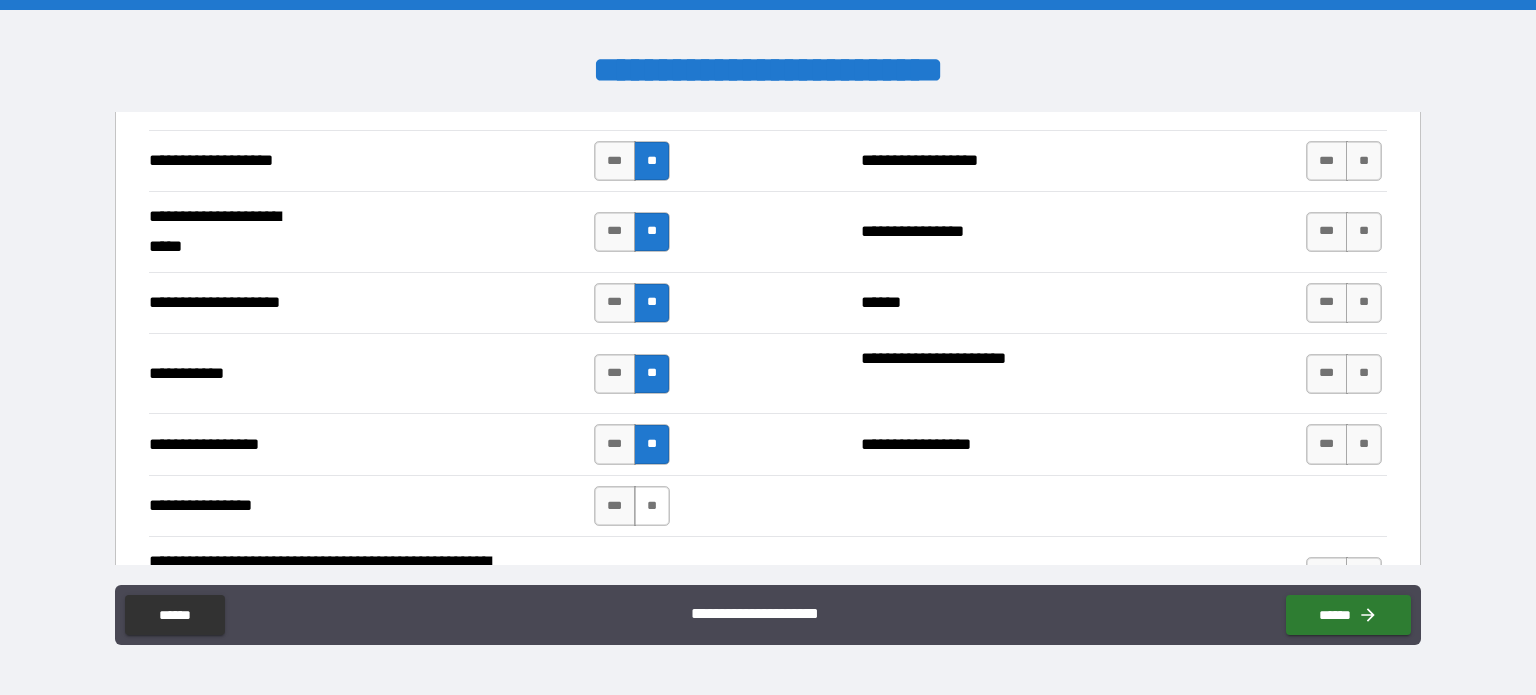 click on "**" at bounding box center [652, 506] 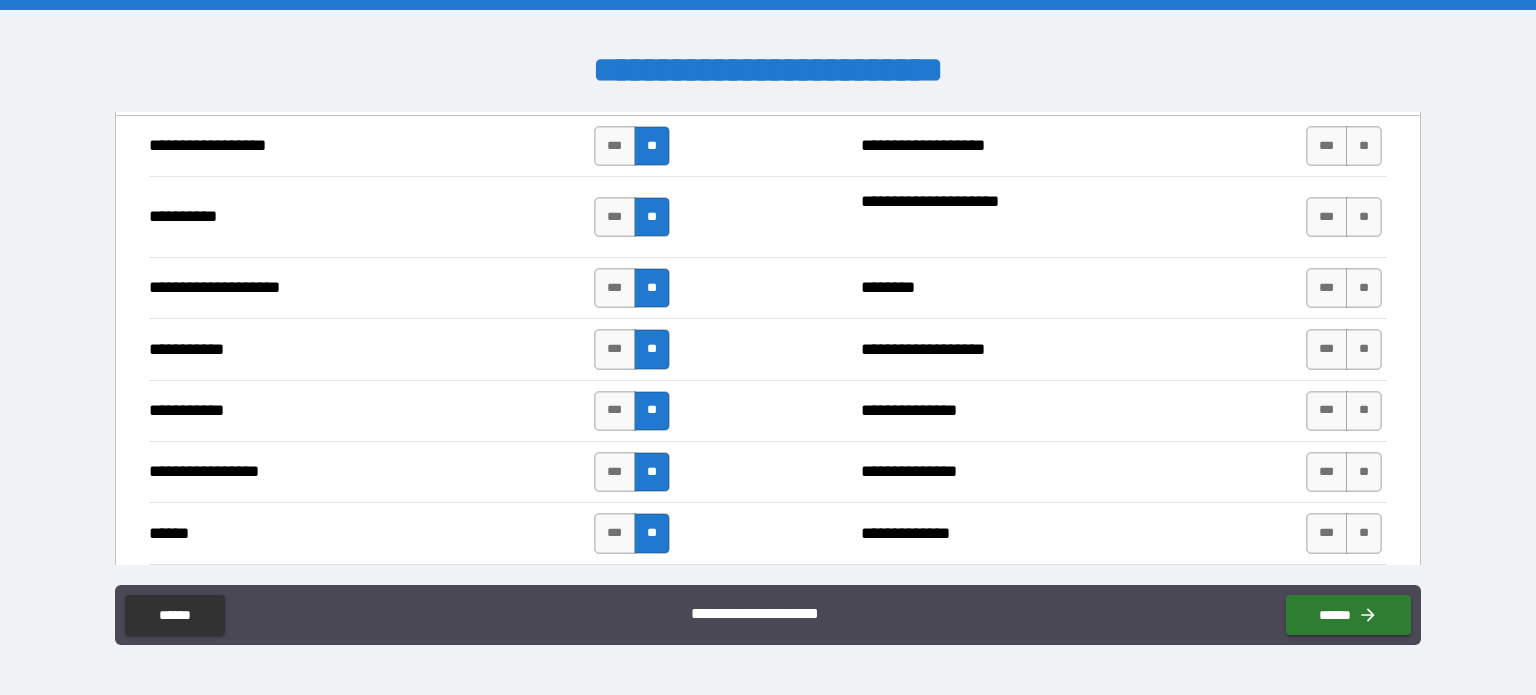 scroll, scrollTop: 1798, scrollLeft: 0, axis: vertical 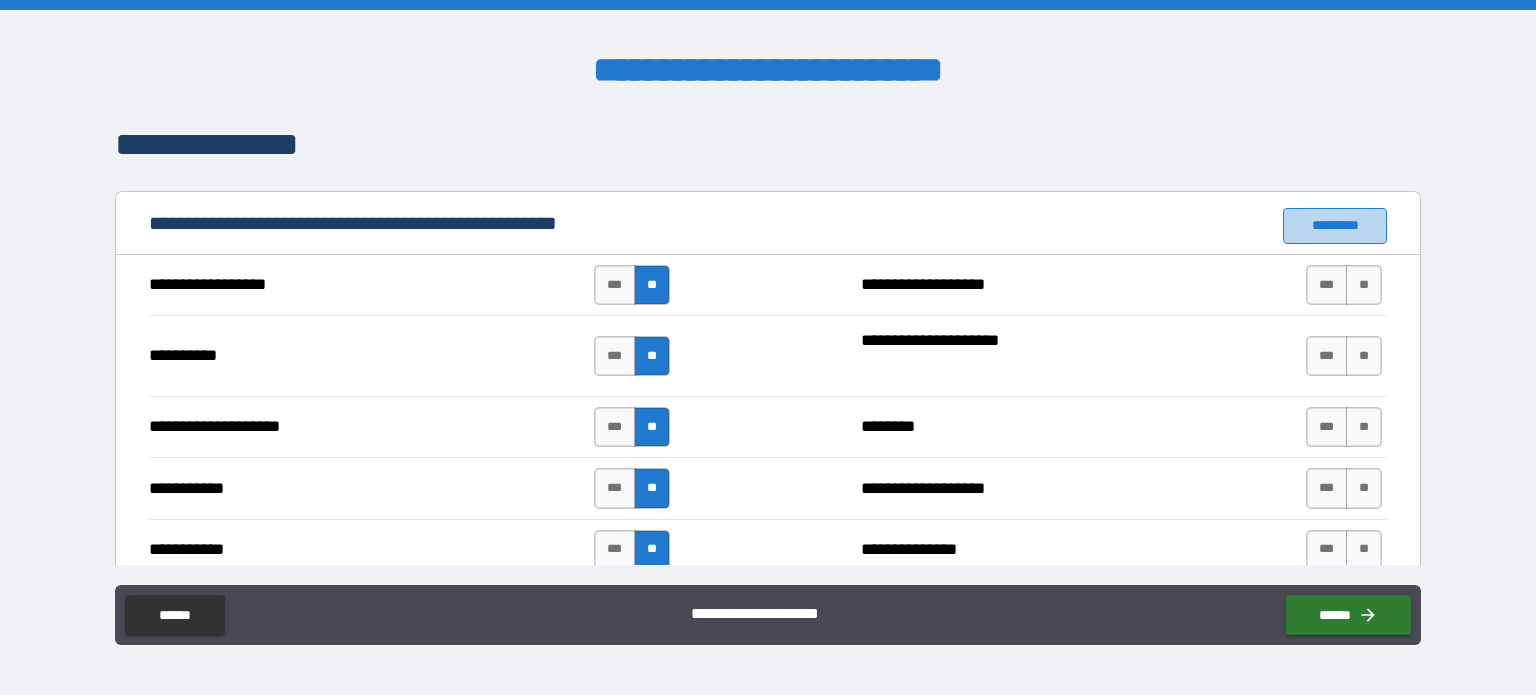 click on "*********" at bounding box center (1335, 226) 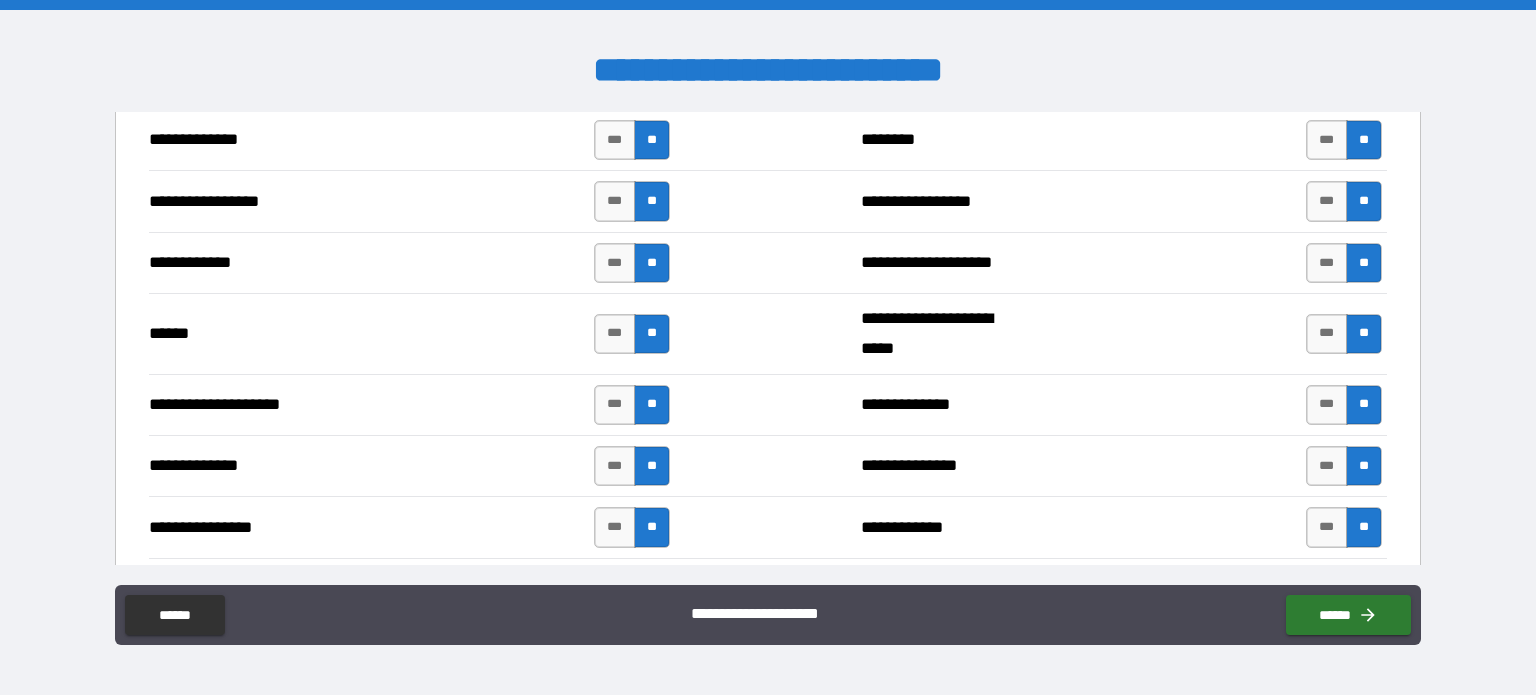 scroll, scrollTop: 2698, scrollLeft: 0, axis: vertical 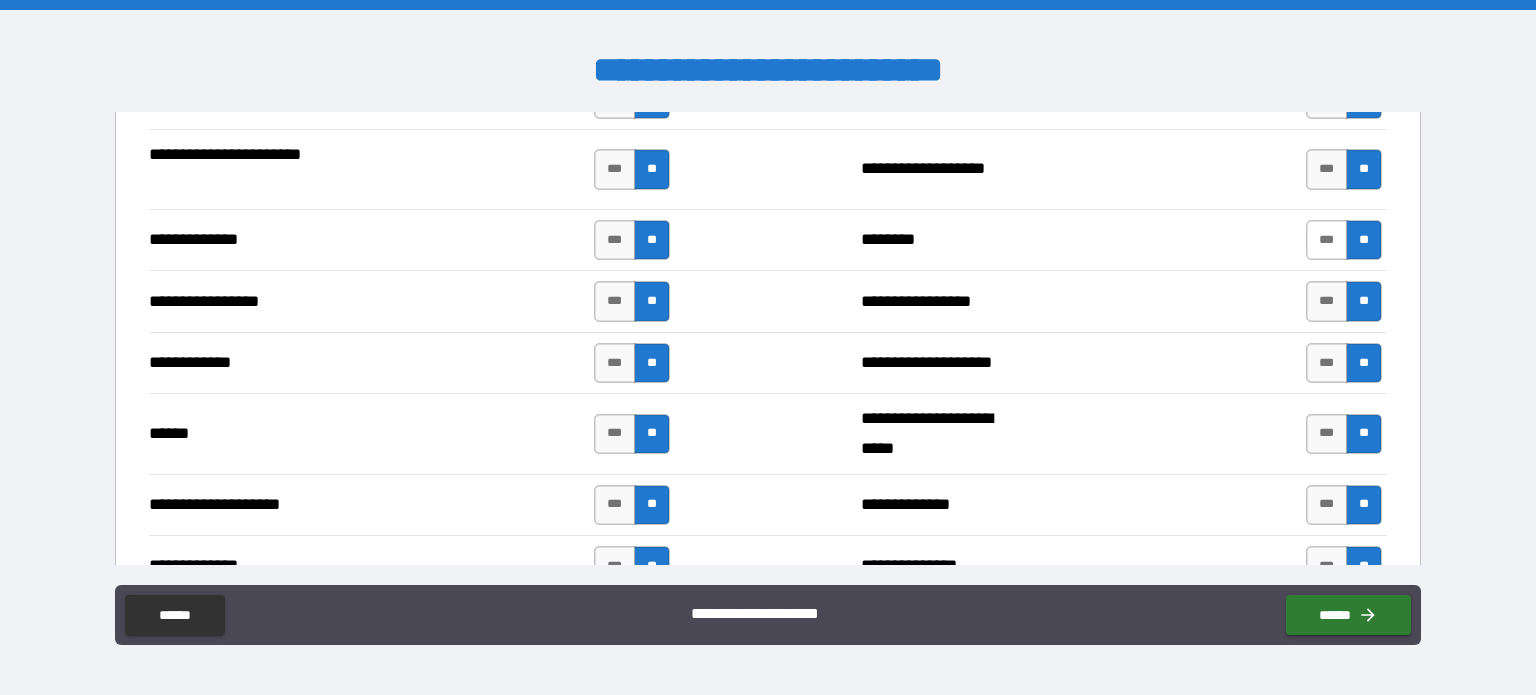 click on "***" at bounding box center (1327, 240) 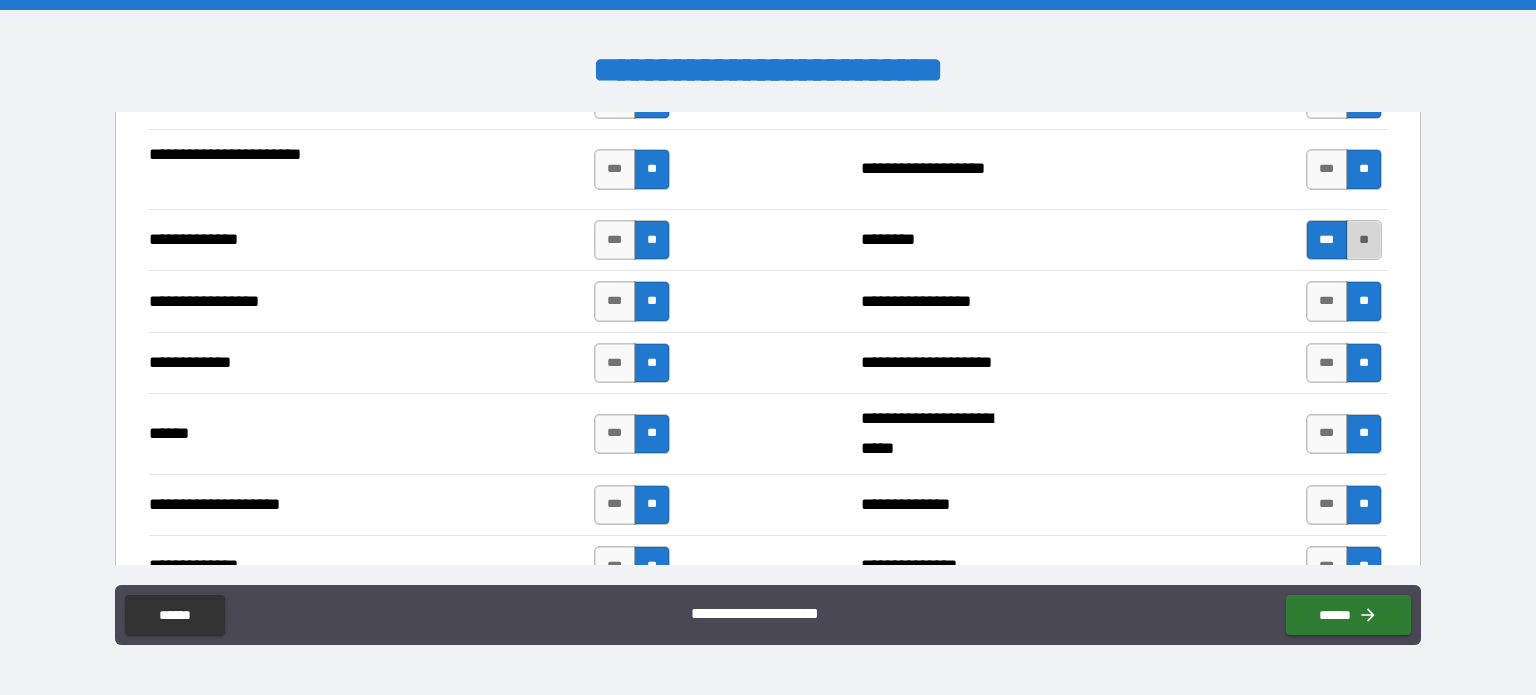 click on "**" at bounding box center [1364, 240] 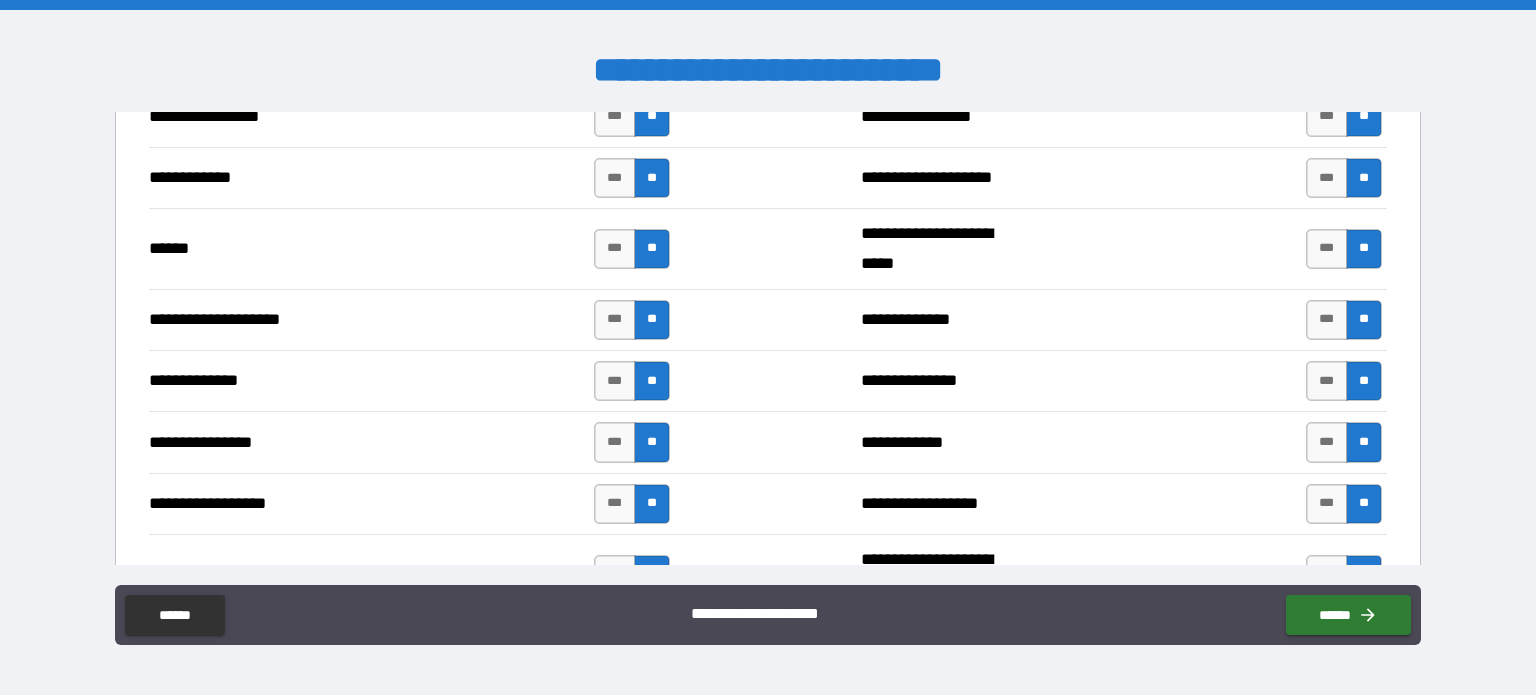 scroll, scrollTop: 2898, scrollLeft: 0, axis: vertical 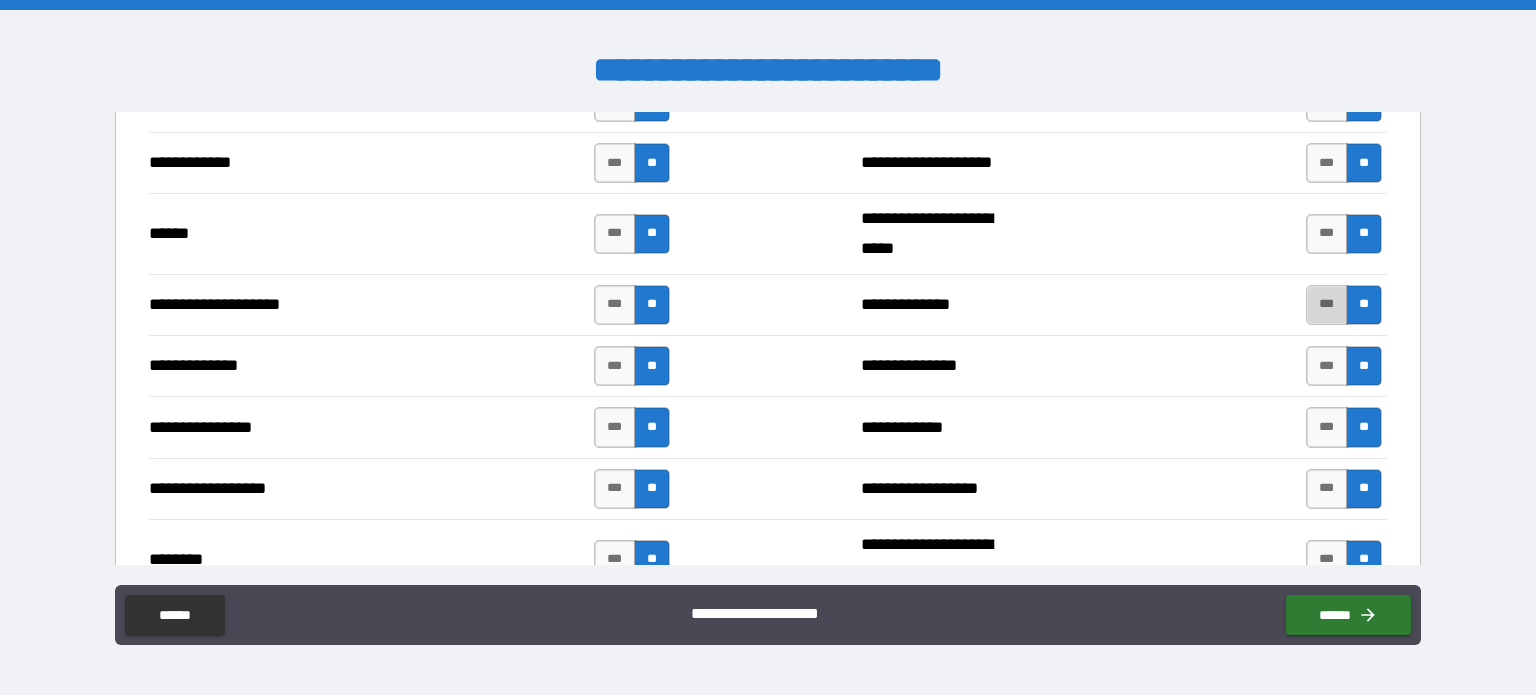 click on "***" at bounding box center (1327, 305) 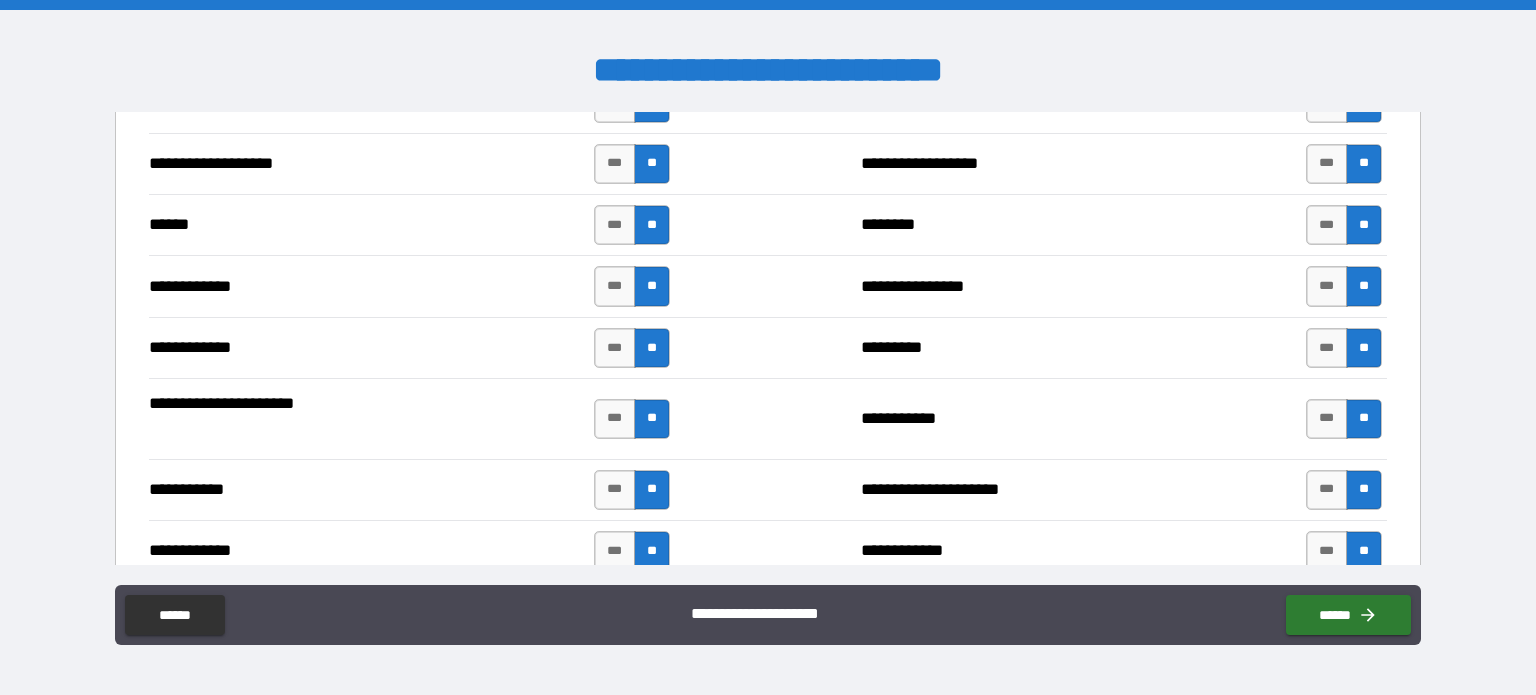 scroll, scrollTop: 3598, scrollLeft: 0, axis: vertical 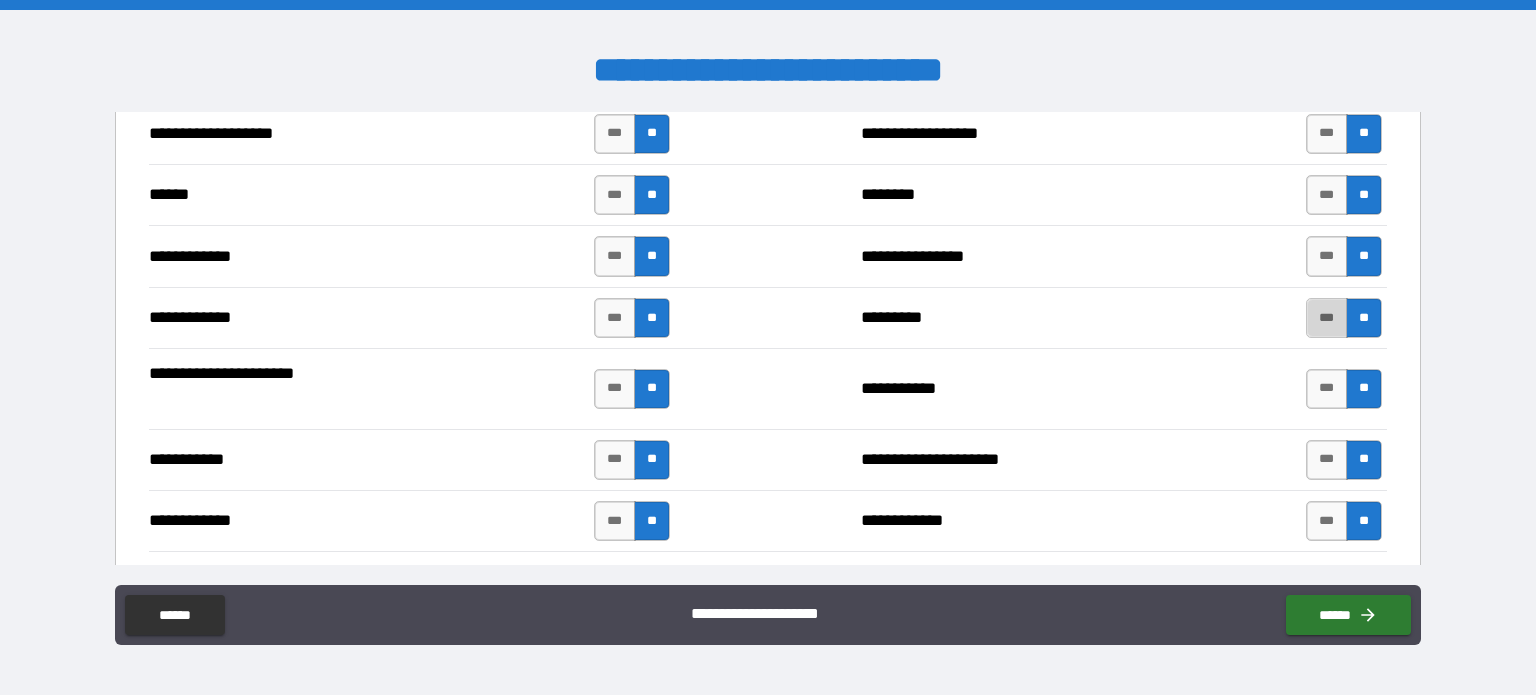 click on "***" at bounding box center (1327, 318) 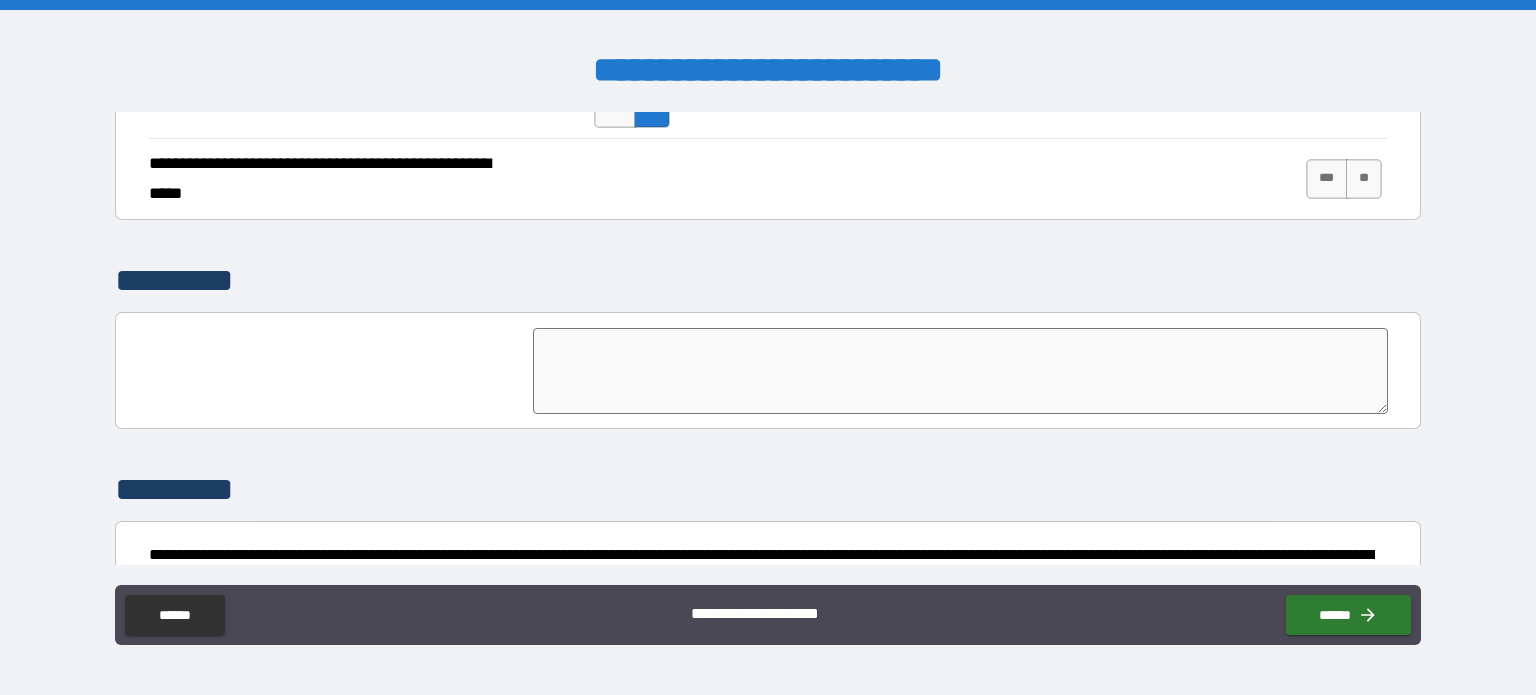 scroll, scrollTop: 4398, scrollLeft: 0, axis: vertical 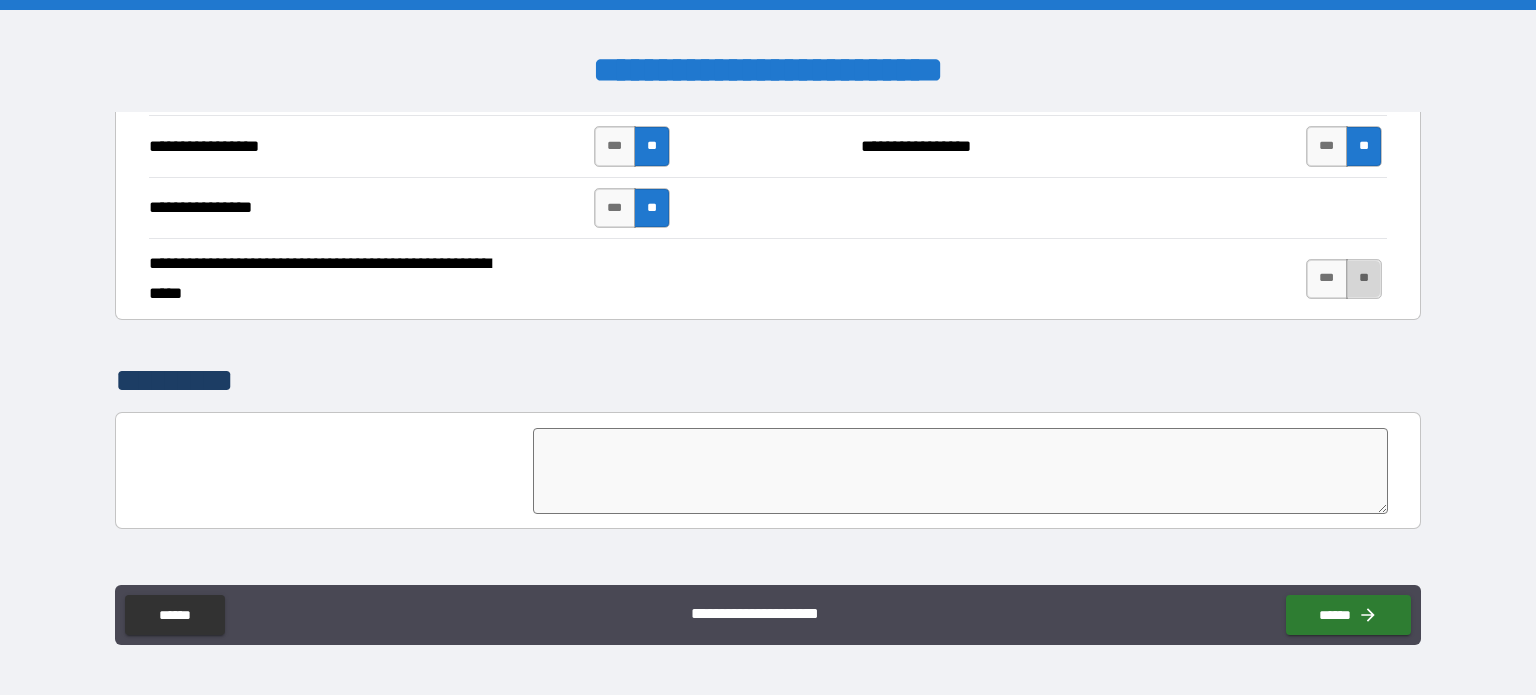 click on "**" at bounding box center (1364, 279) 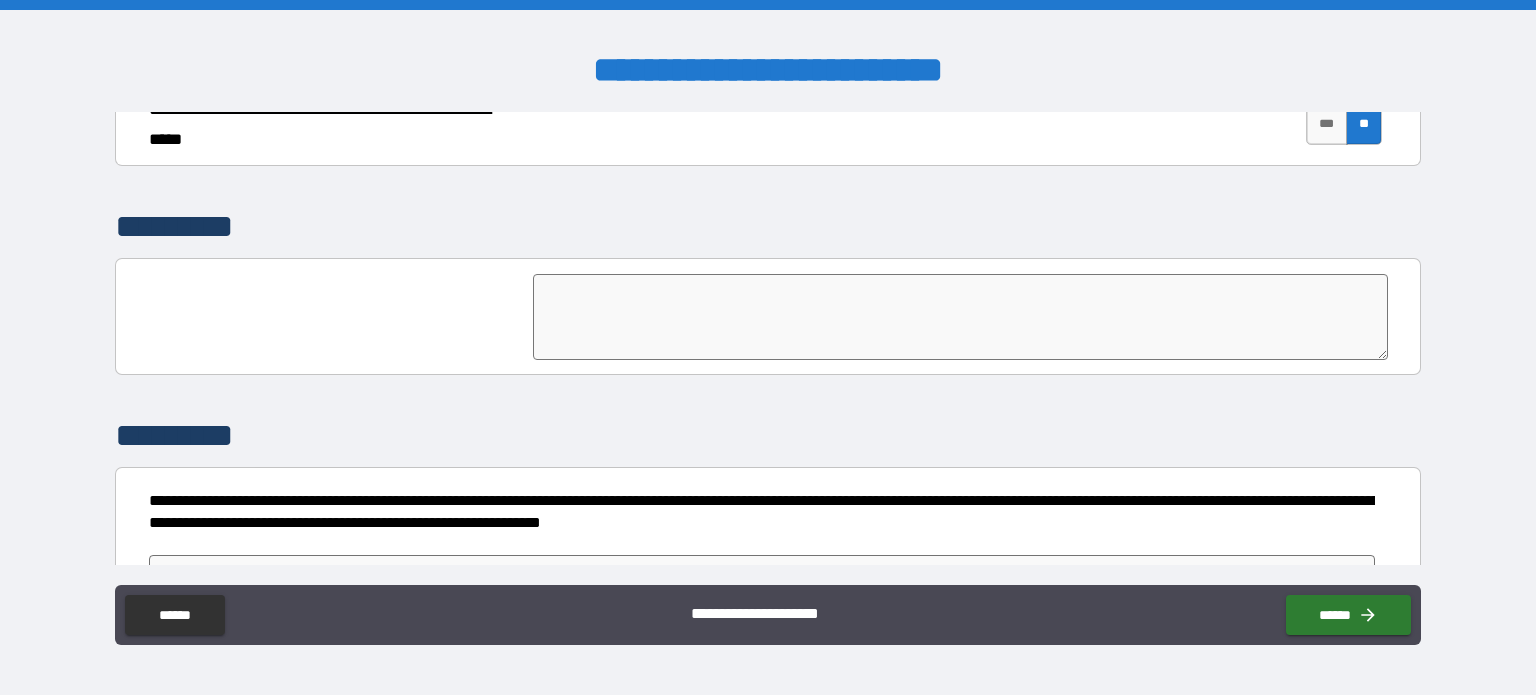 scroll, scrollTop: 4598, scrollLeft: 0, axis: vertical 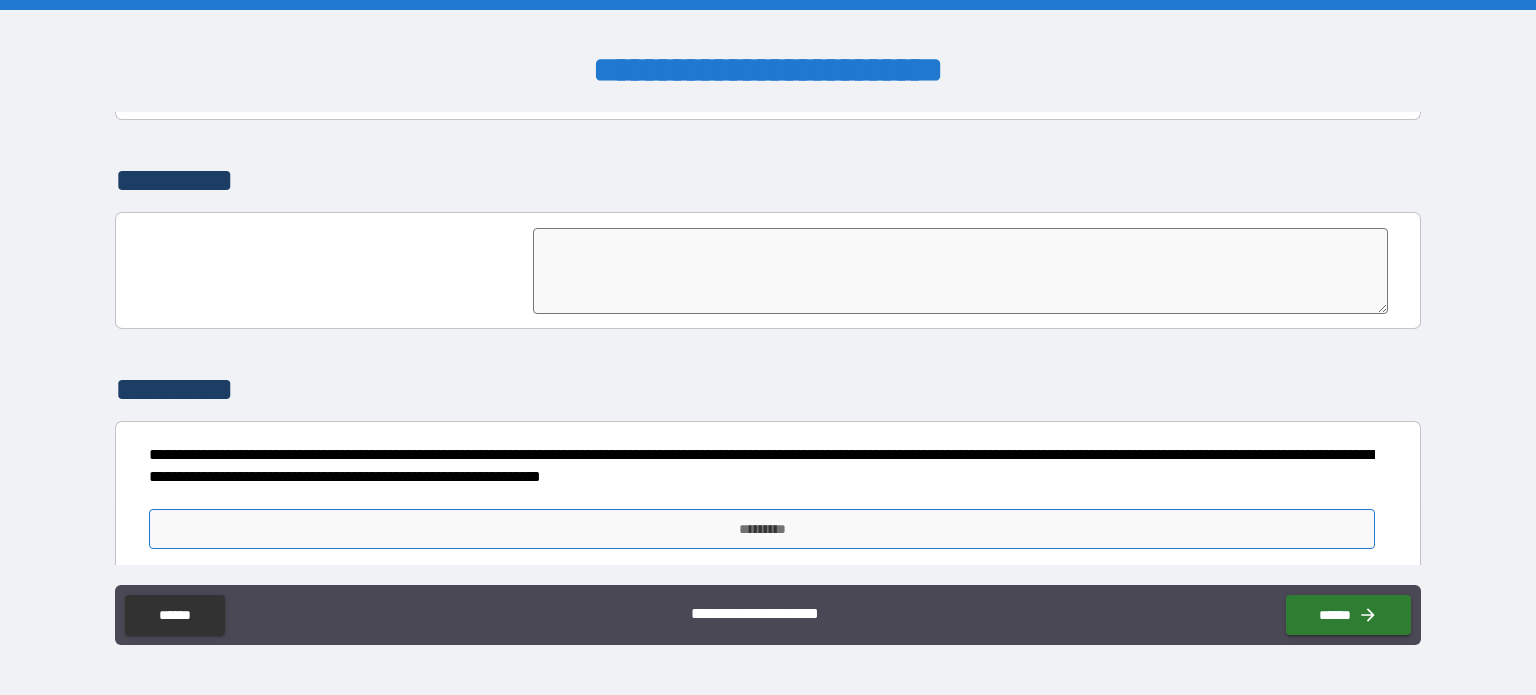 click on "*********" at bounding box center [762, 529] 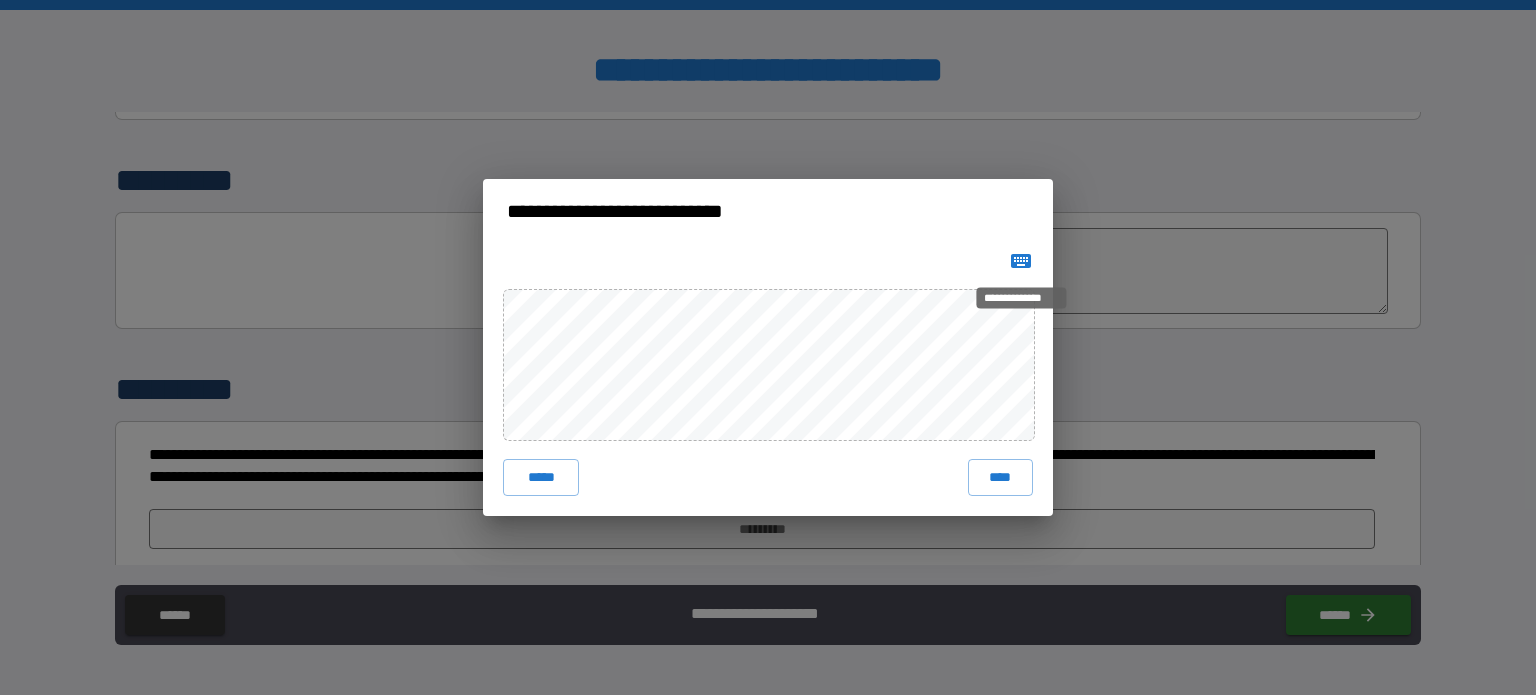 click 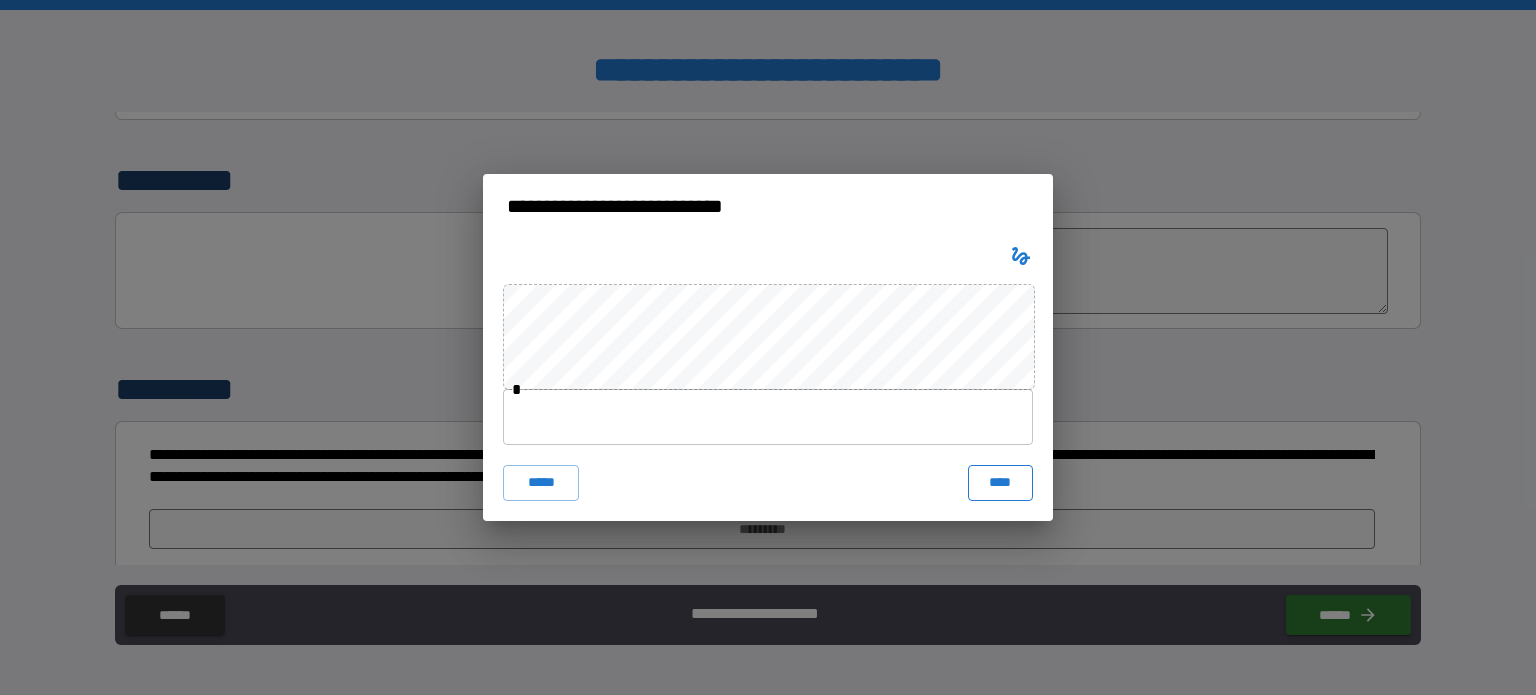click on "****" at bounding box center [1000, 483] 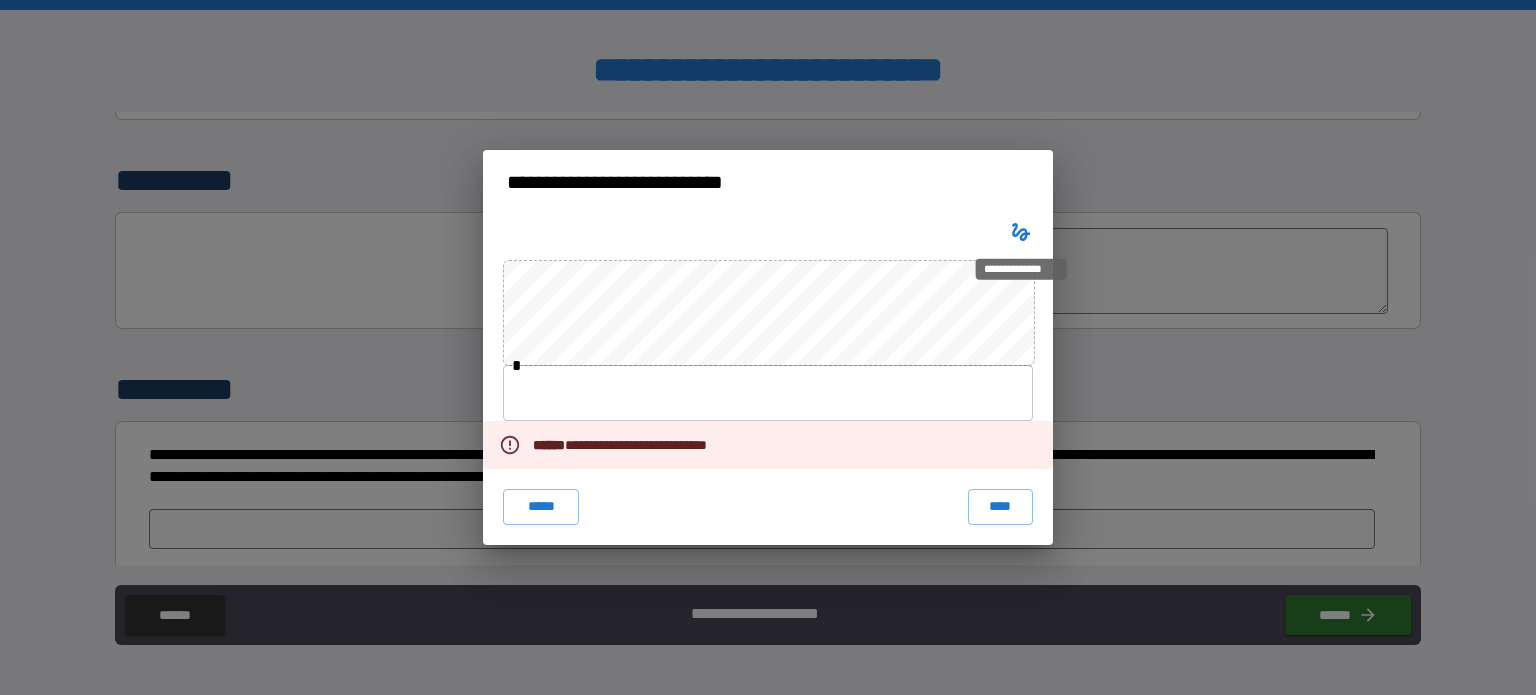 click 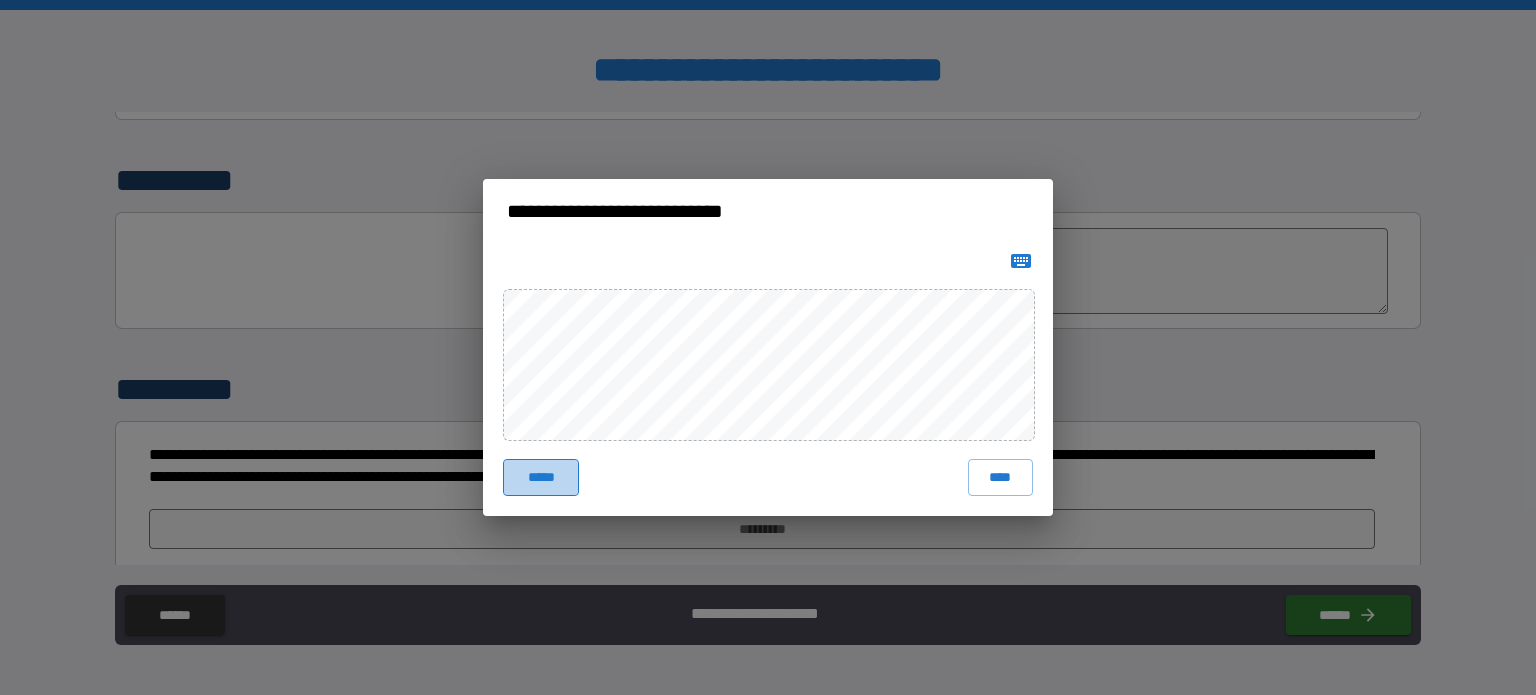 click on "*****" at bounding box center [541, 477] 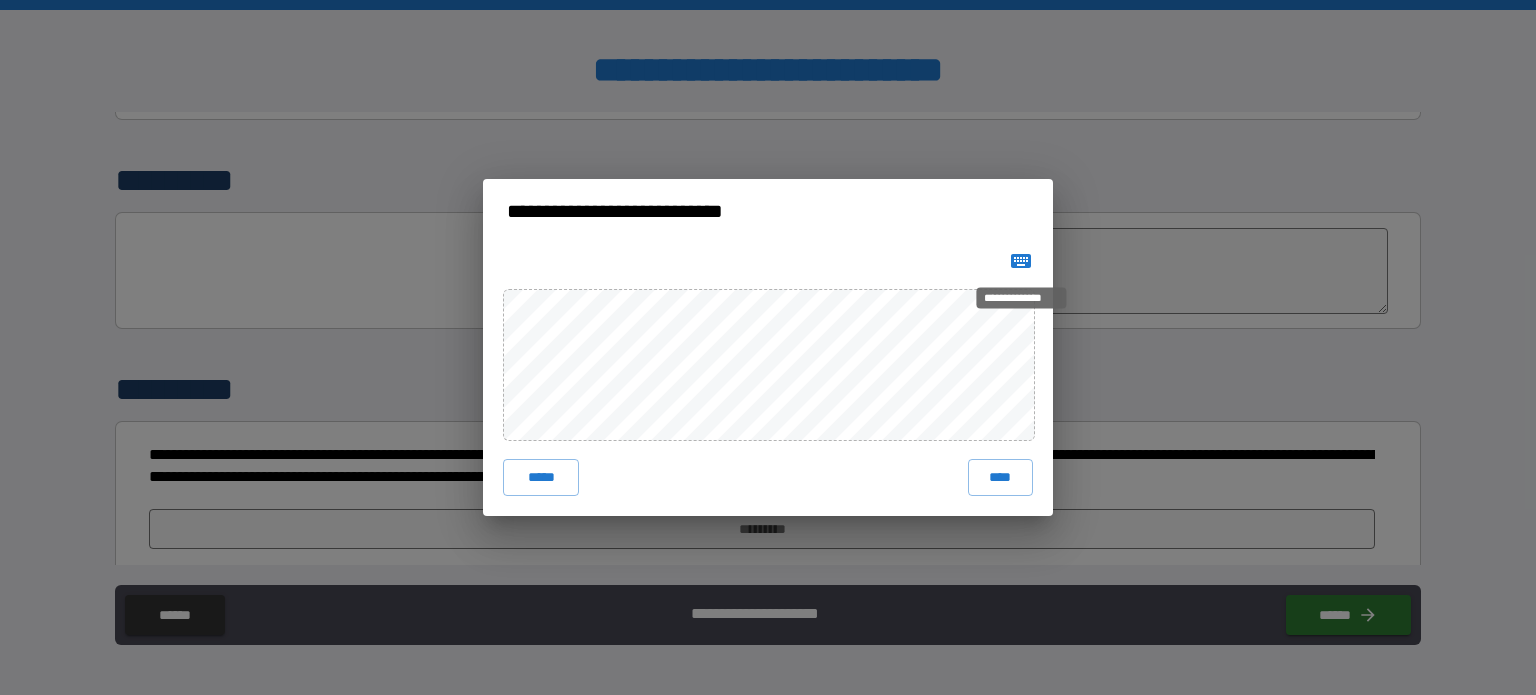 click 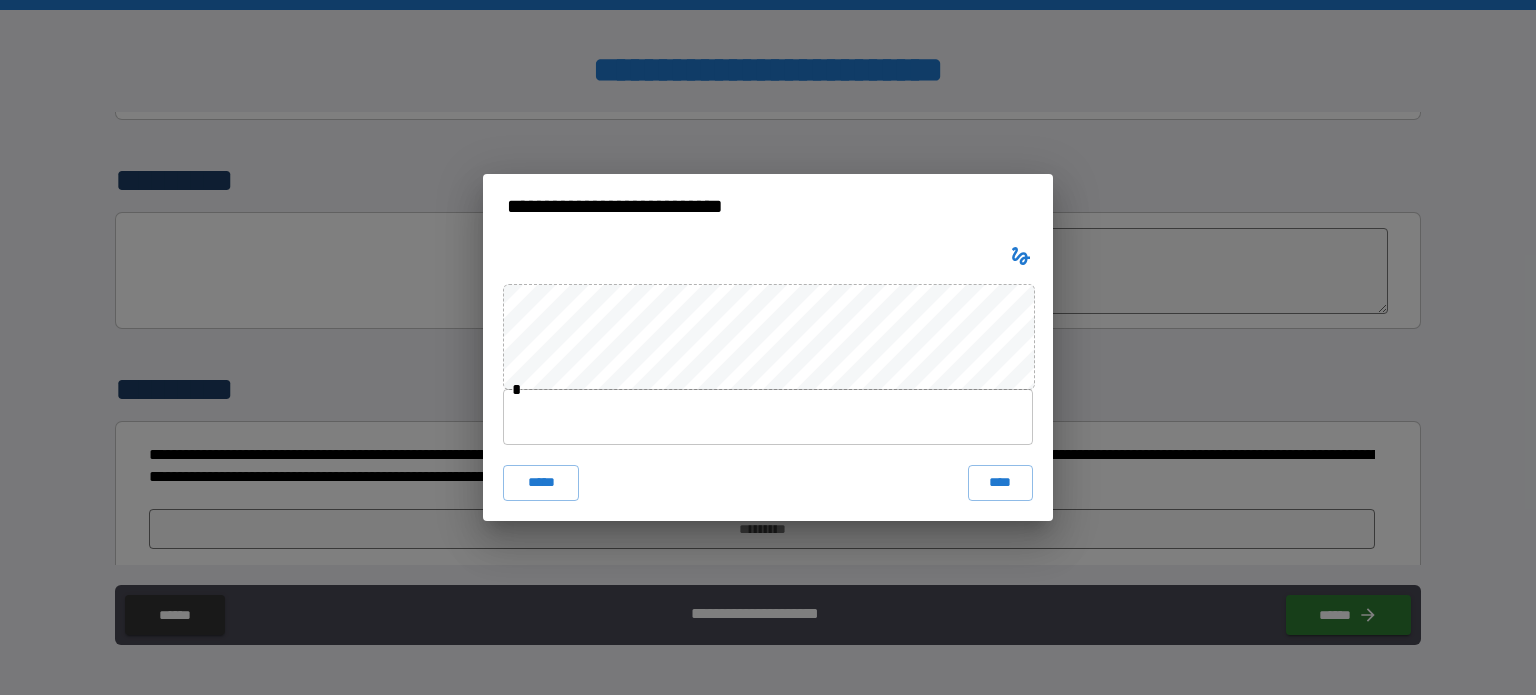 type 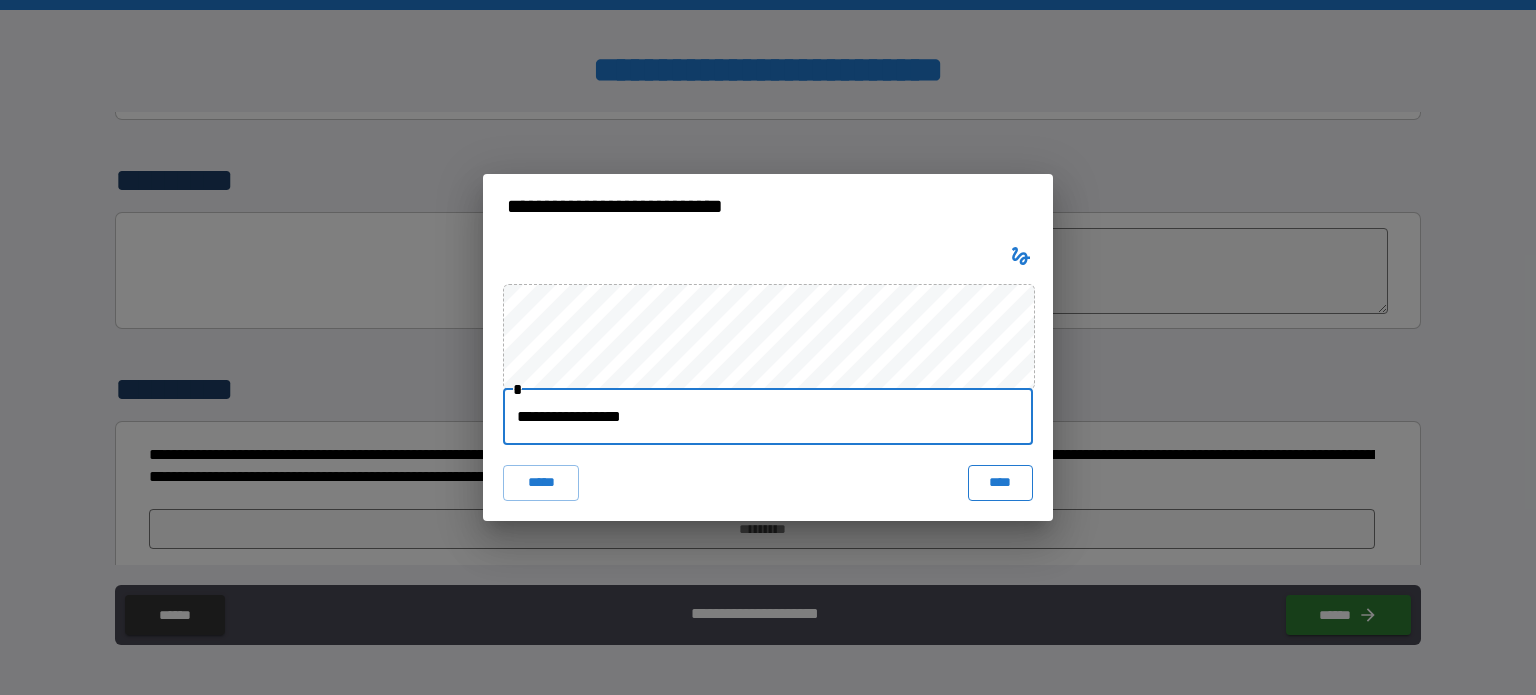 type on "**********" 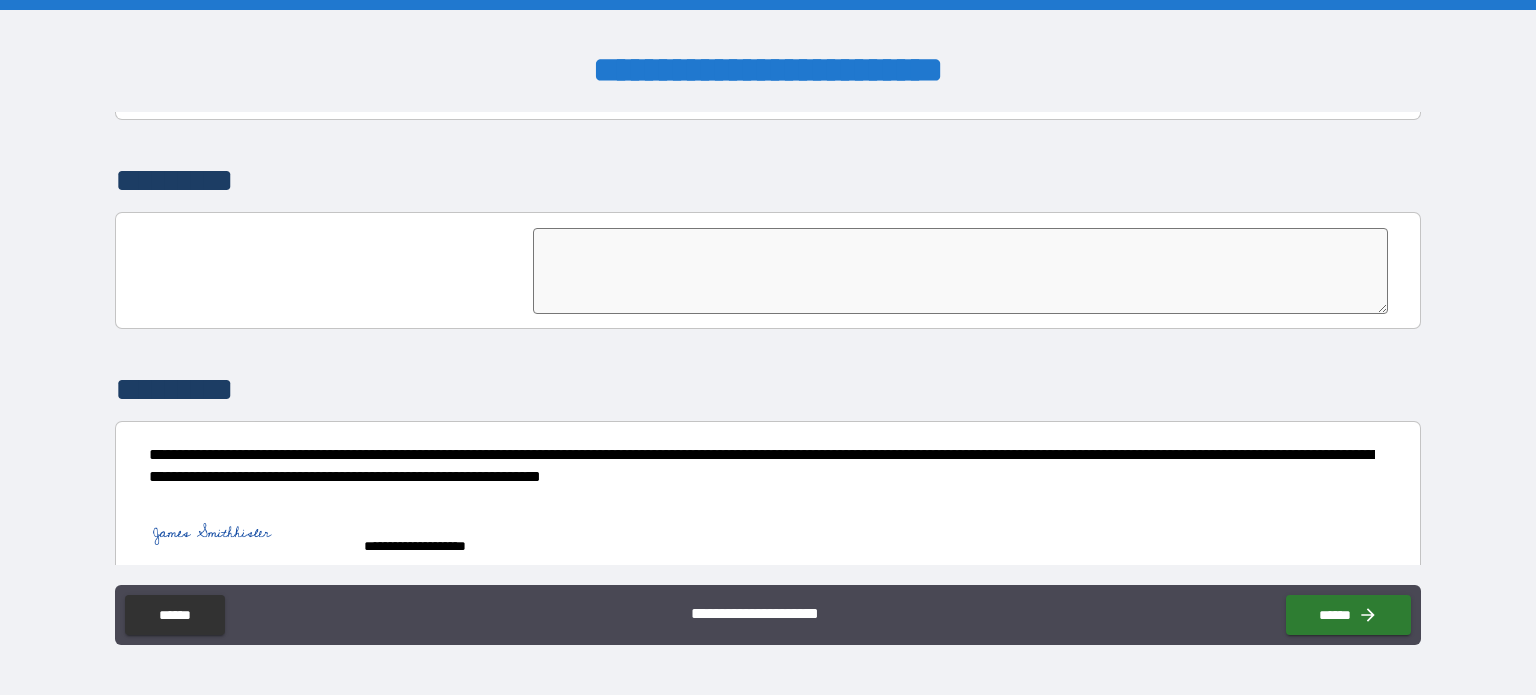 scroll, scrollTop: 4616, scrollLeft: 0, axis: vertical 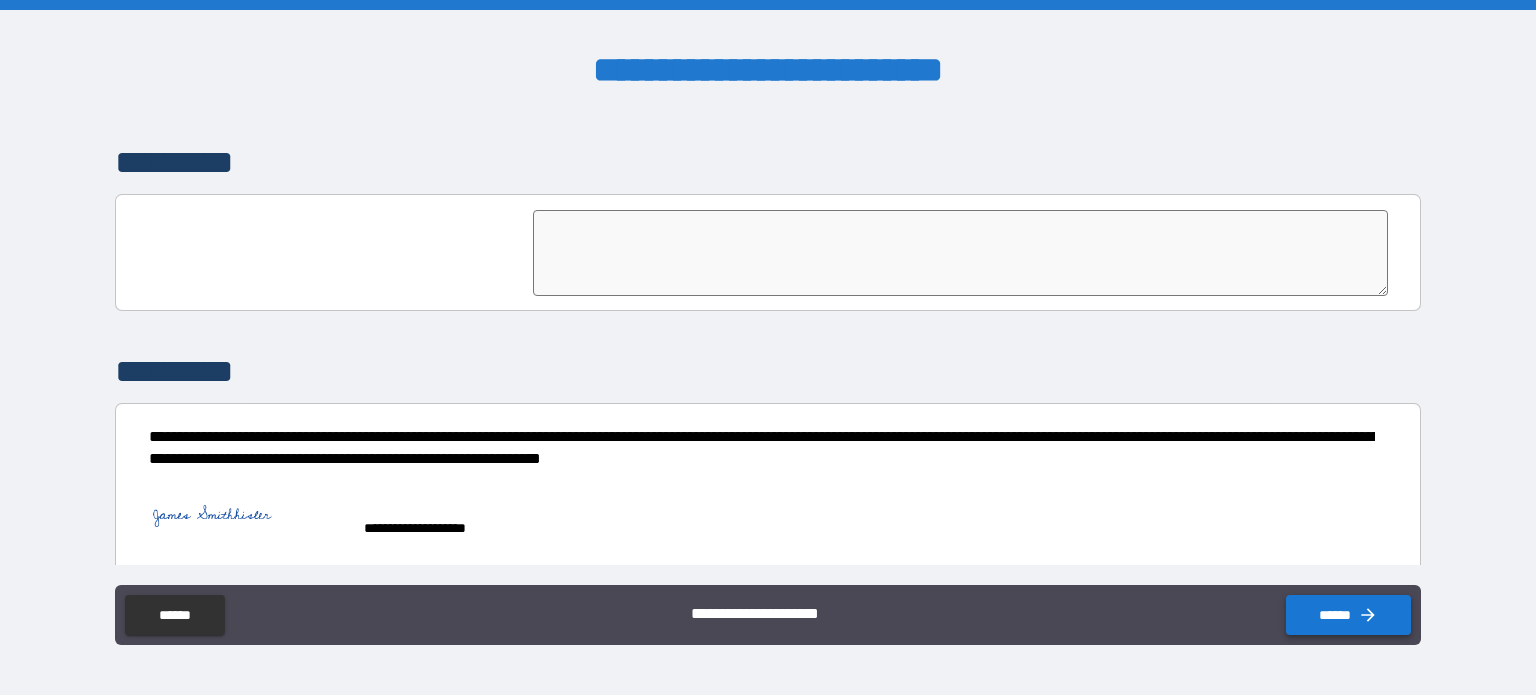 click on "******" at bounding box center (1348, 615) 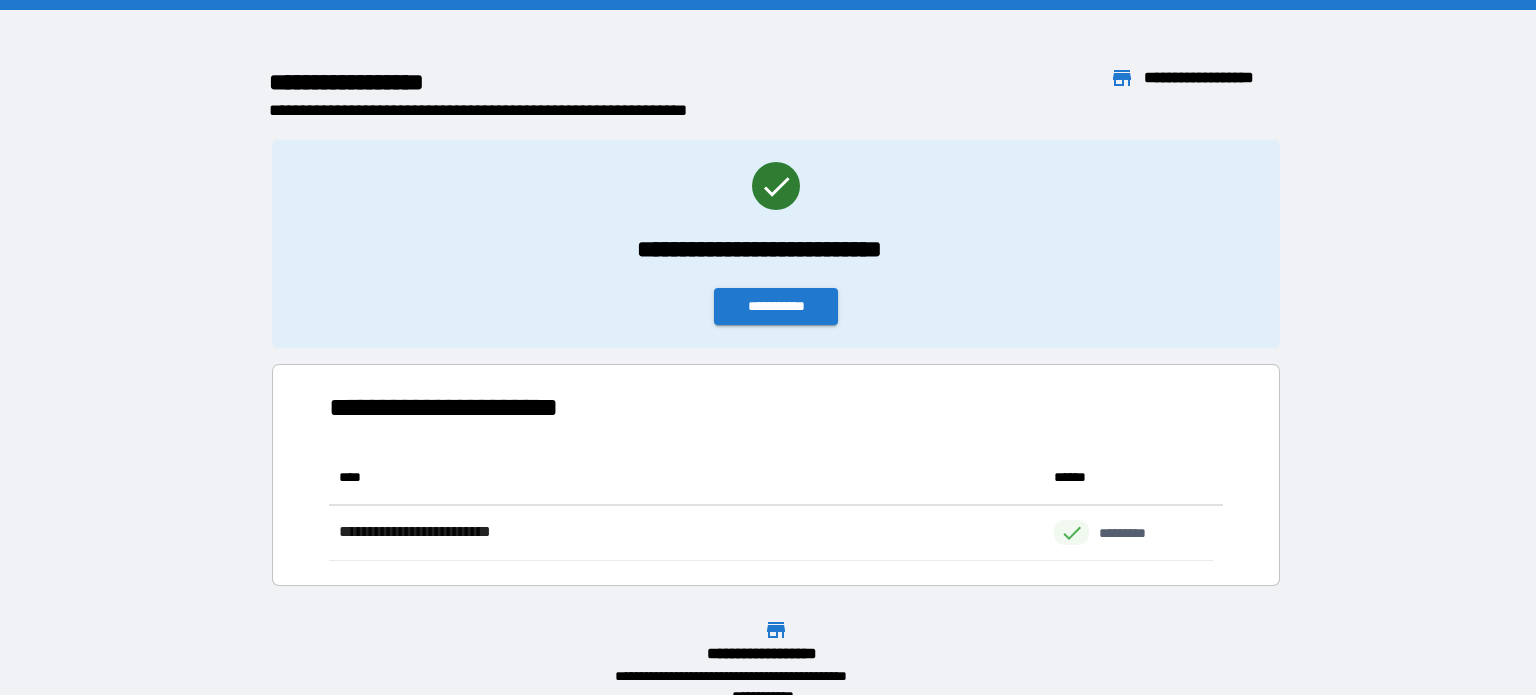 scroll, scrollTop: 96, scrollLeft: 869, axis: both 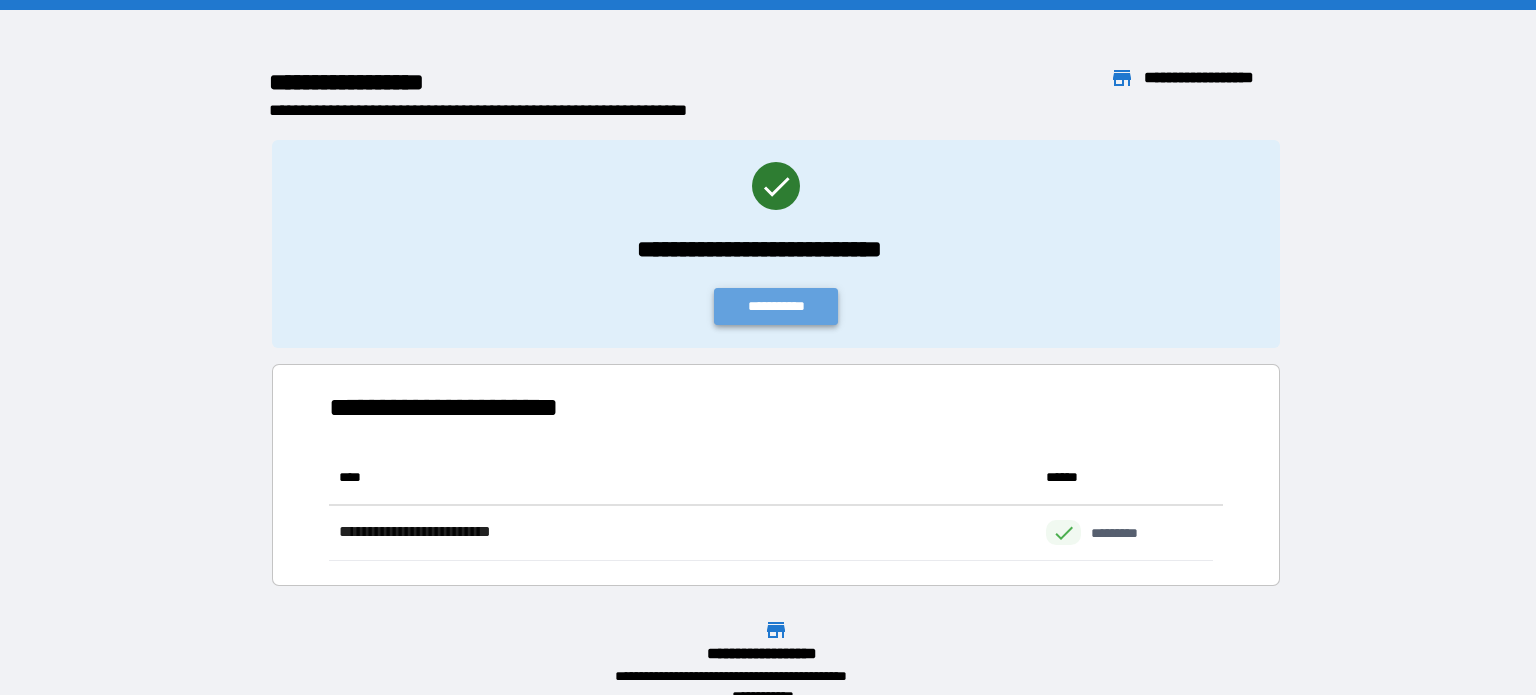 click on "**********" at bounding box center (776, 306) 